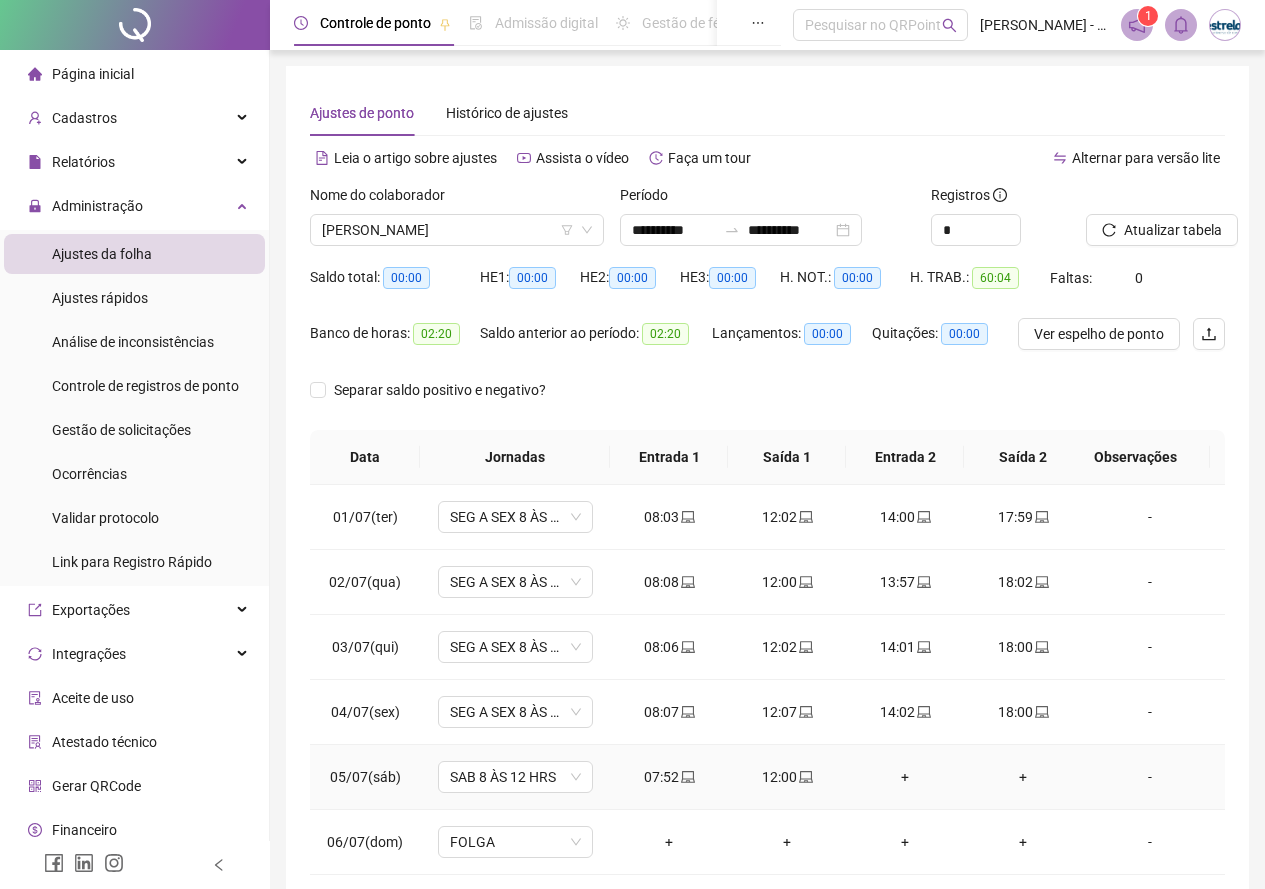 scroll, scrollTop: 133, scrollLeft: 0, axis: vertical 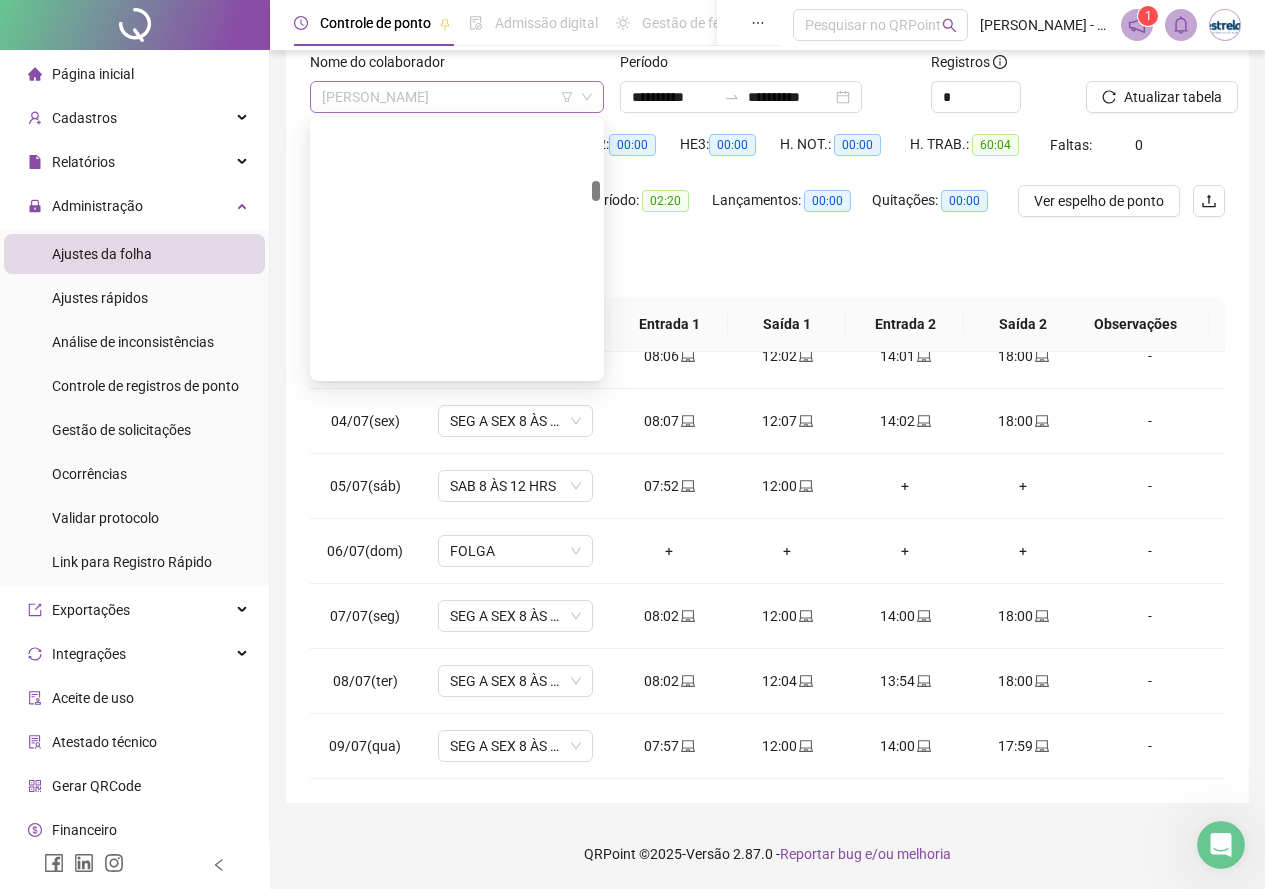 click on "[PERSON_NAME]" at bounding box center (457, 97) 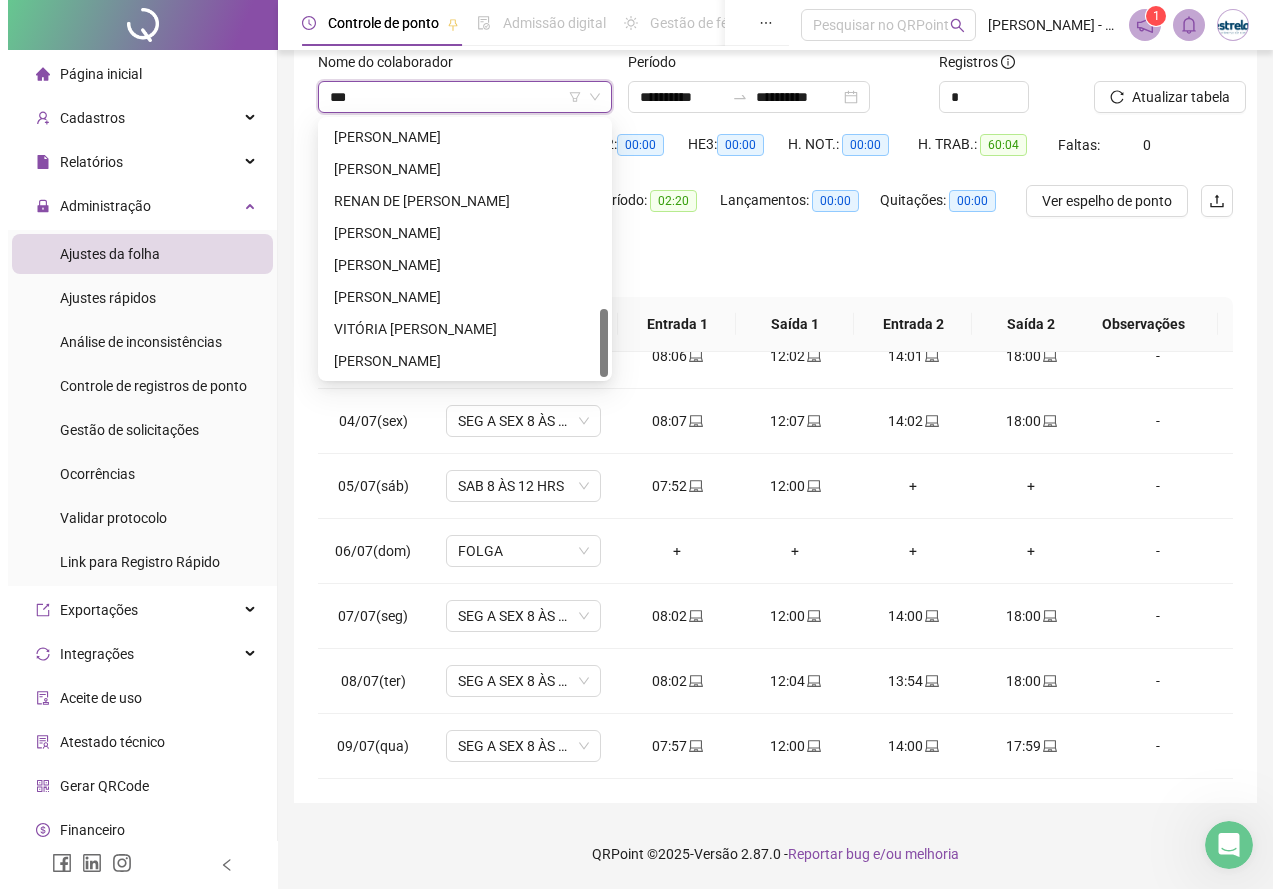 scroll, scrollTop: 0, scrollLeft: 0, axis: both 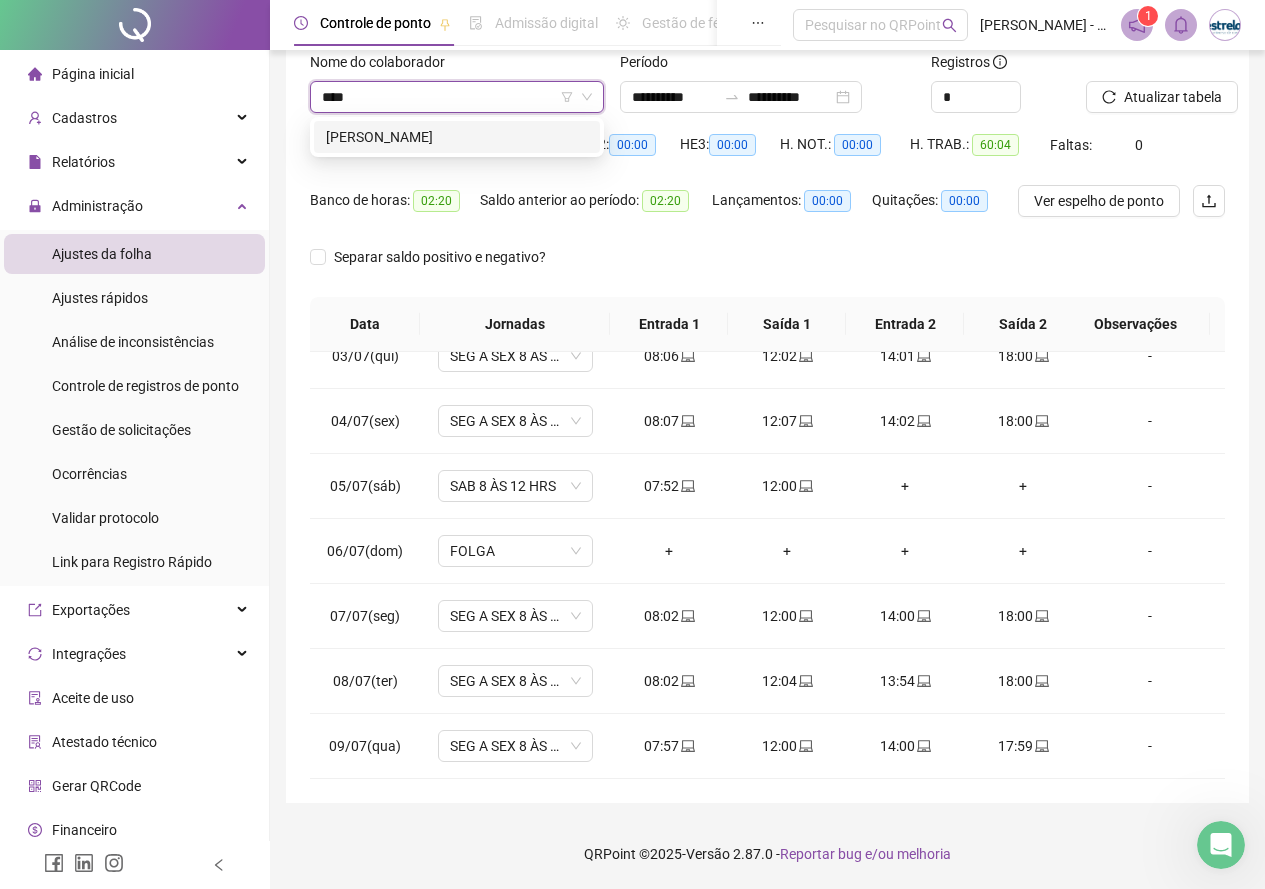 type on "*****" 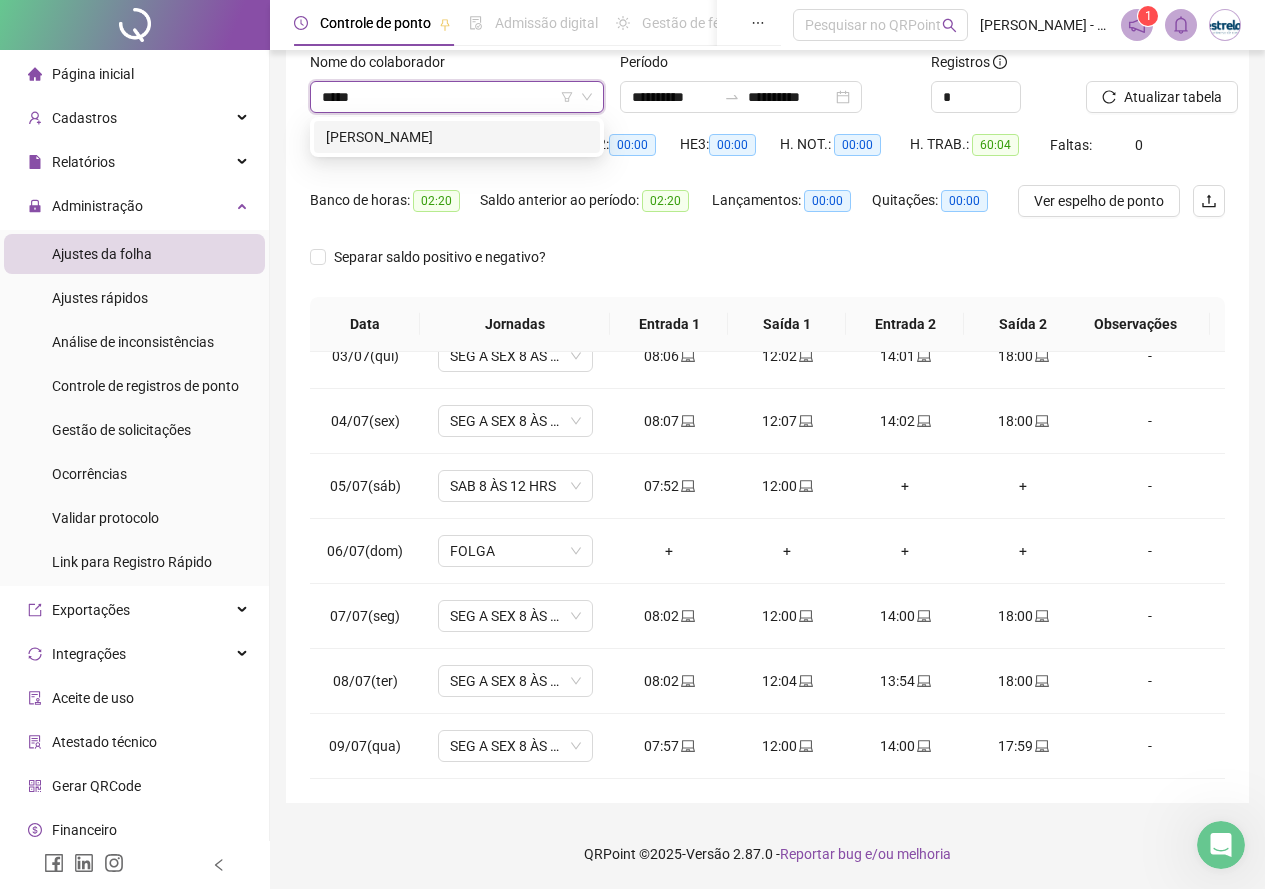 click on "[PERSON_NAME]" at bounding box center (457, 137) 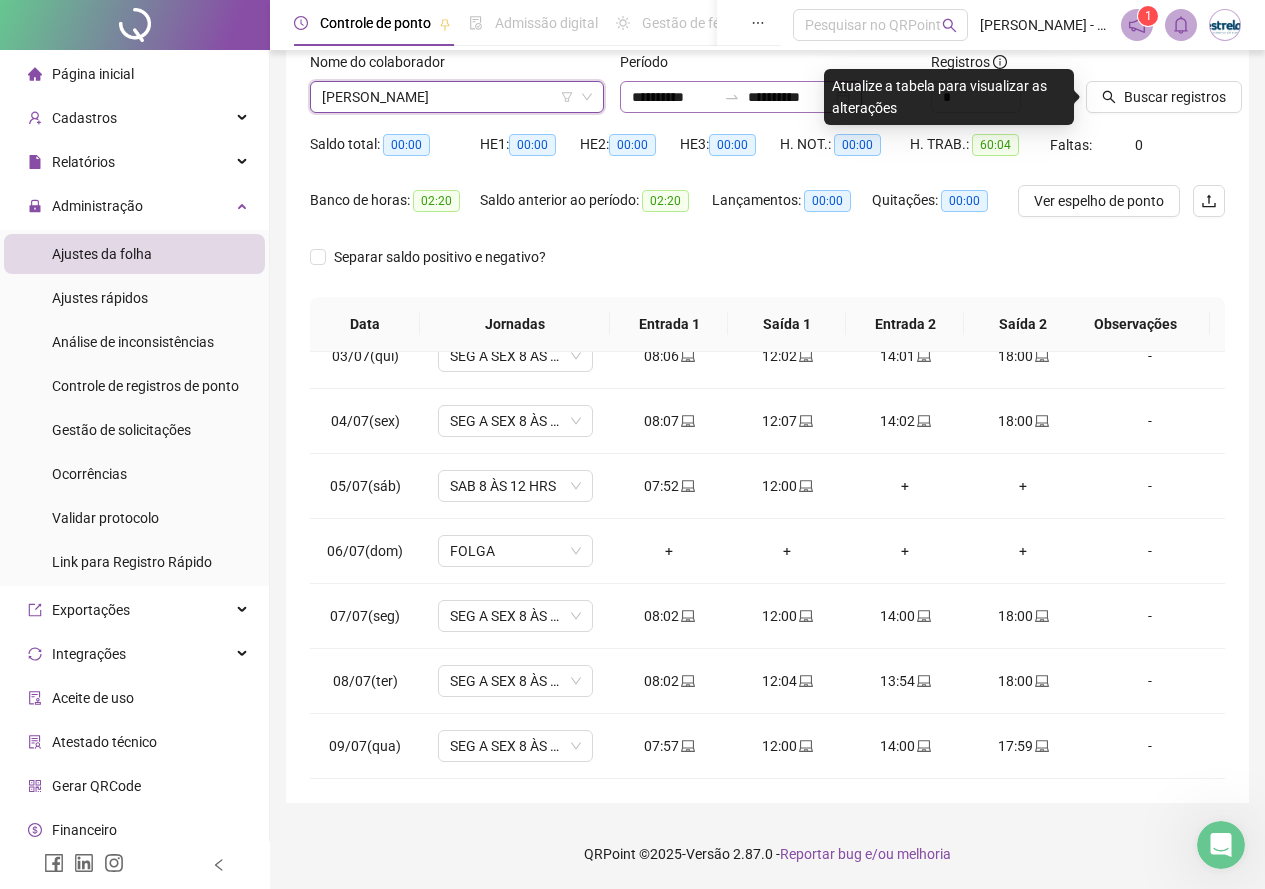 click on "**********" at bounding box center (741, 97) 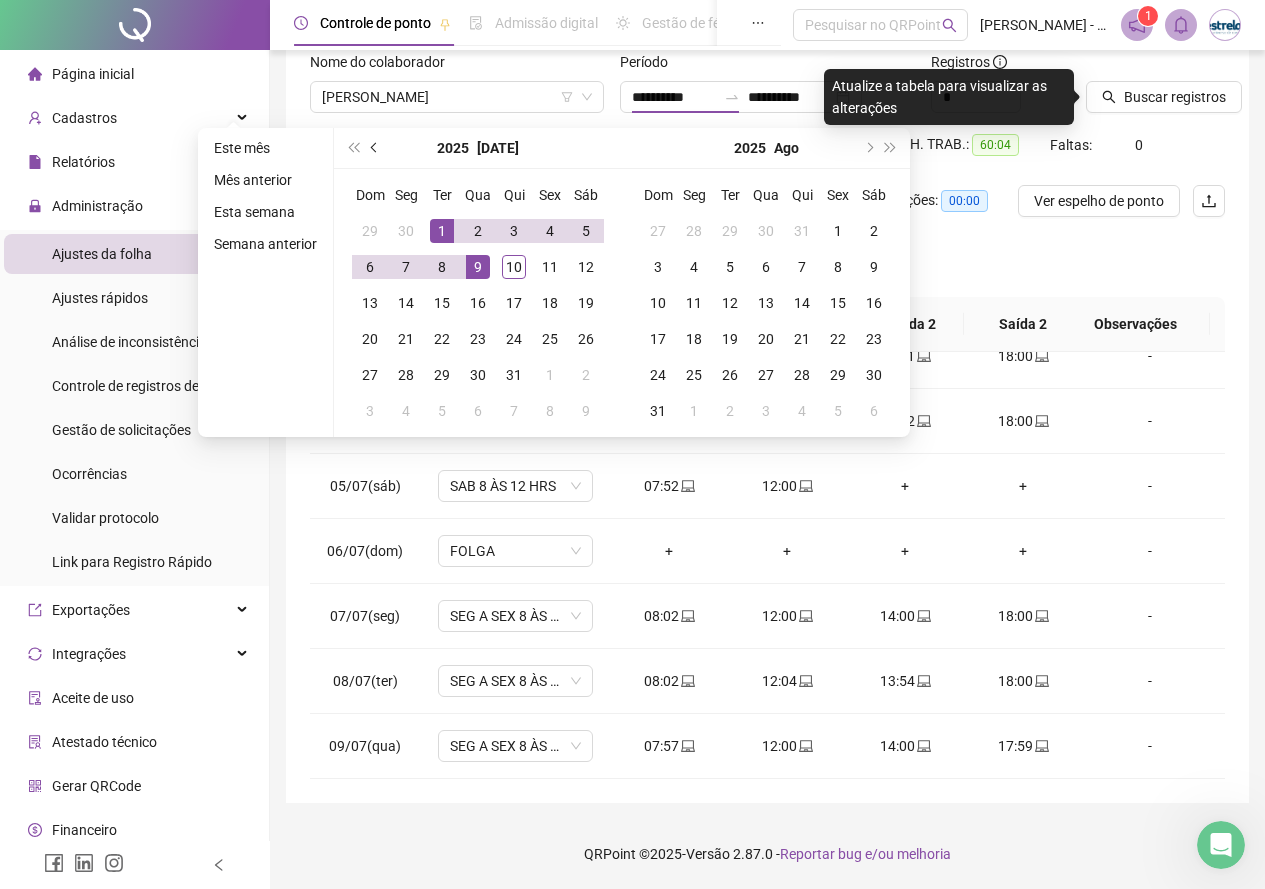 click at bounding box center [375, 148] 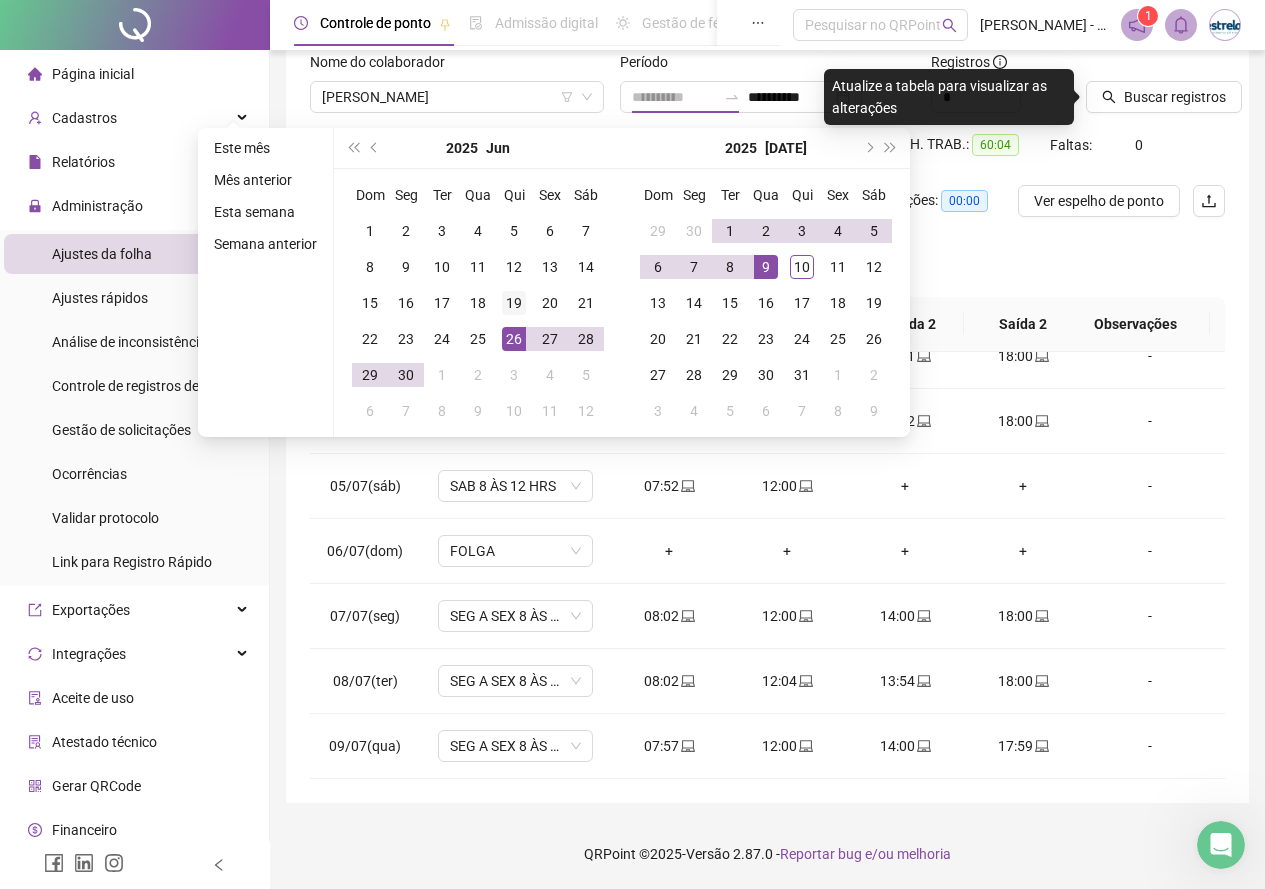 type on "**********" 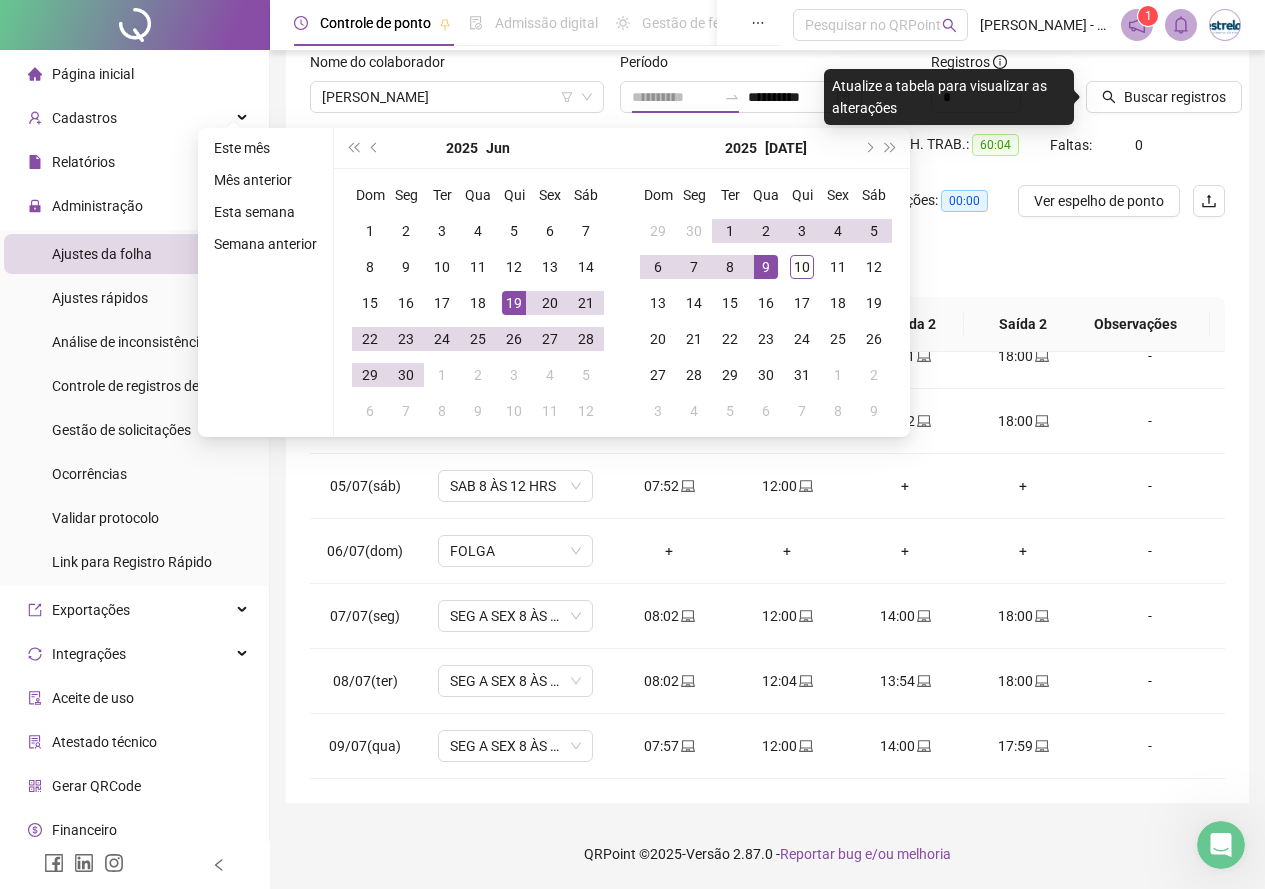 click on "19" at bounding box center [514, 303] 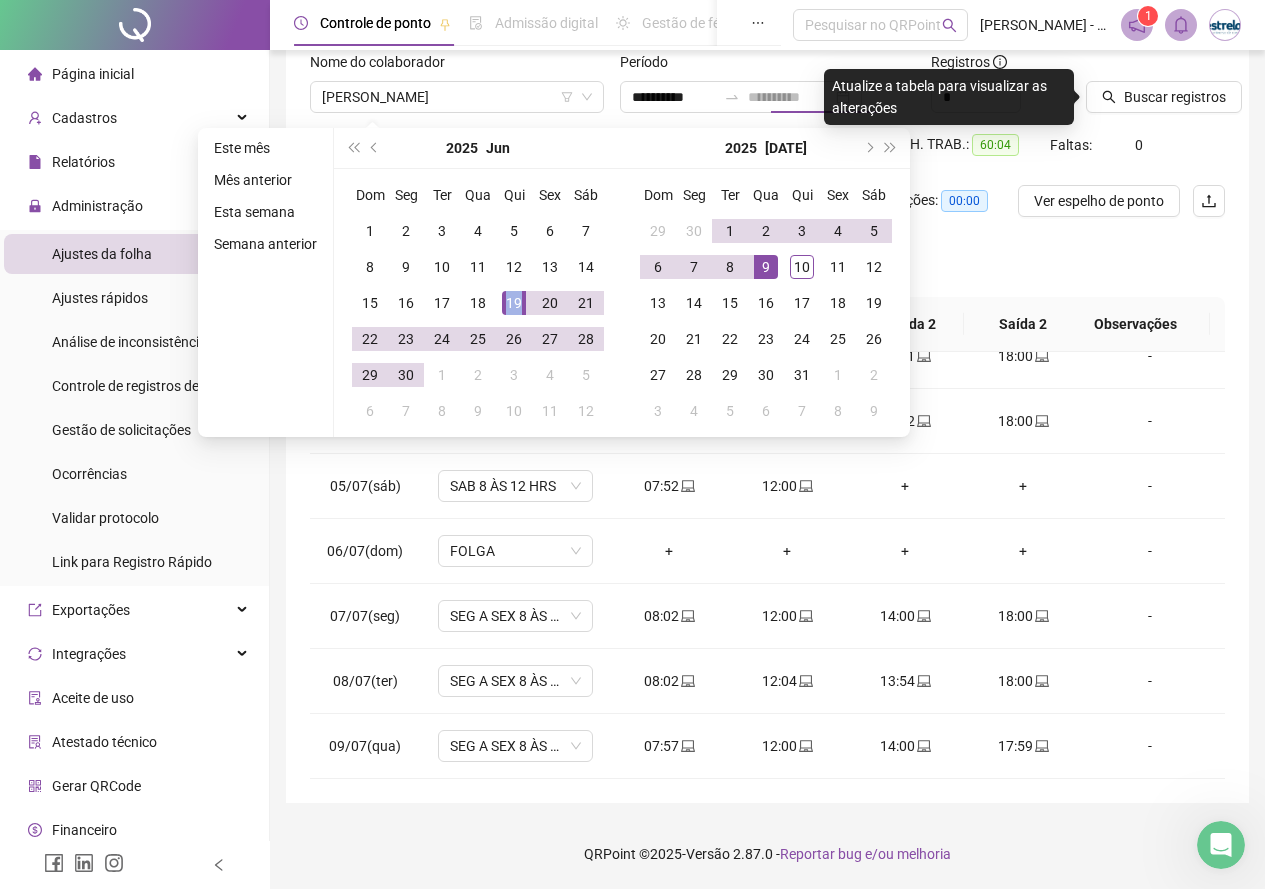 click on "19" at bounding box center (514, 303) 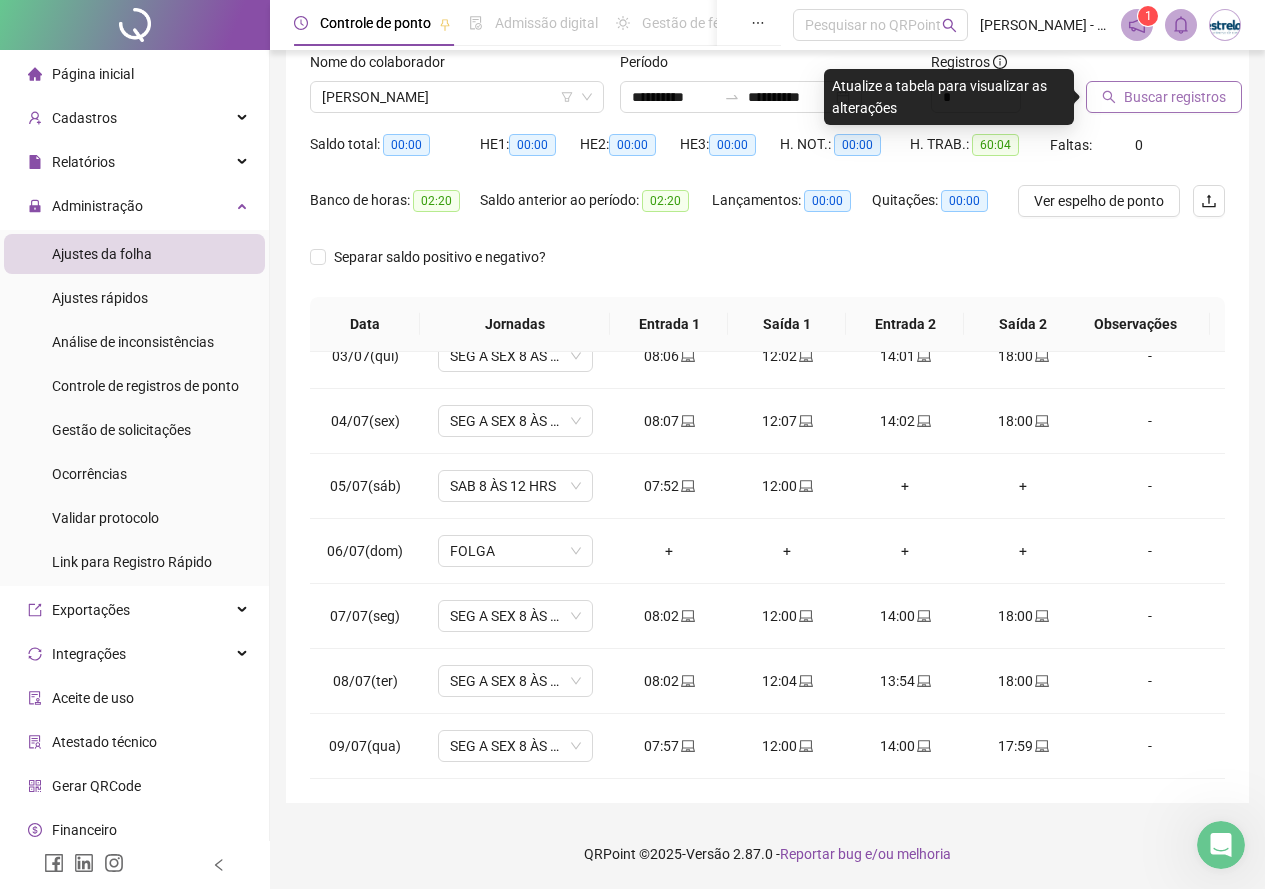 click on "Buscar registros" at bounding box center [1175, 97] 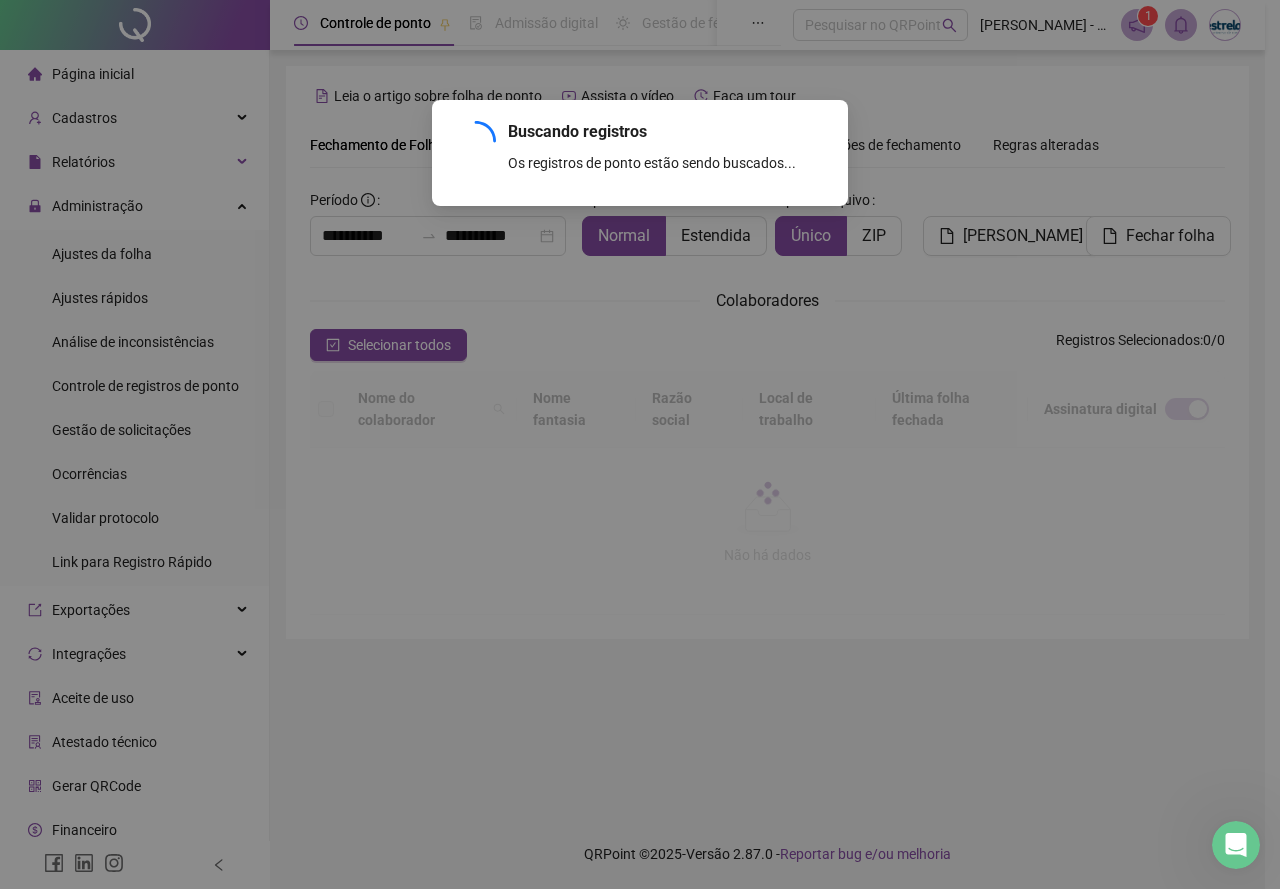 scroll, scrollTop: 0, scrollLeft: 0, axis: both 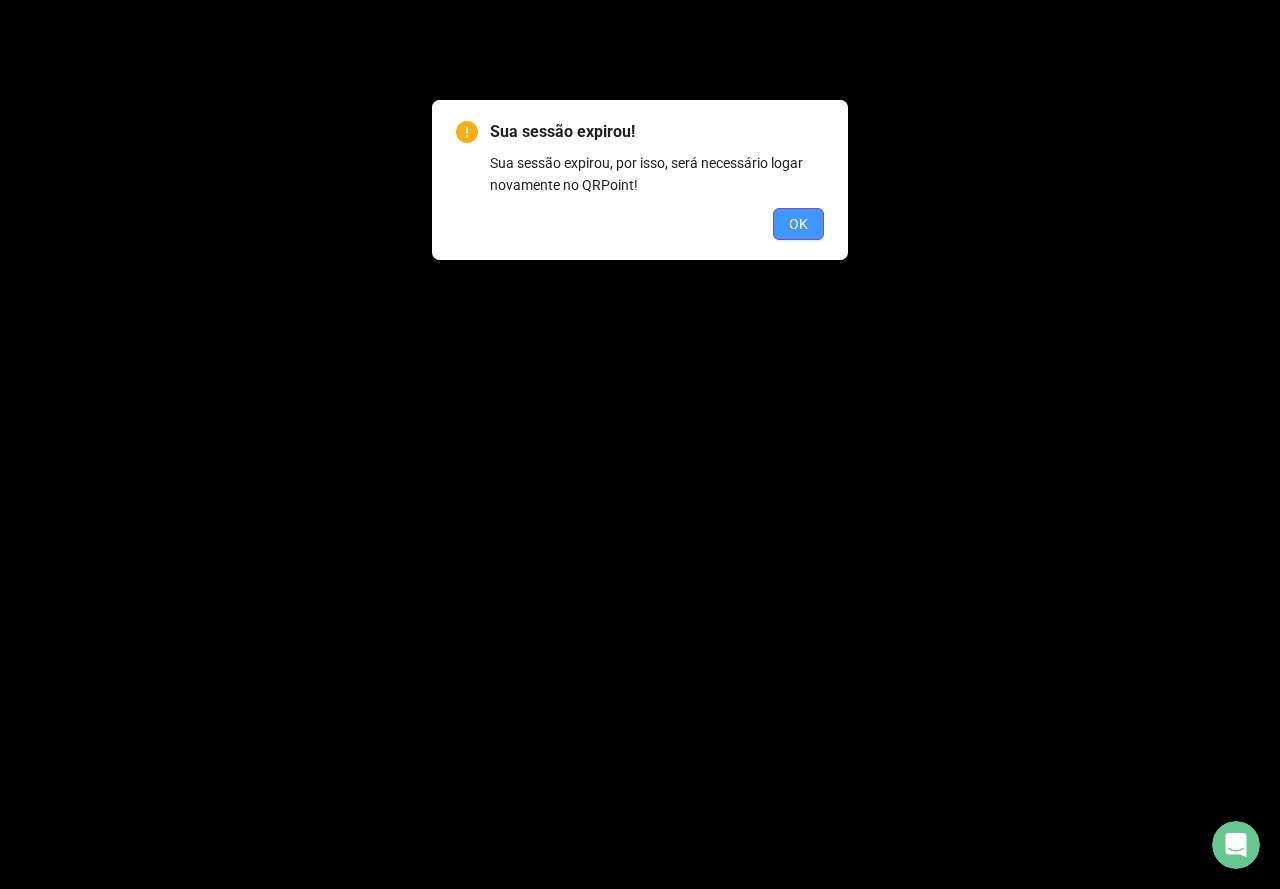 click on "OK" at bounding box center (798, 224) 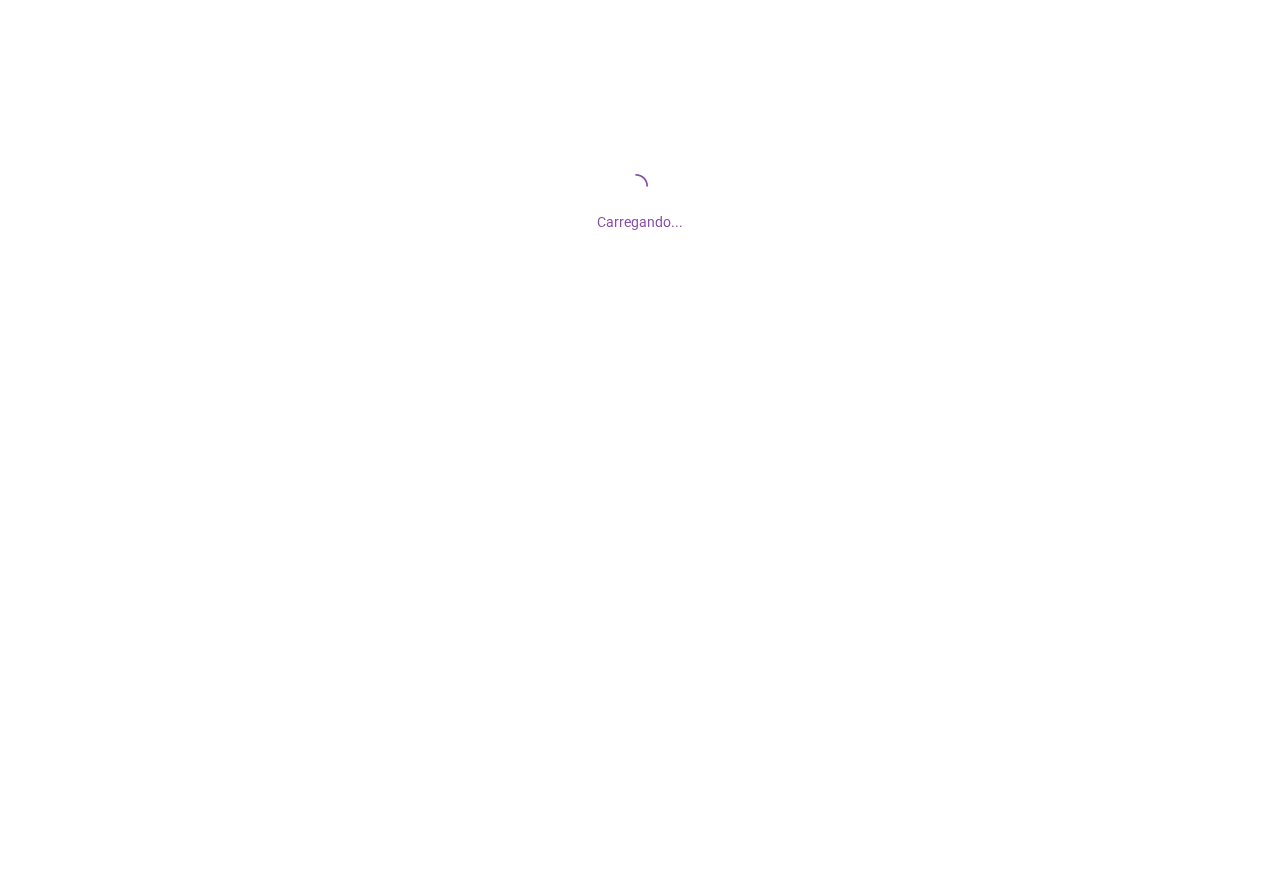 scroll, scrollTop: 0, scrollLeft: 0, axis: both 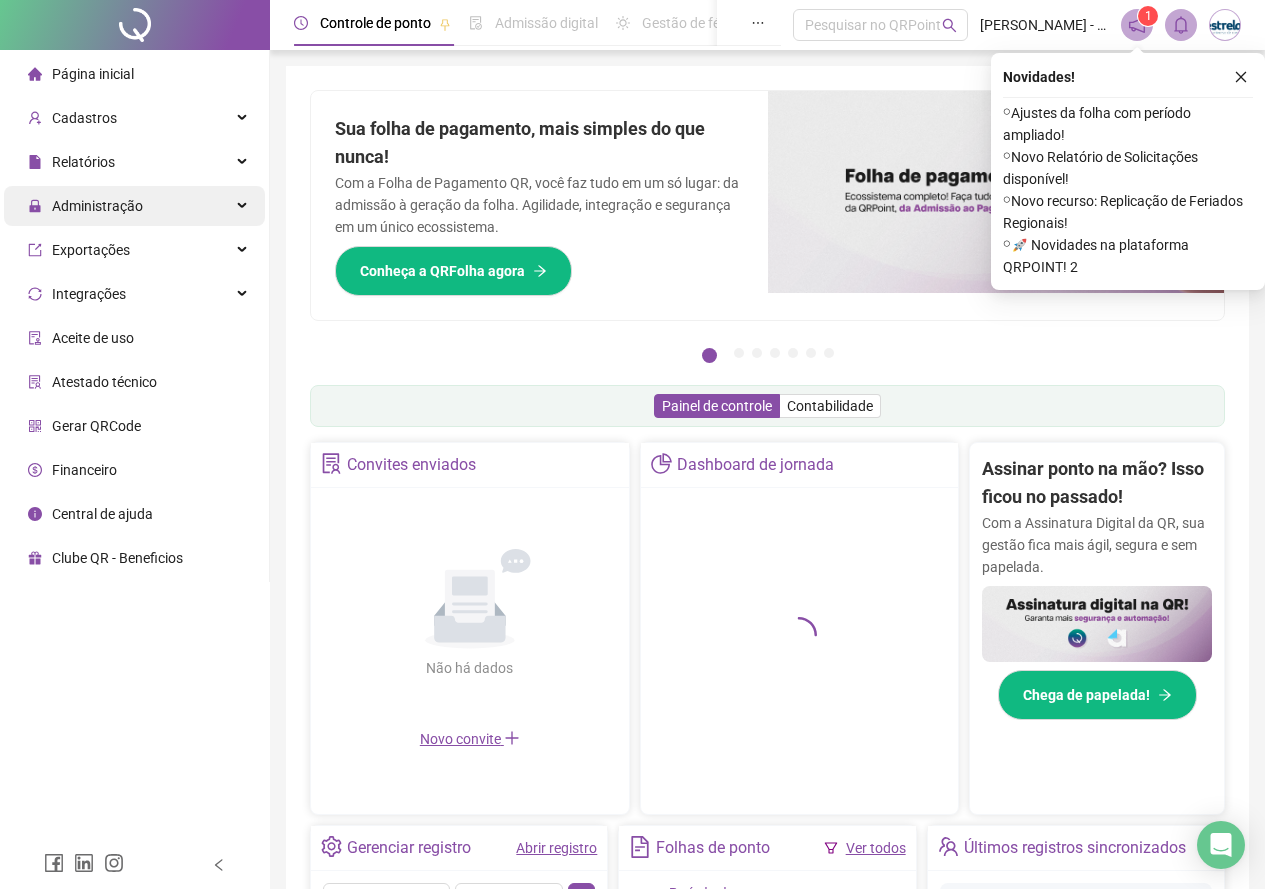 click on "Administração" at bounding box center (97, 206) 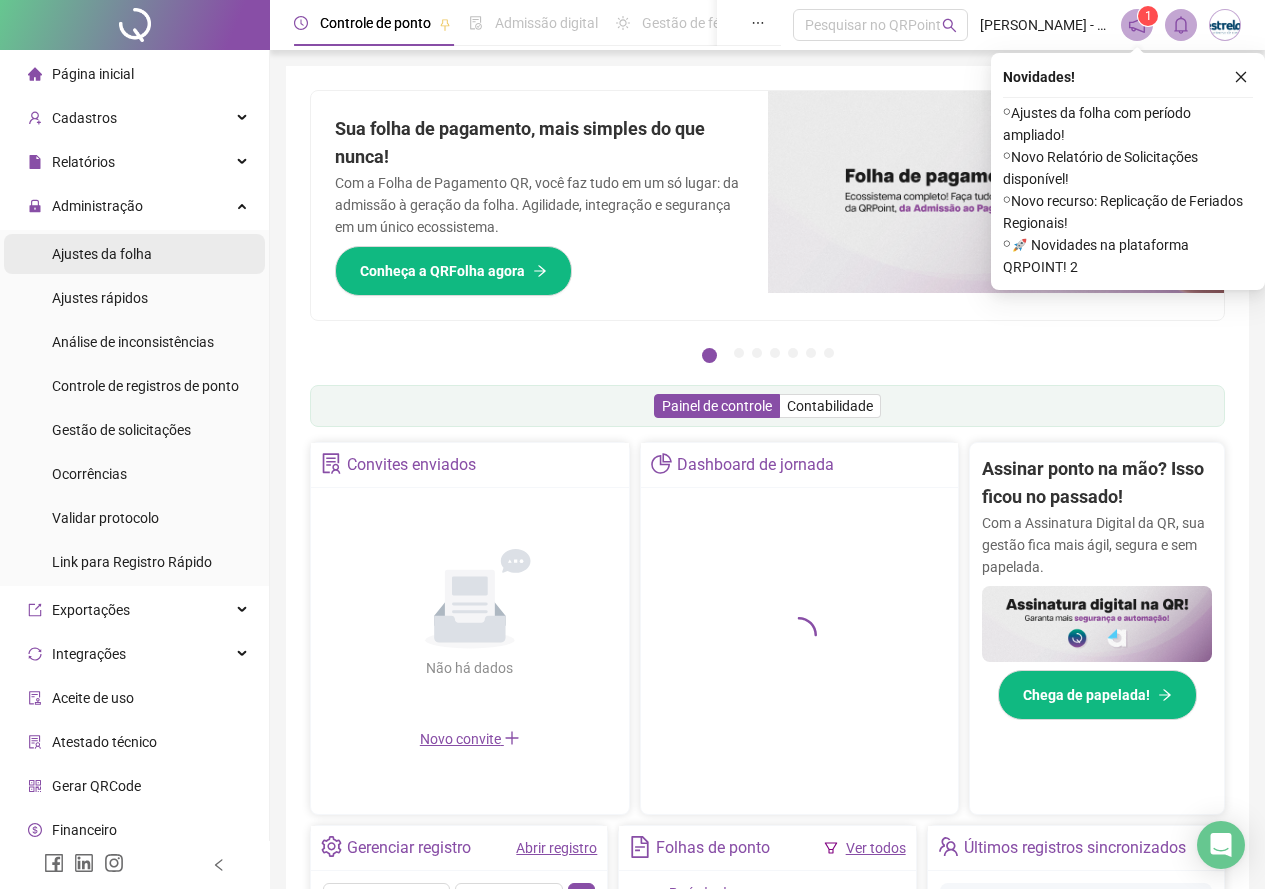 click on "Ajustes da folha" at bounding box center (102, 254) 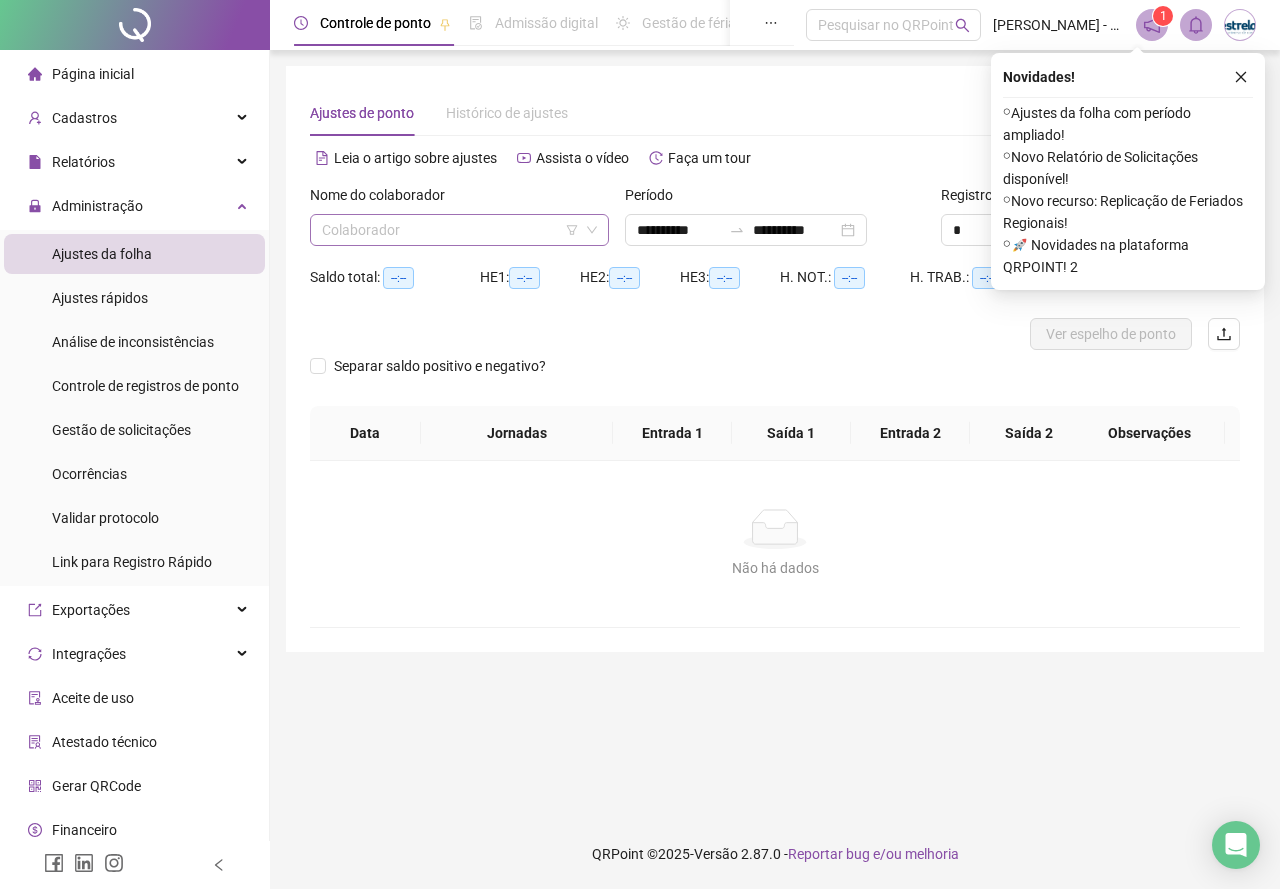 click at bounding box center [453, 230] 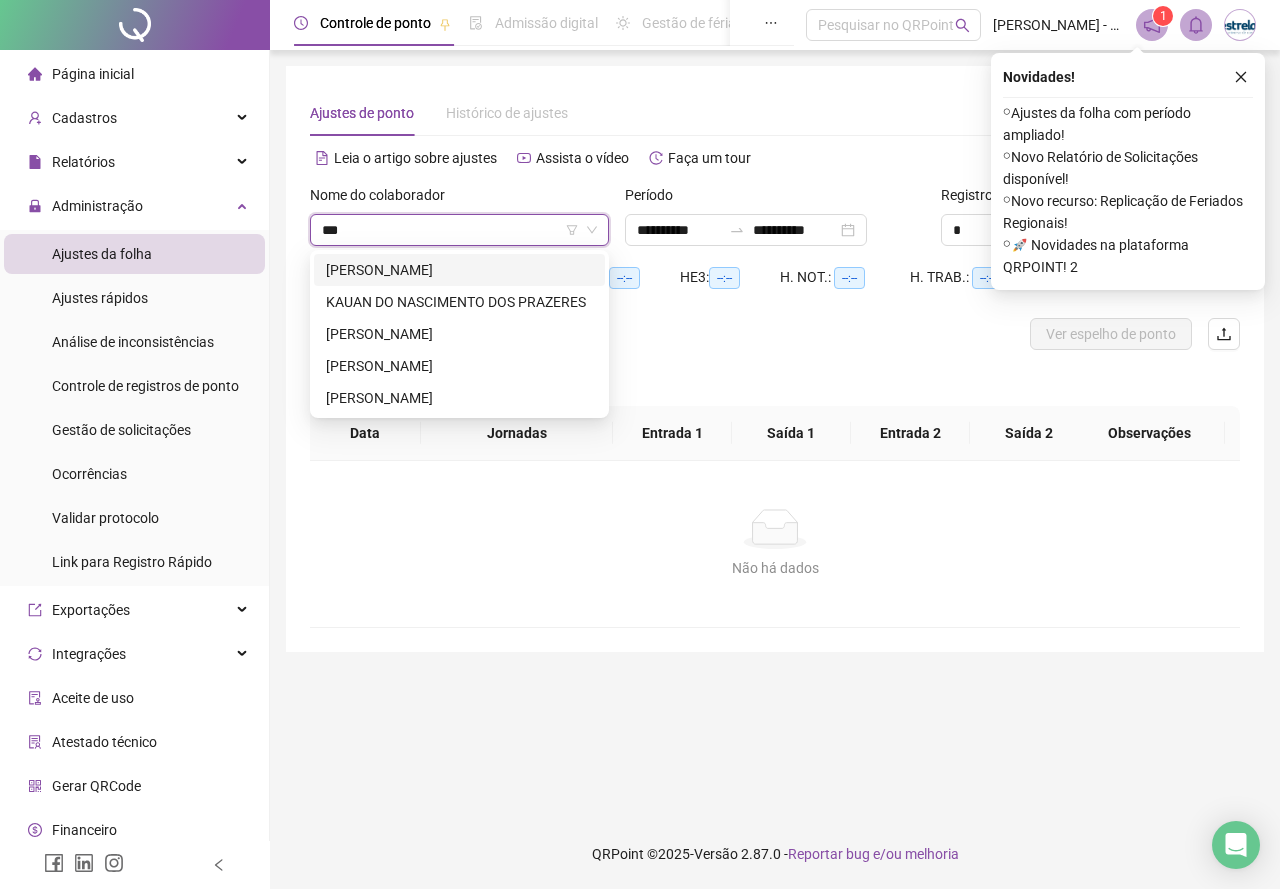 type on "****" 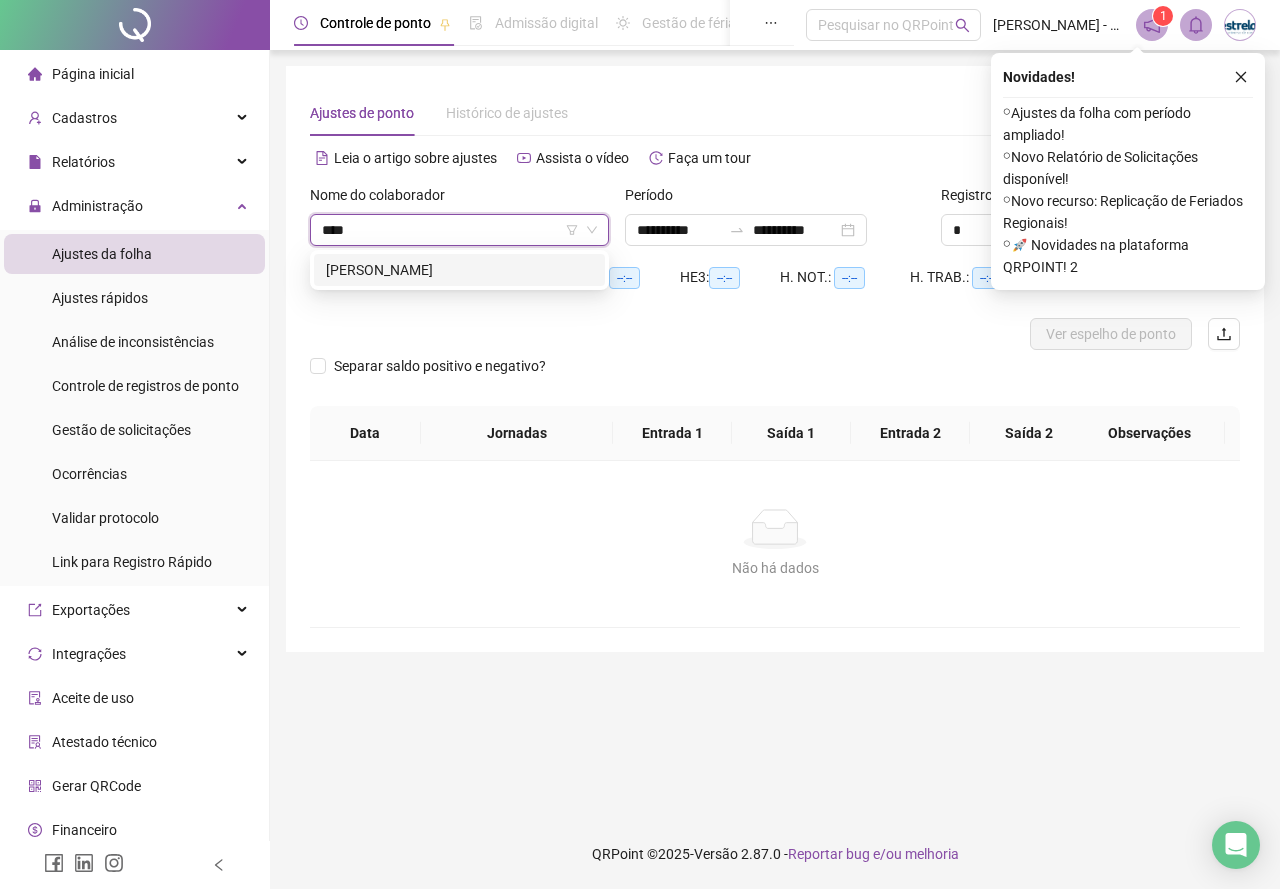 click on "[PERSON_NAME]" at bounding box center (459, 270) 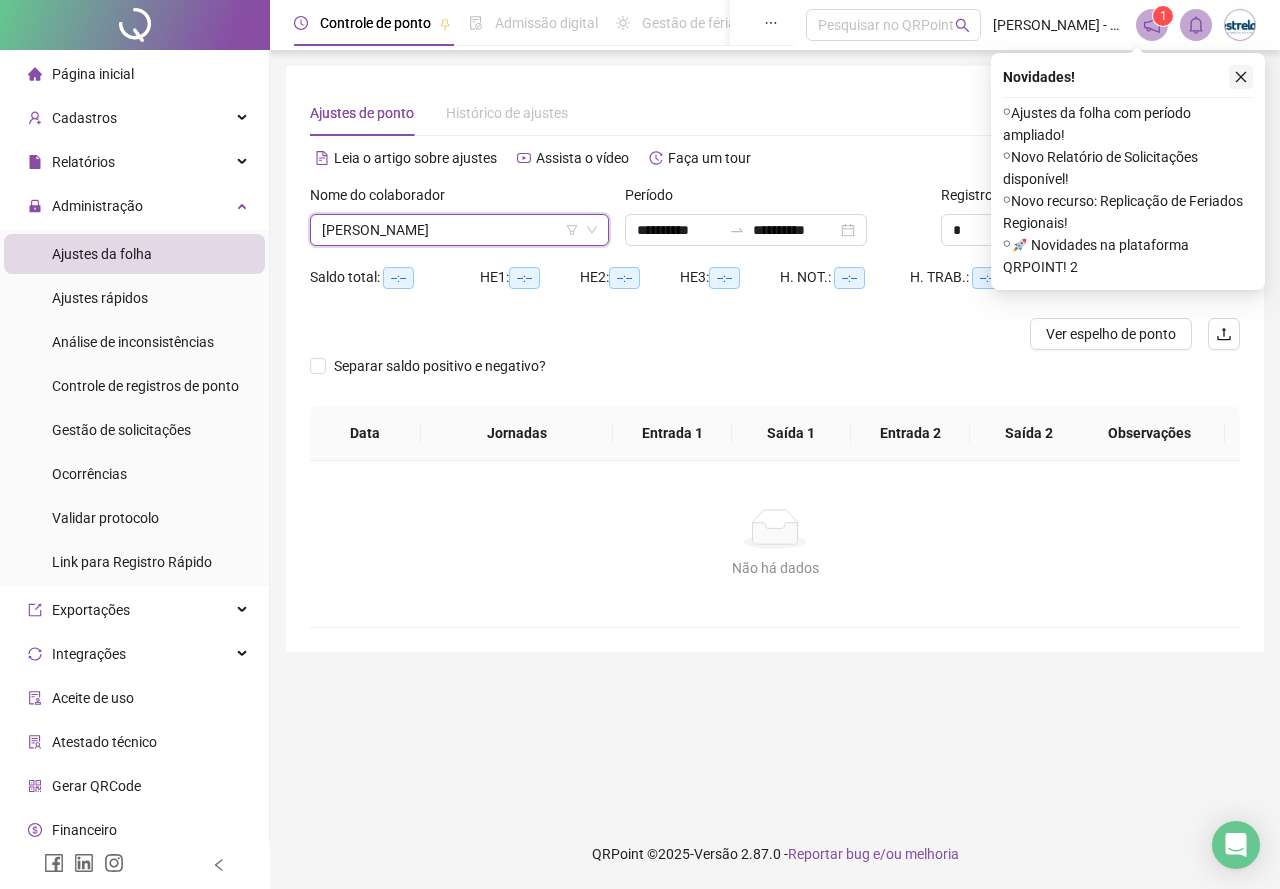 click 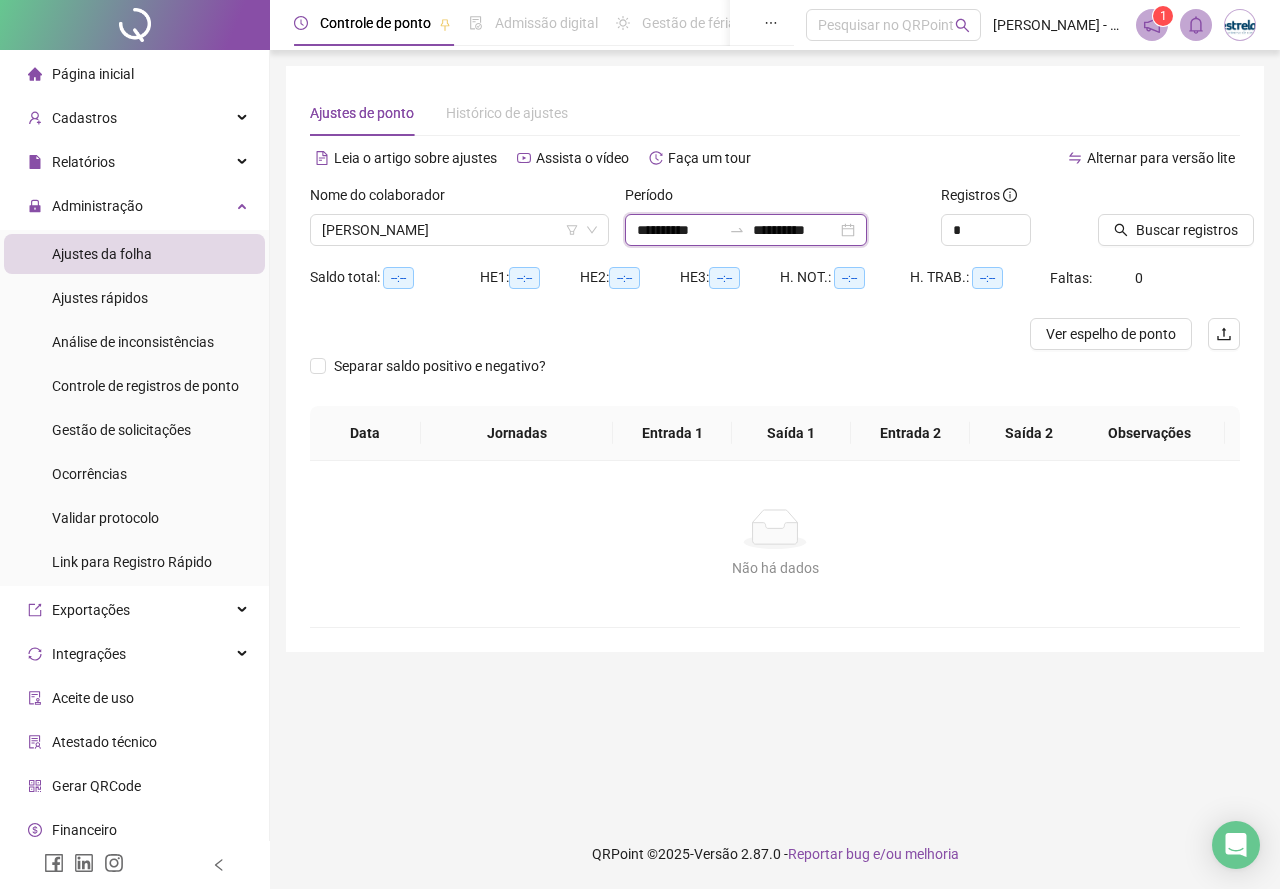 click on "**********" at bounding box center [679, 230] 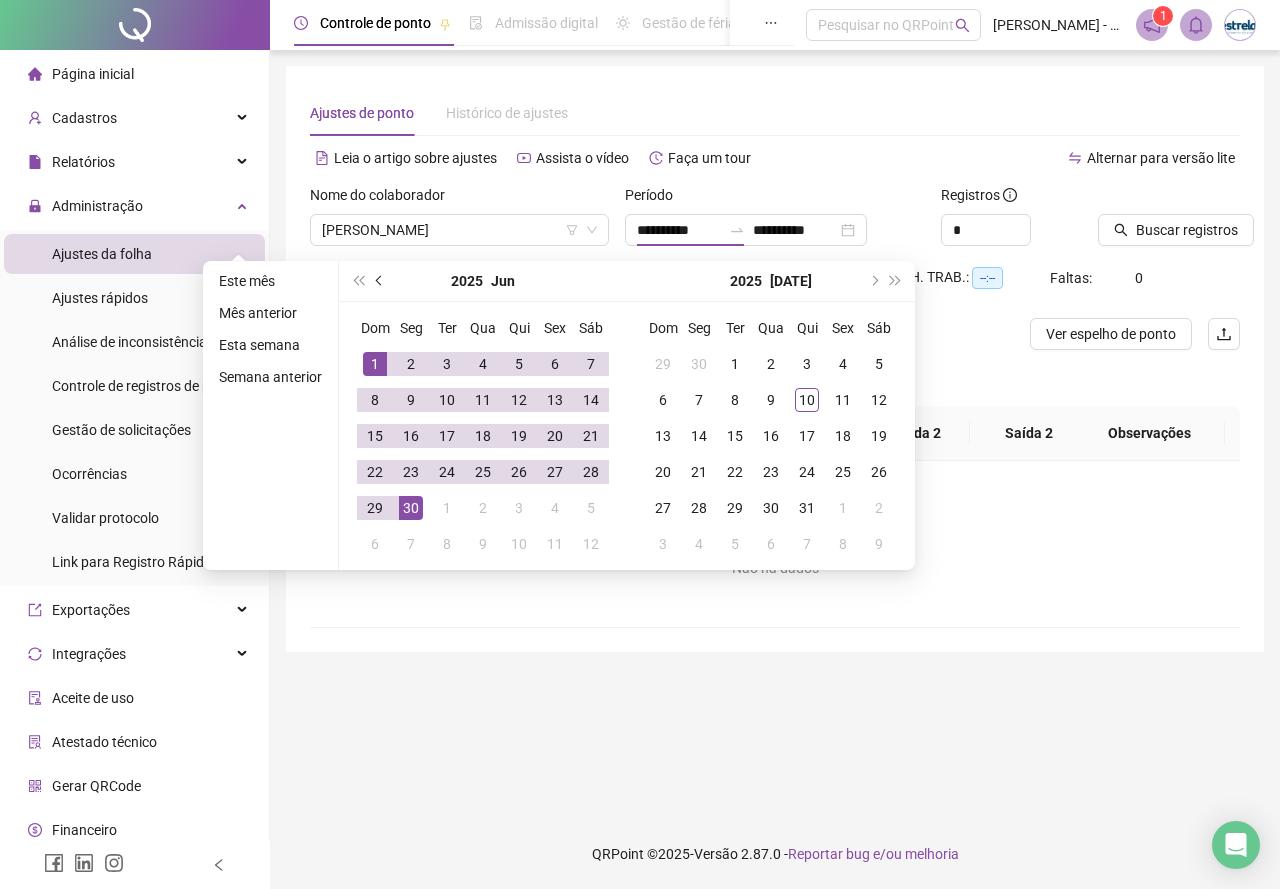 click at bounding box center (380, 281) 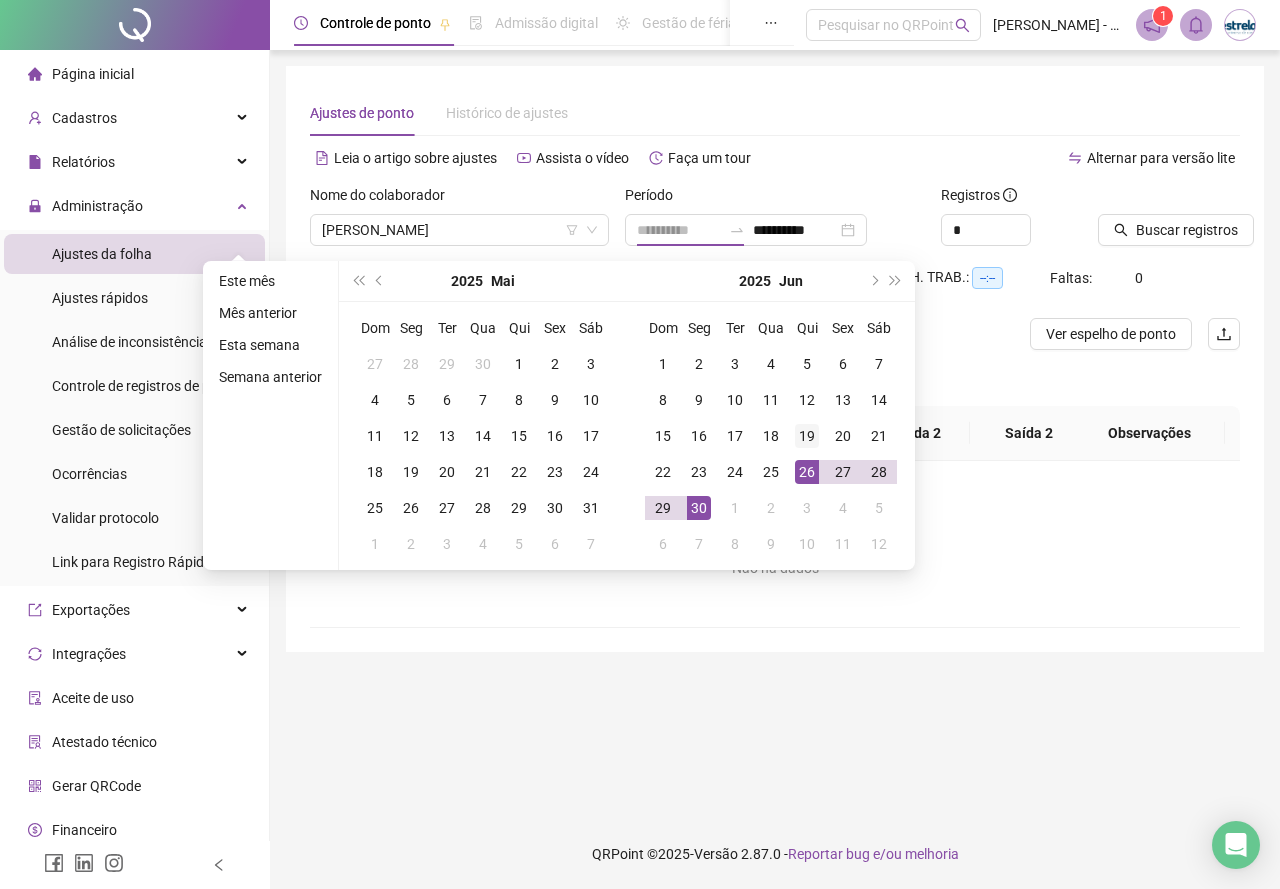 type on "**********" 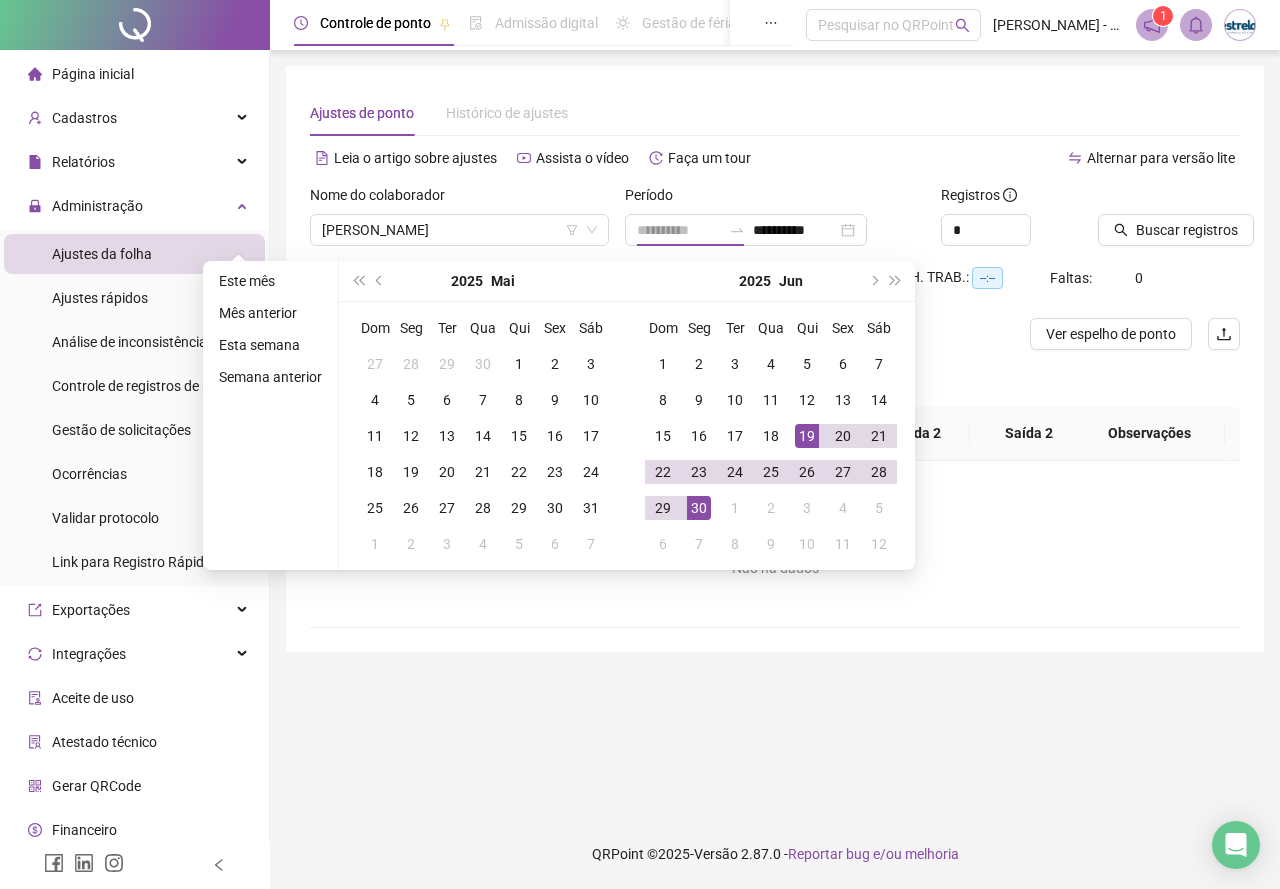 click on "19" at bounding box center [807, 436] 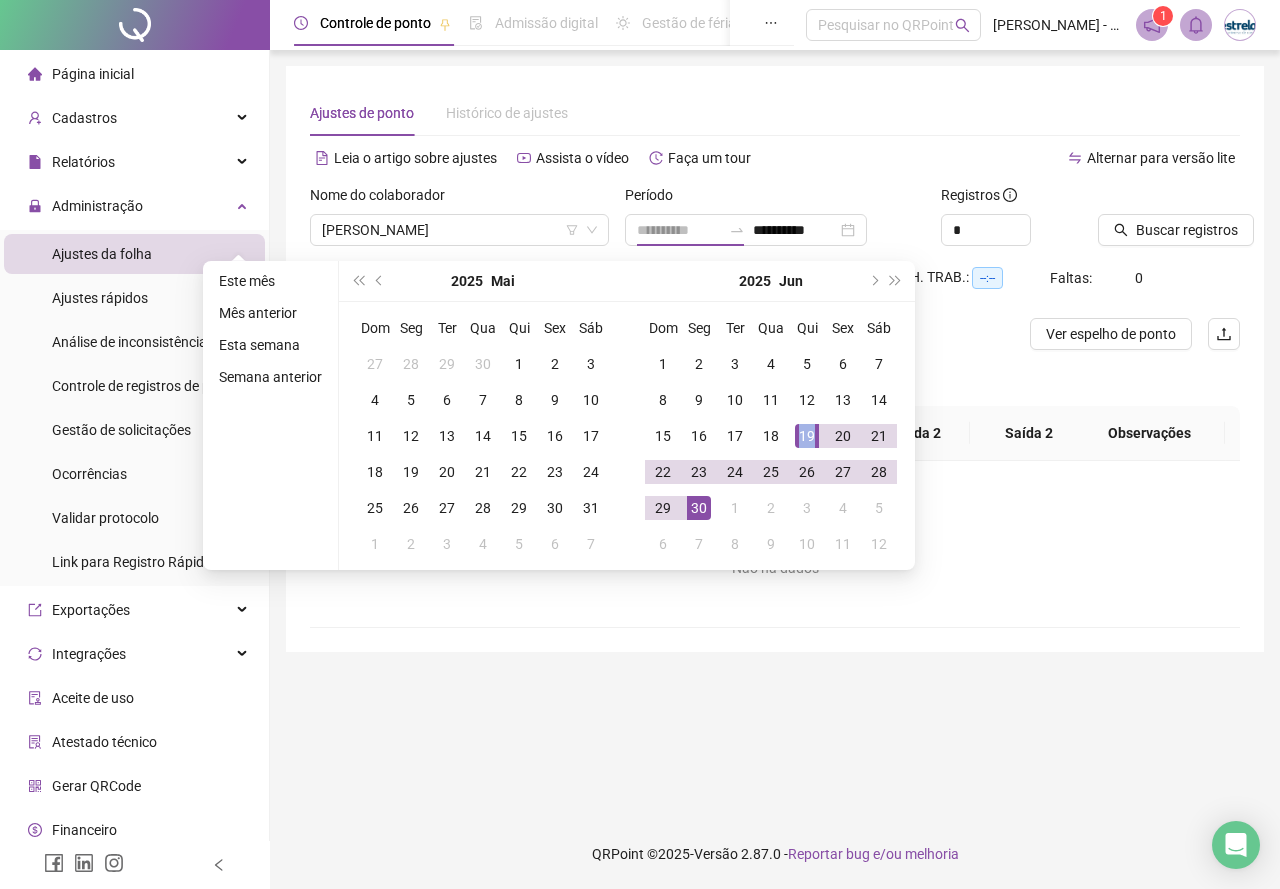 click on "19" at bounding box center (807, 436) 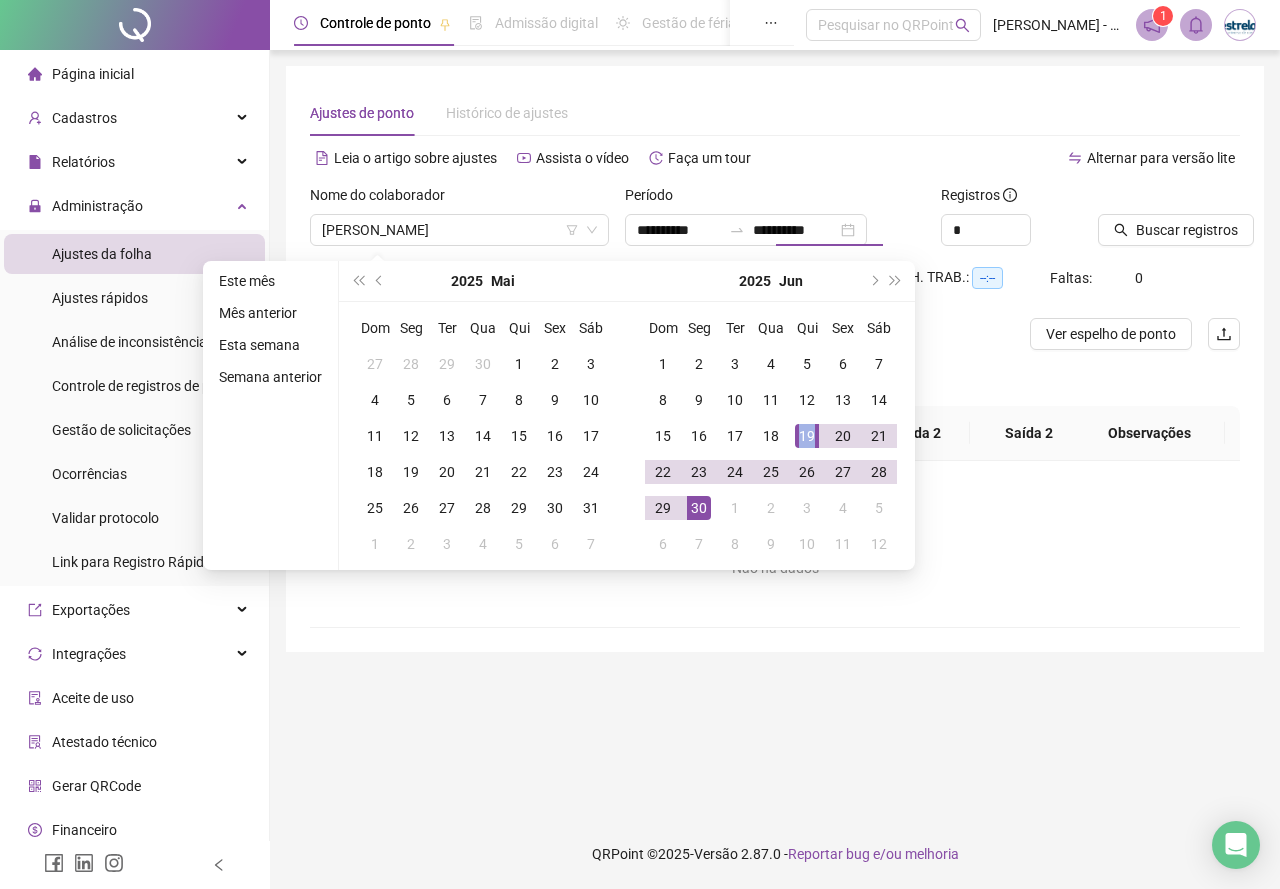 type on "**********" 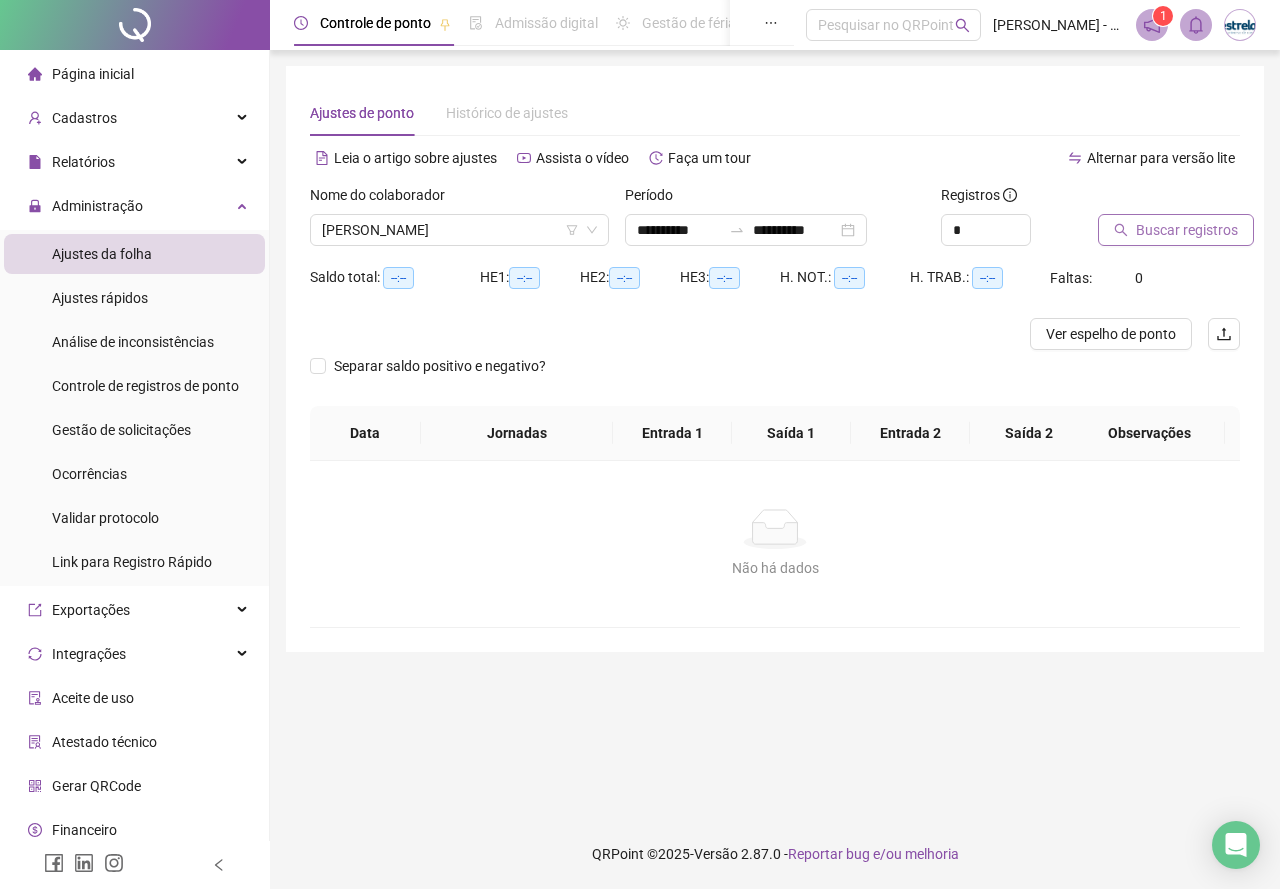 click on "Buscar registros" at bounding box center (1187, 230) 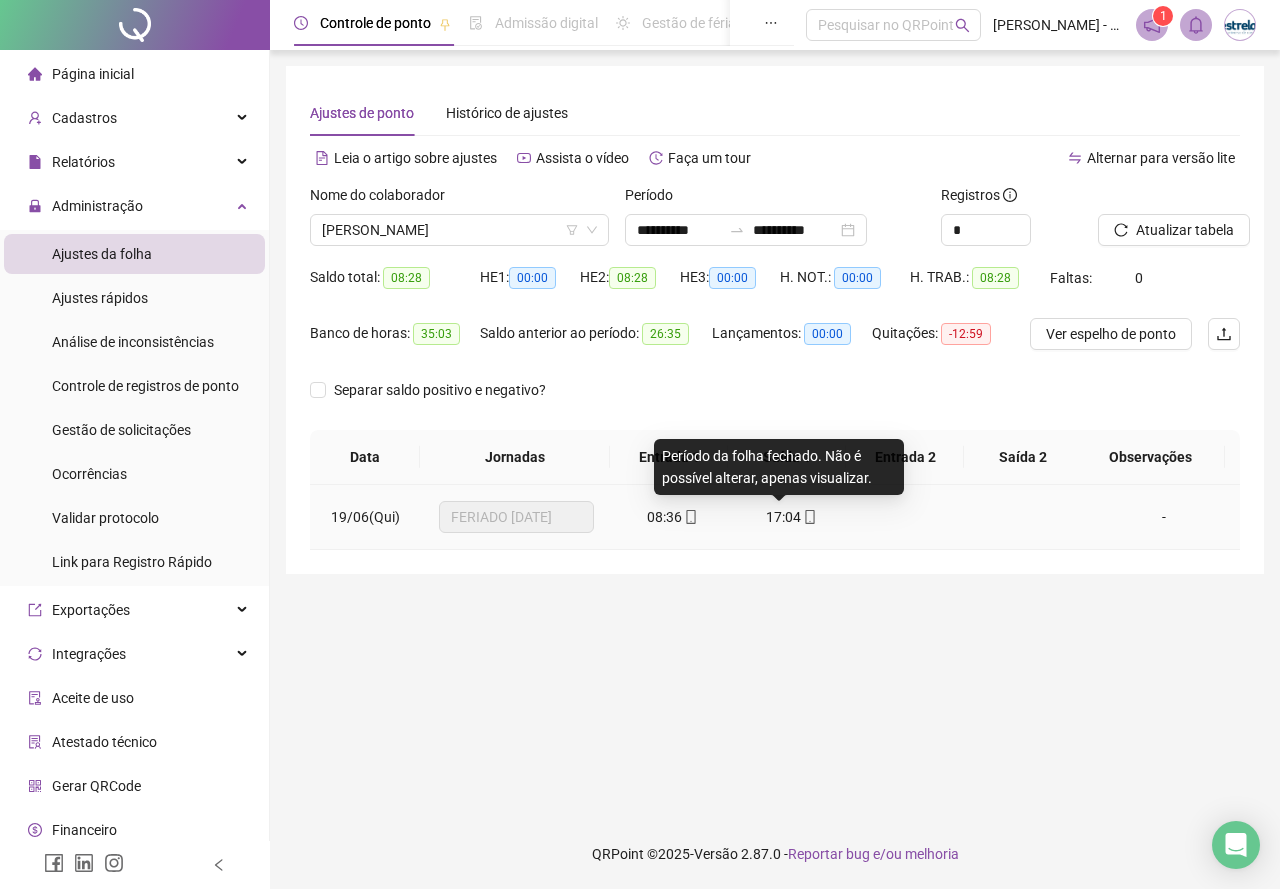 click on "17:04" at bounding box center (783, 517) 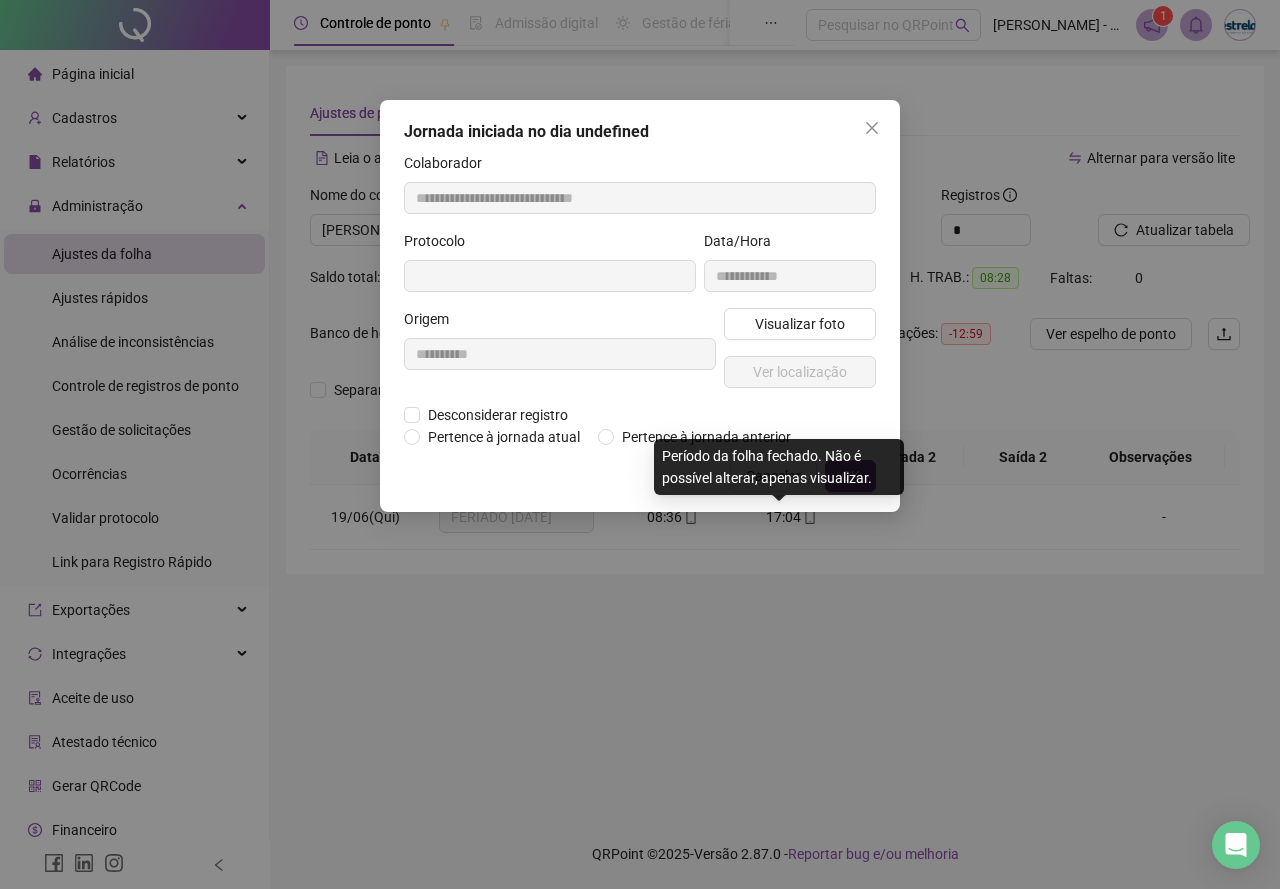type on "**********" 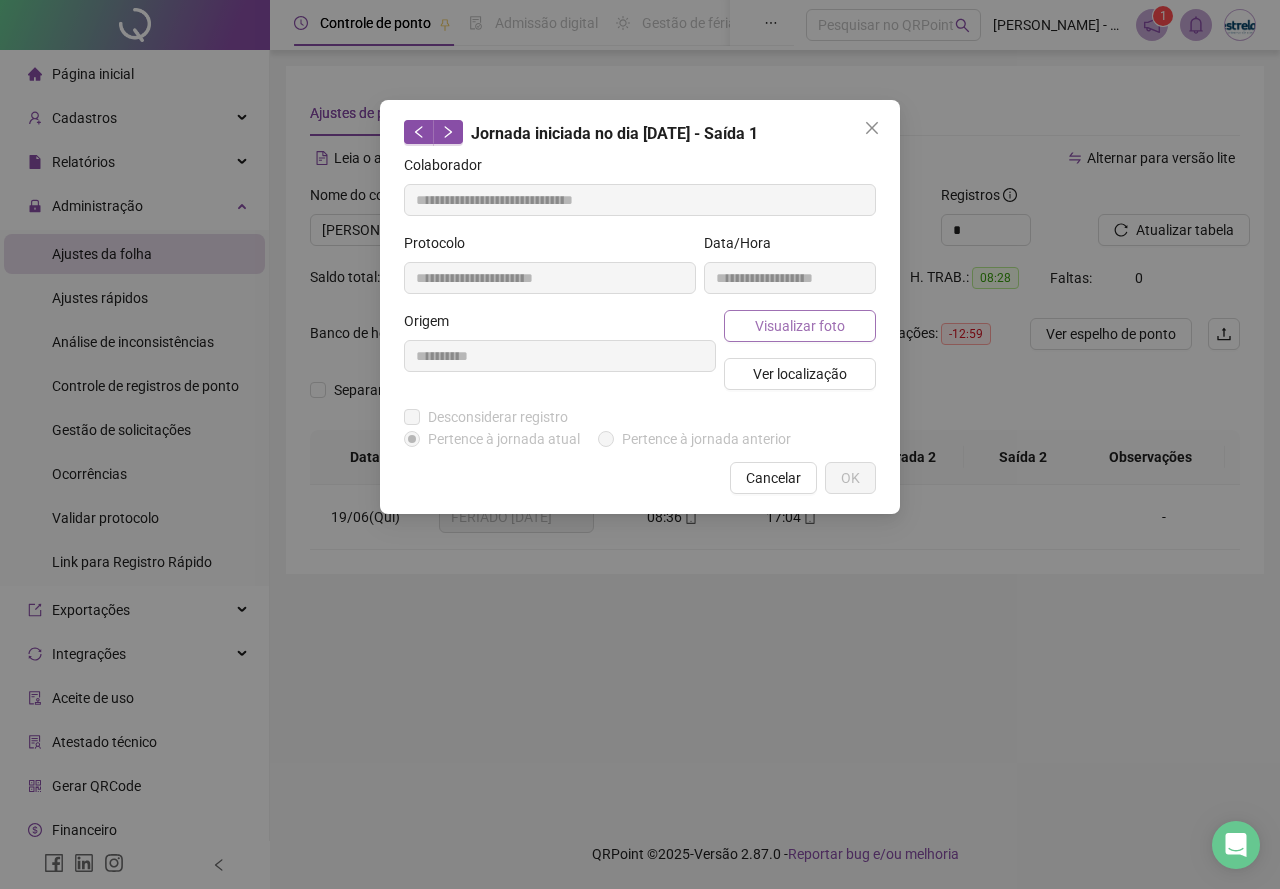 click on "Visualizar foto" at bounding box center (800, 326) 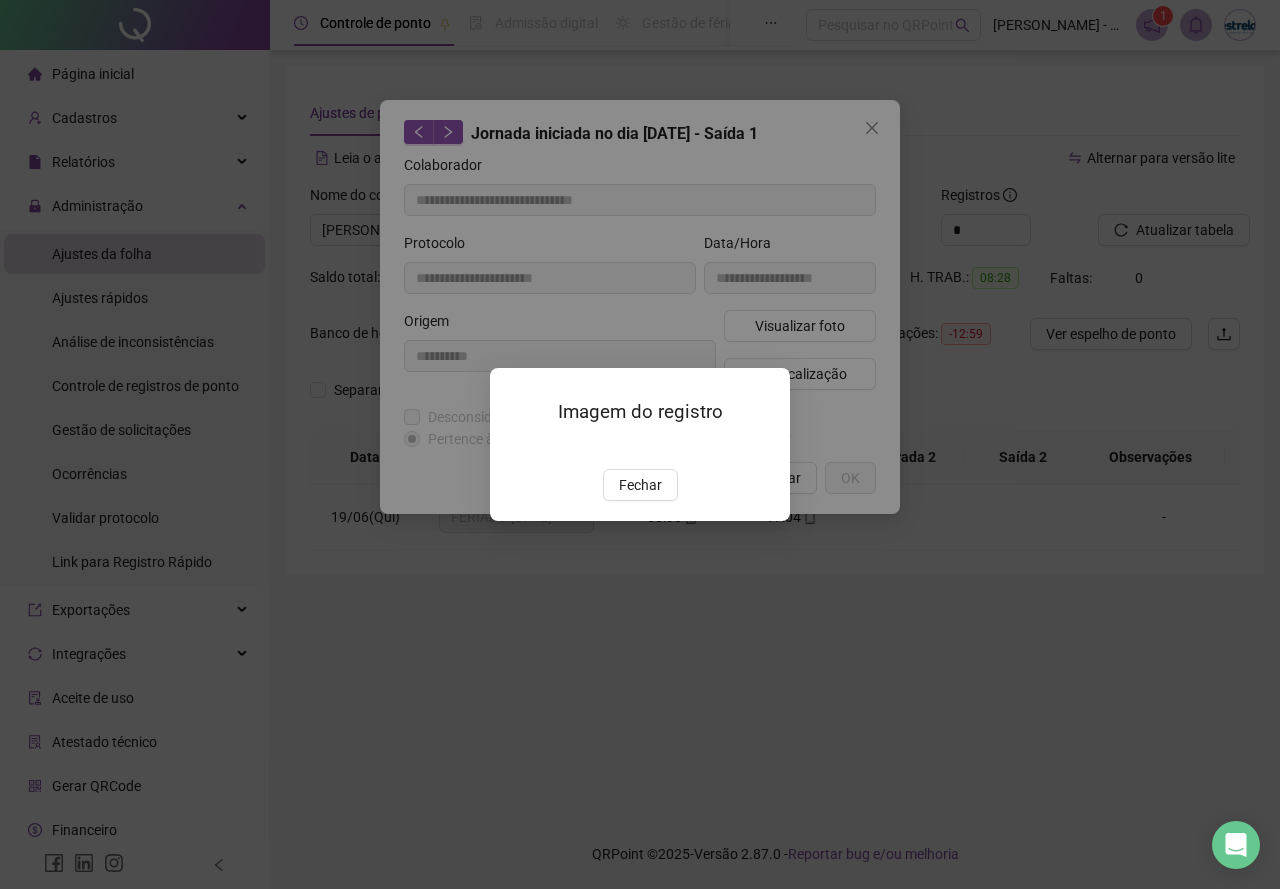 click at bounding box center (514, 448) 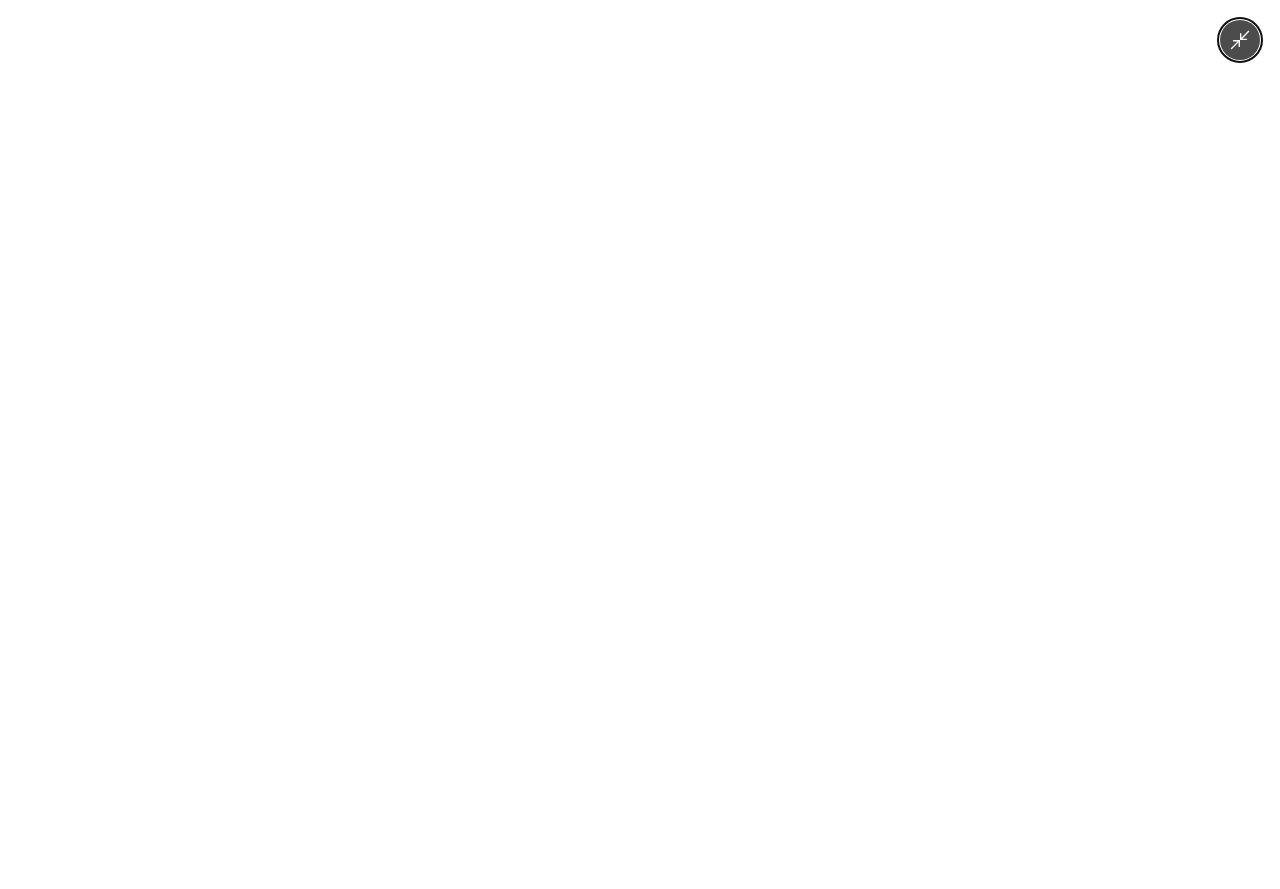 click at bounding box center [640, 444] 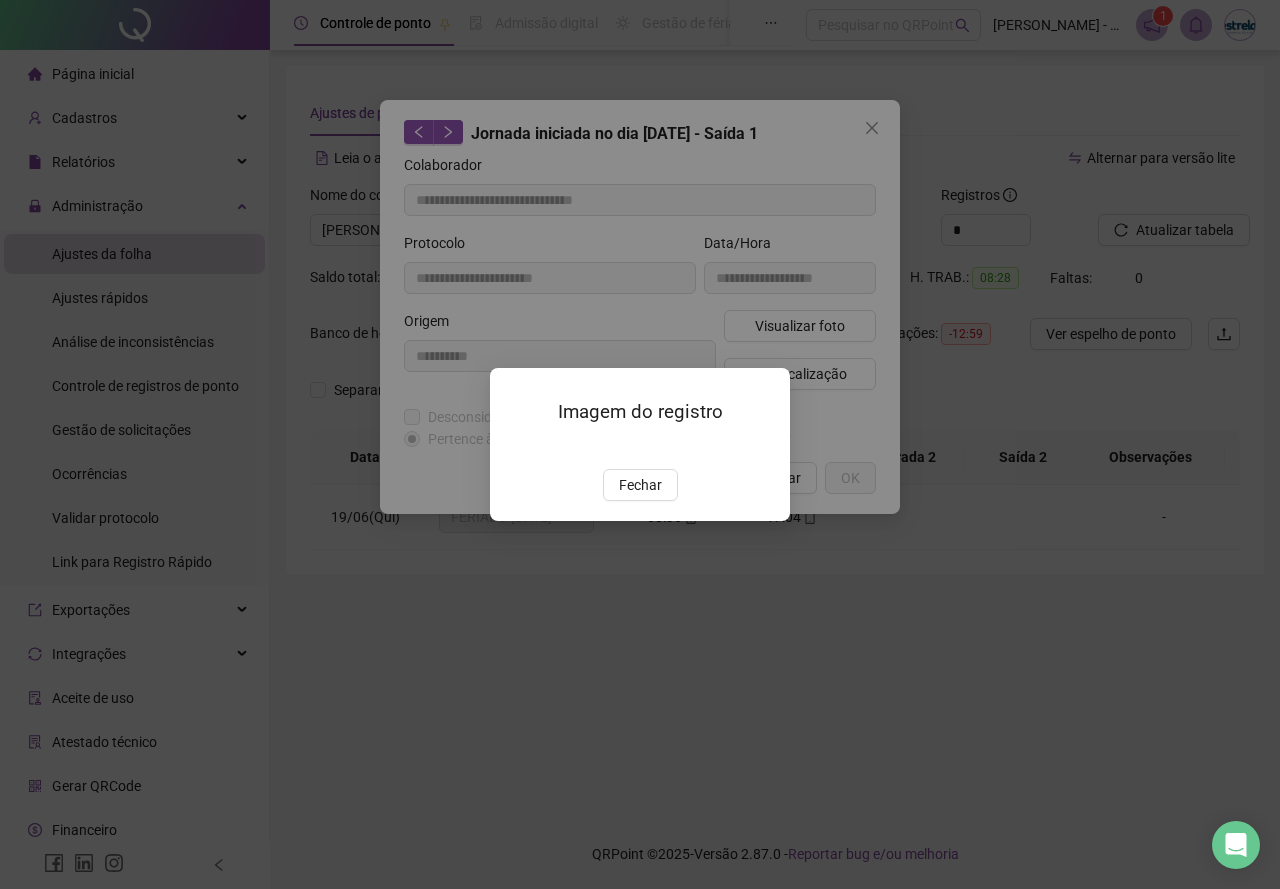 click on "Imagem do registro Fechar" at bounding box center [640, 444] 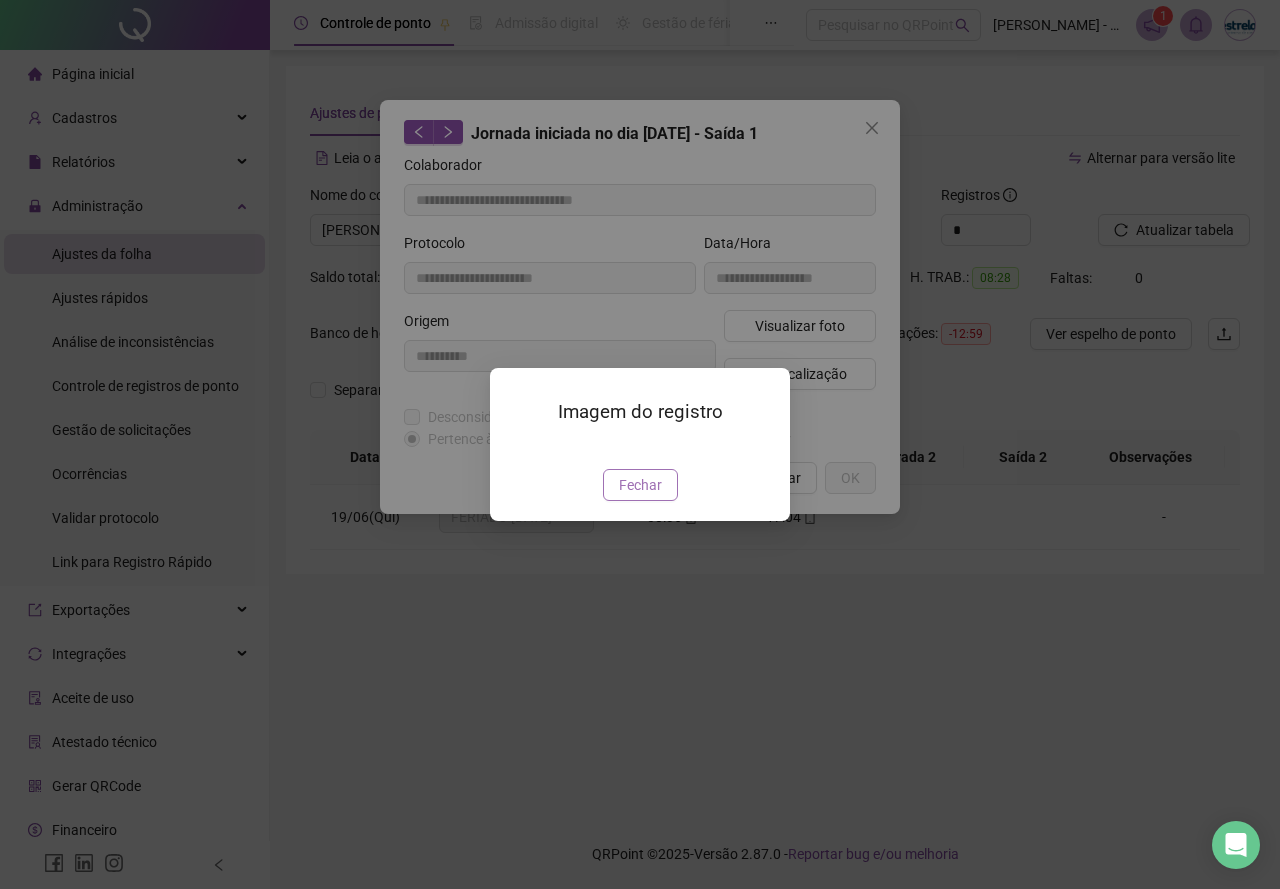 click on "Fechar" at bounding box center [640, 485] 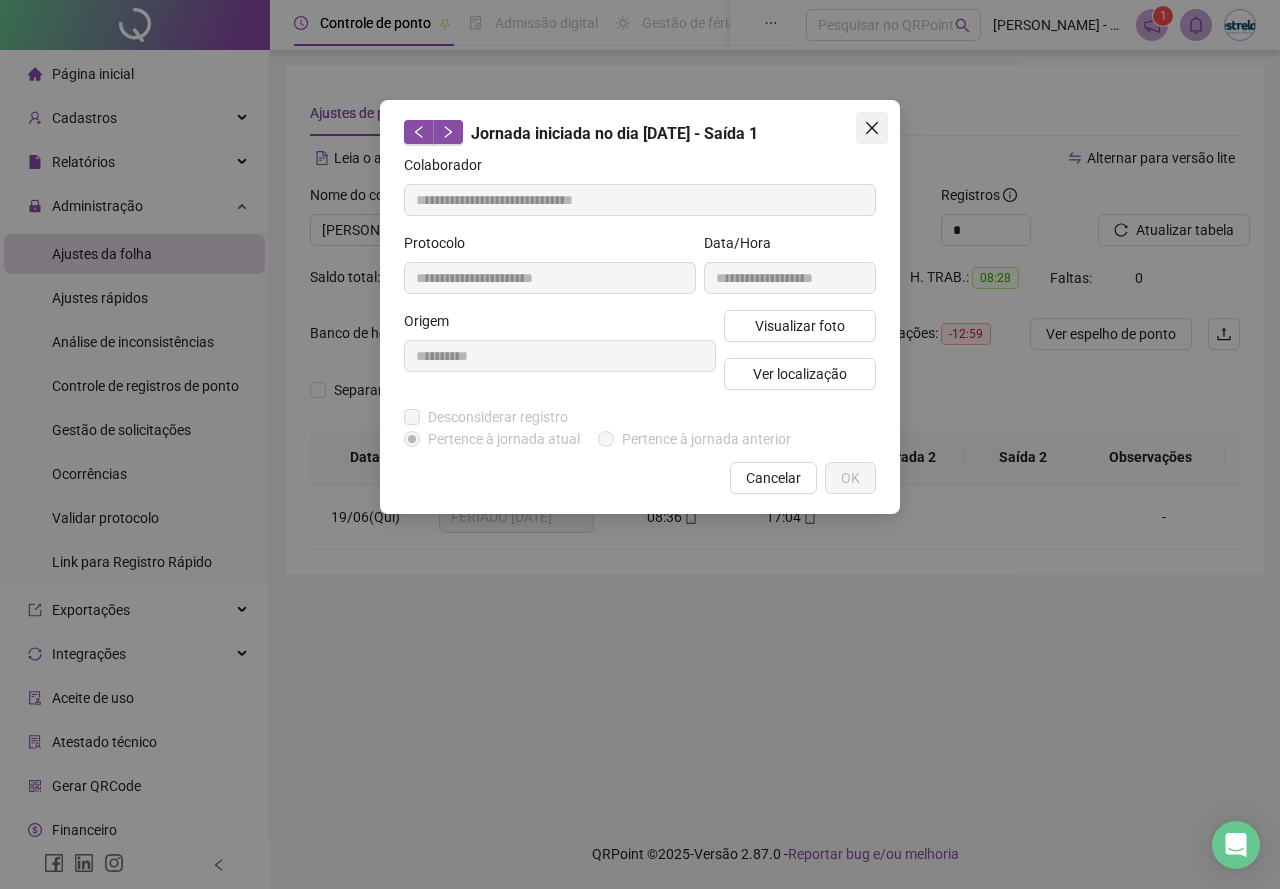 click 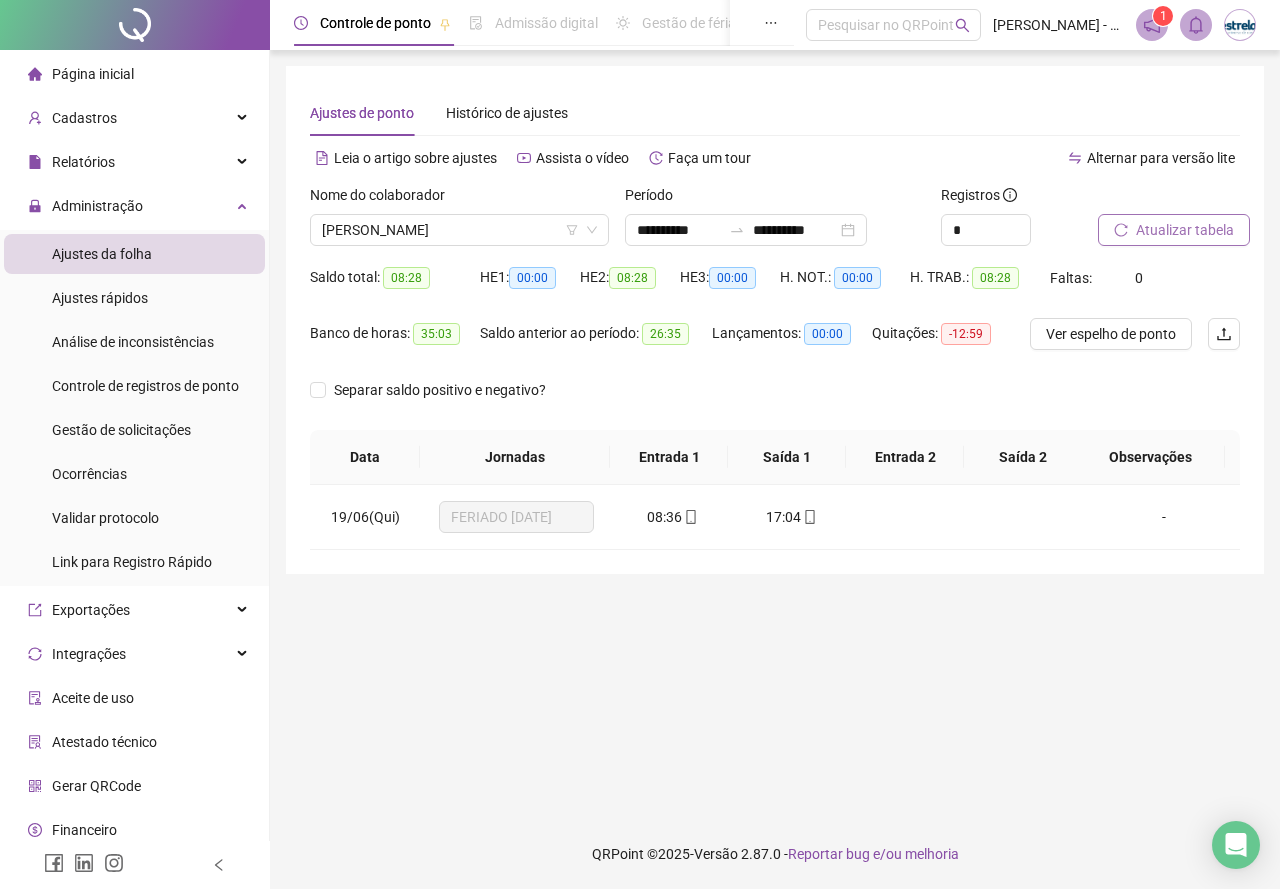 click on "Atualizar tabela" at bounding box center [1174, 230] 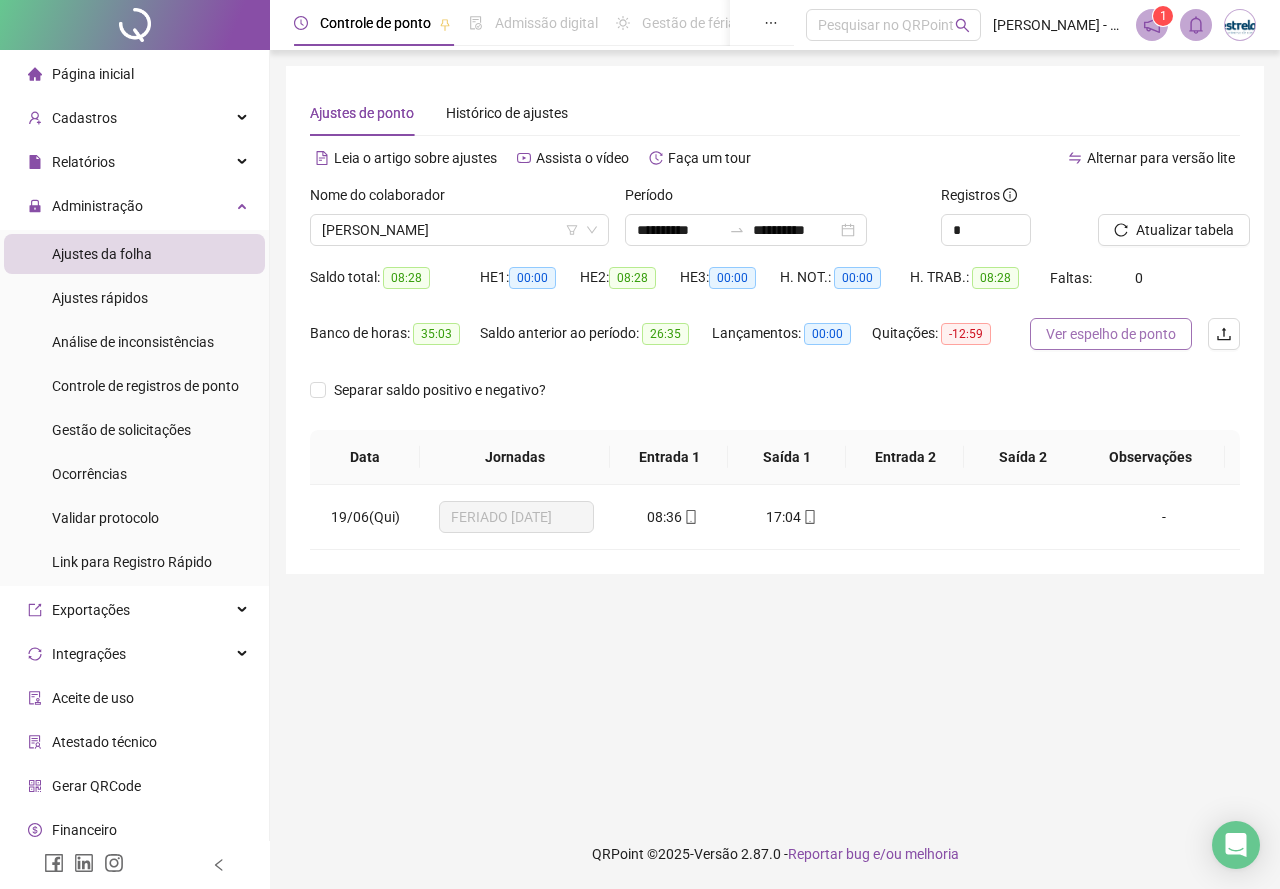 click on "Ver espelho de ponto" at bounding box center (1111, 334) 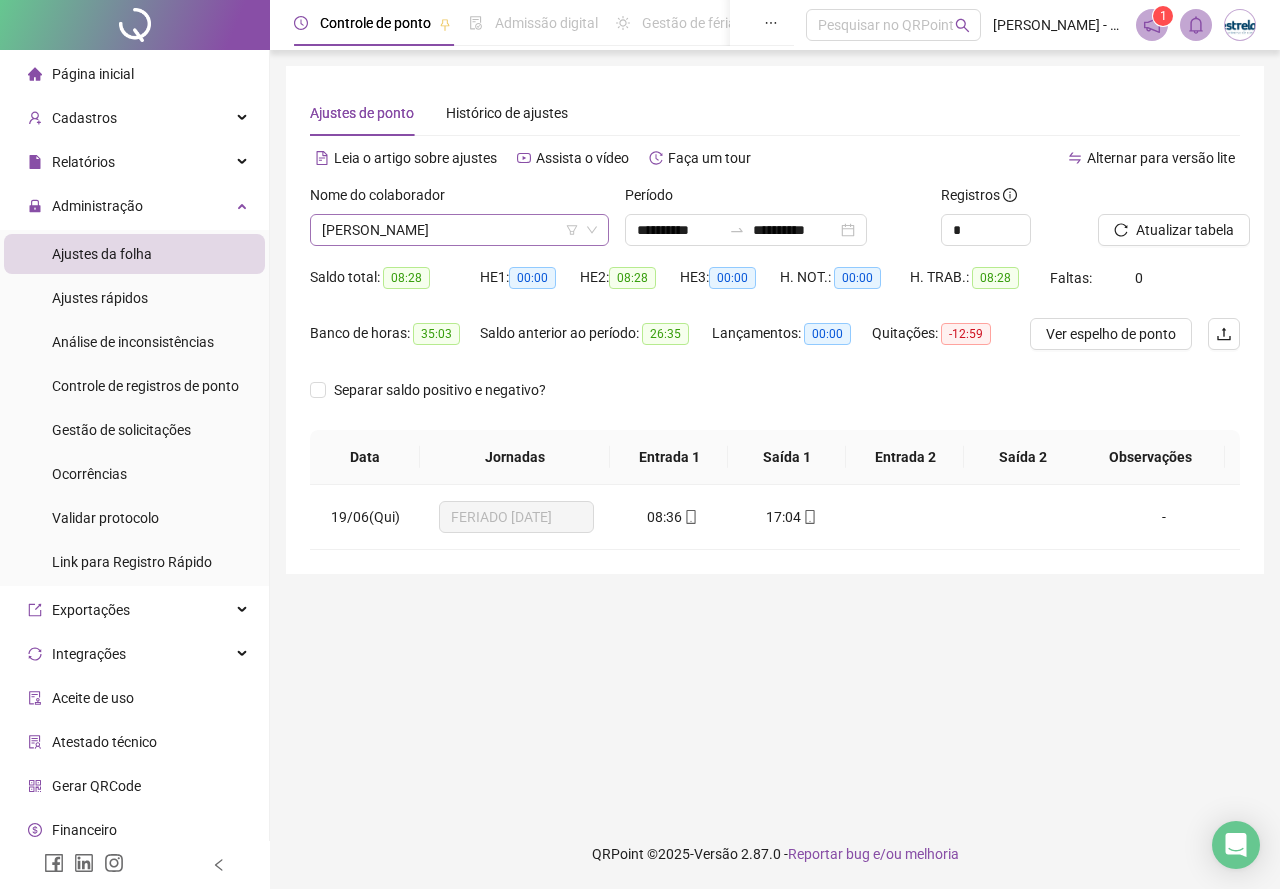 click on "[PERSON_NAME]" at bounding box center [459, 230] 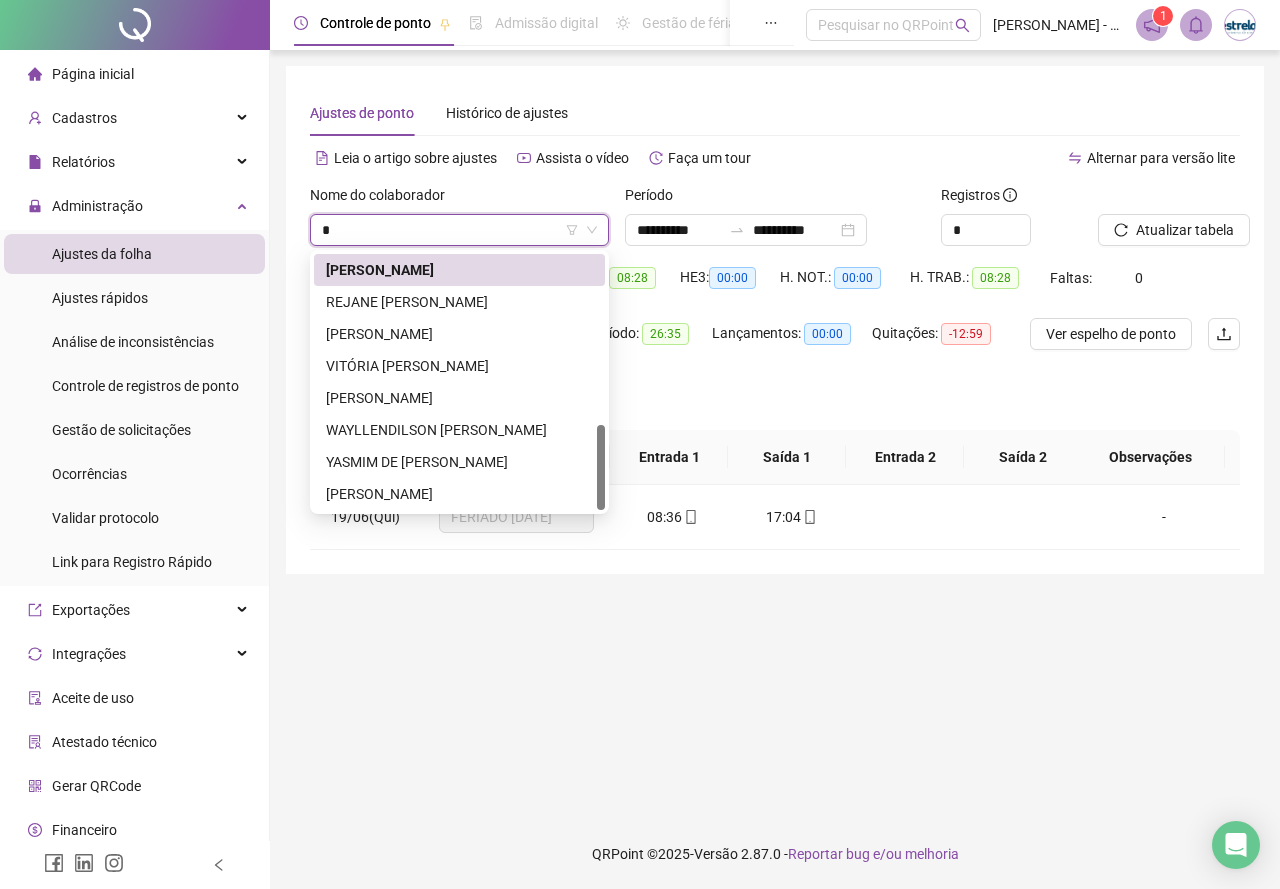 scroll, scrollTop: 512, scrollLeft: 0, axis: vertical 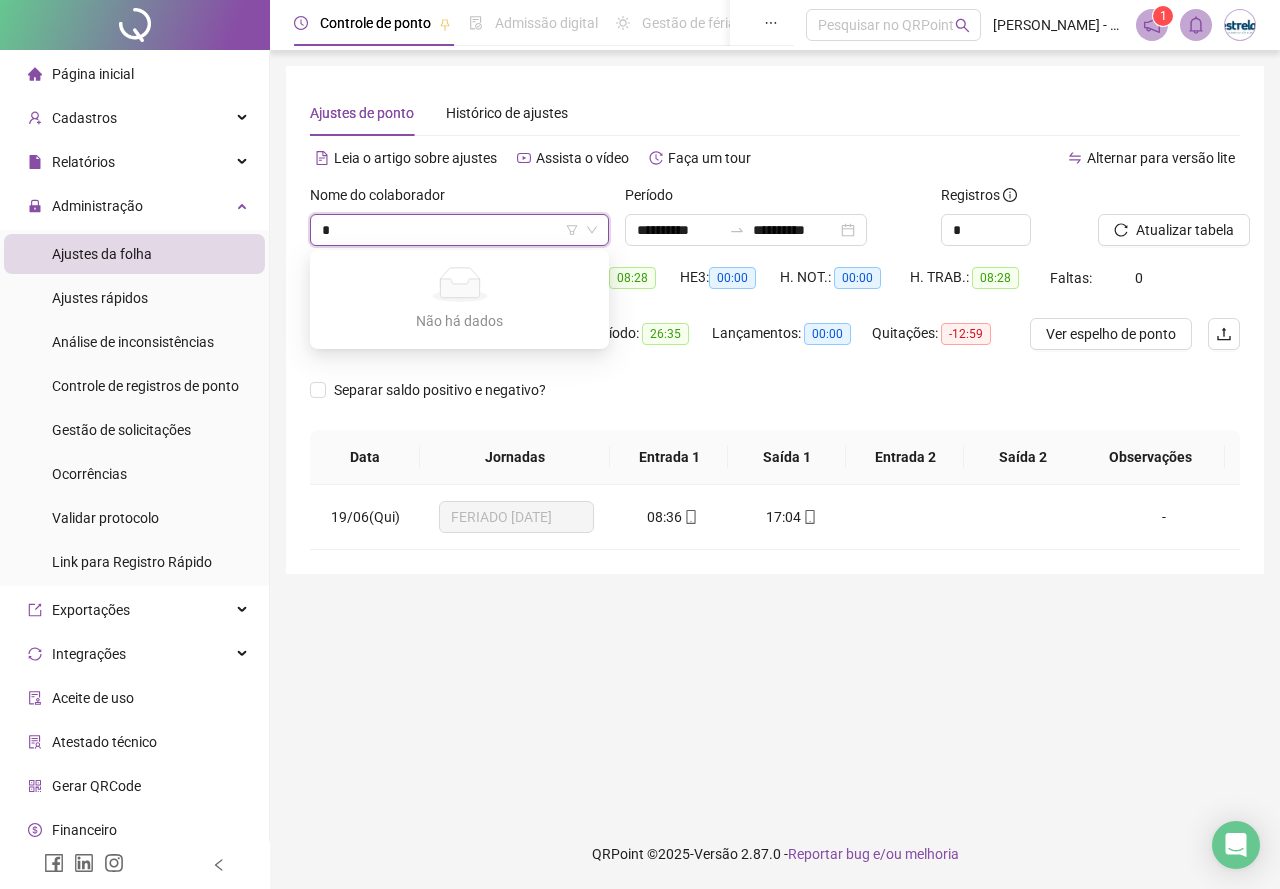 type on "**" 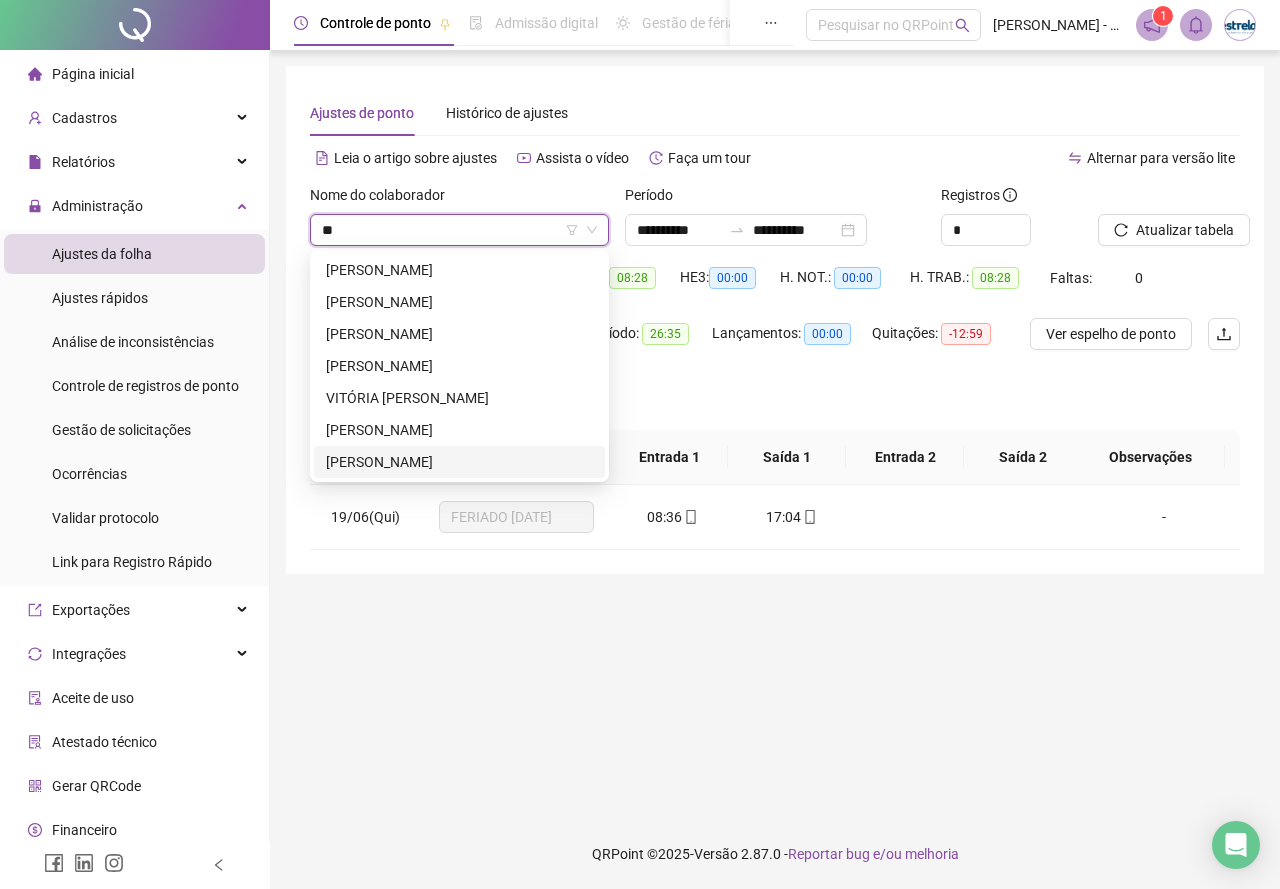 click on "ZACARIAS DOS SANTOS FERREIRA" at bounding box center [459, 462] 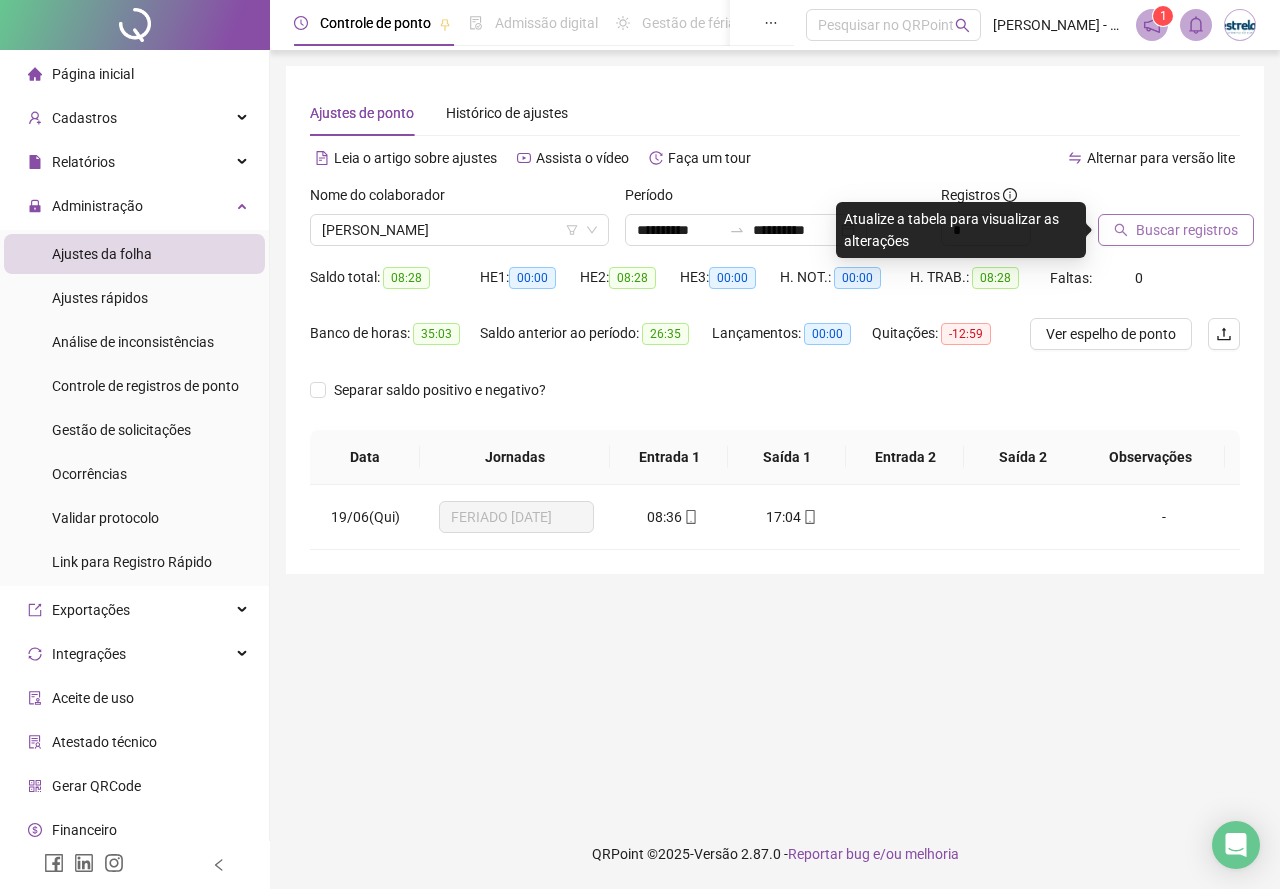 click on "Buscar registros" at bounding box center (1187, 230) 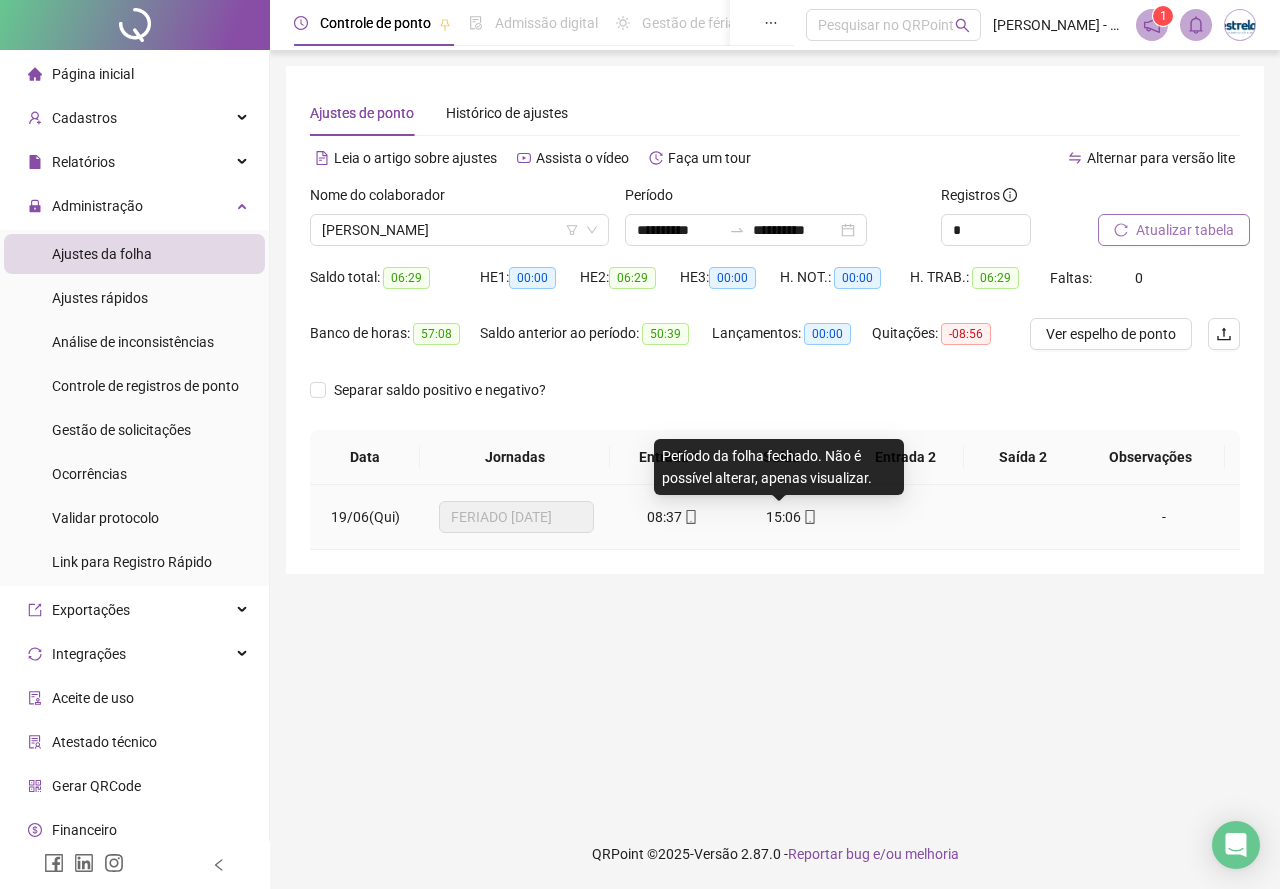 click on "15:06" at bounding box center (783, 517) 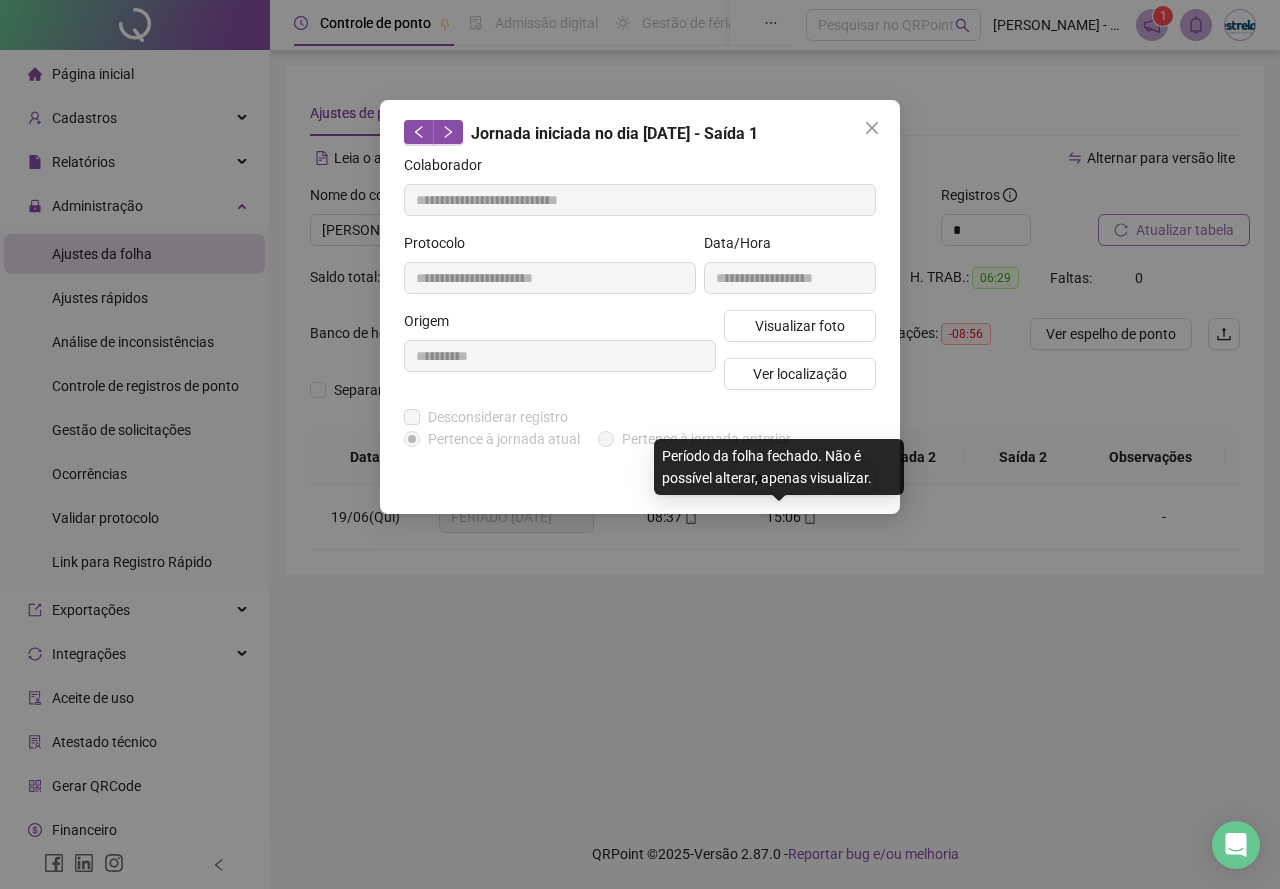 type on "**********" 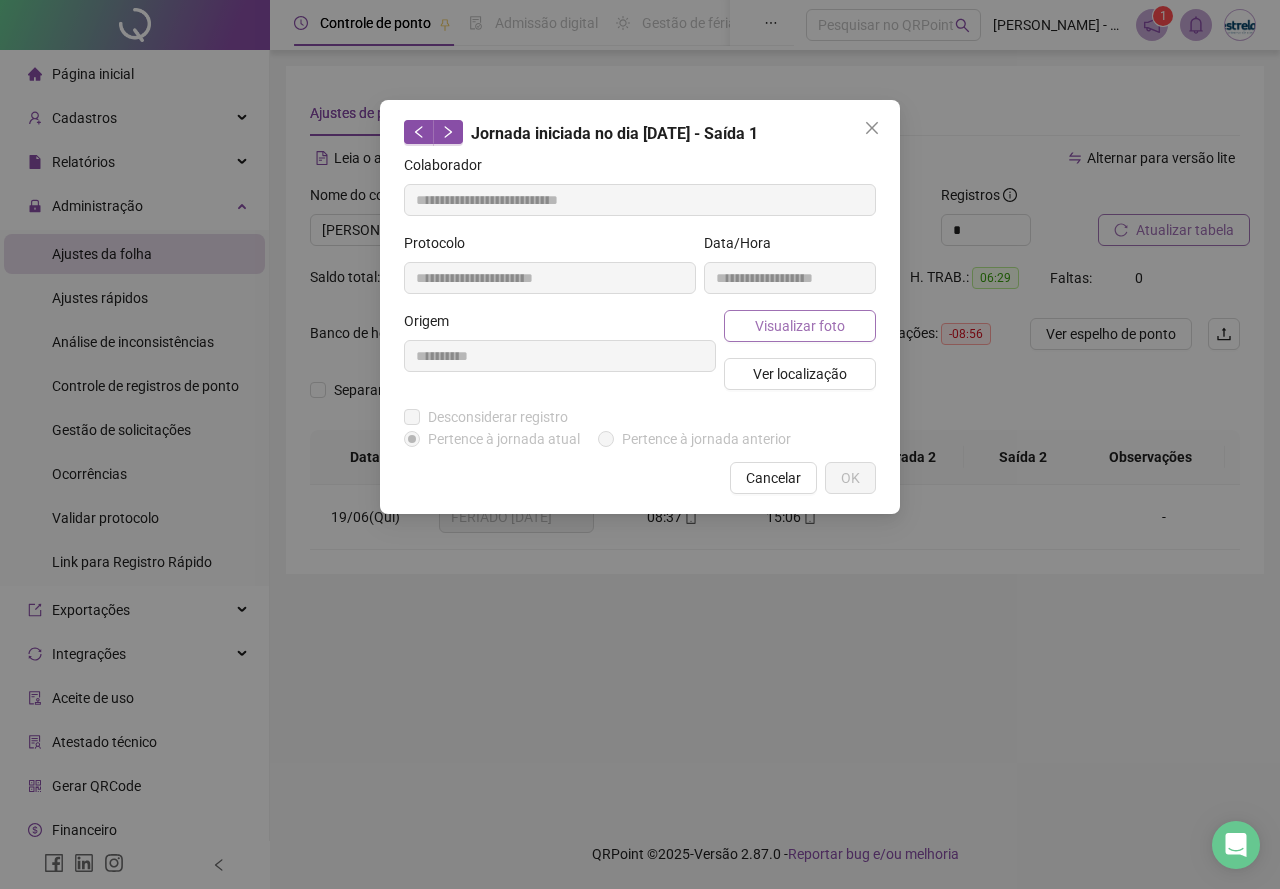 click on "Visualizar foto" at bounding box center [800, 326] 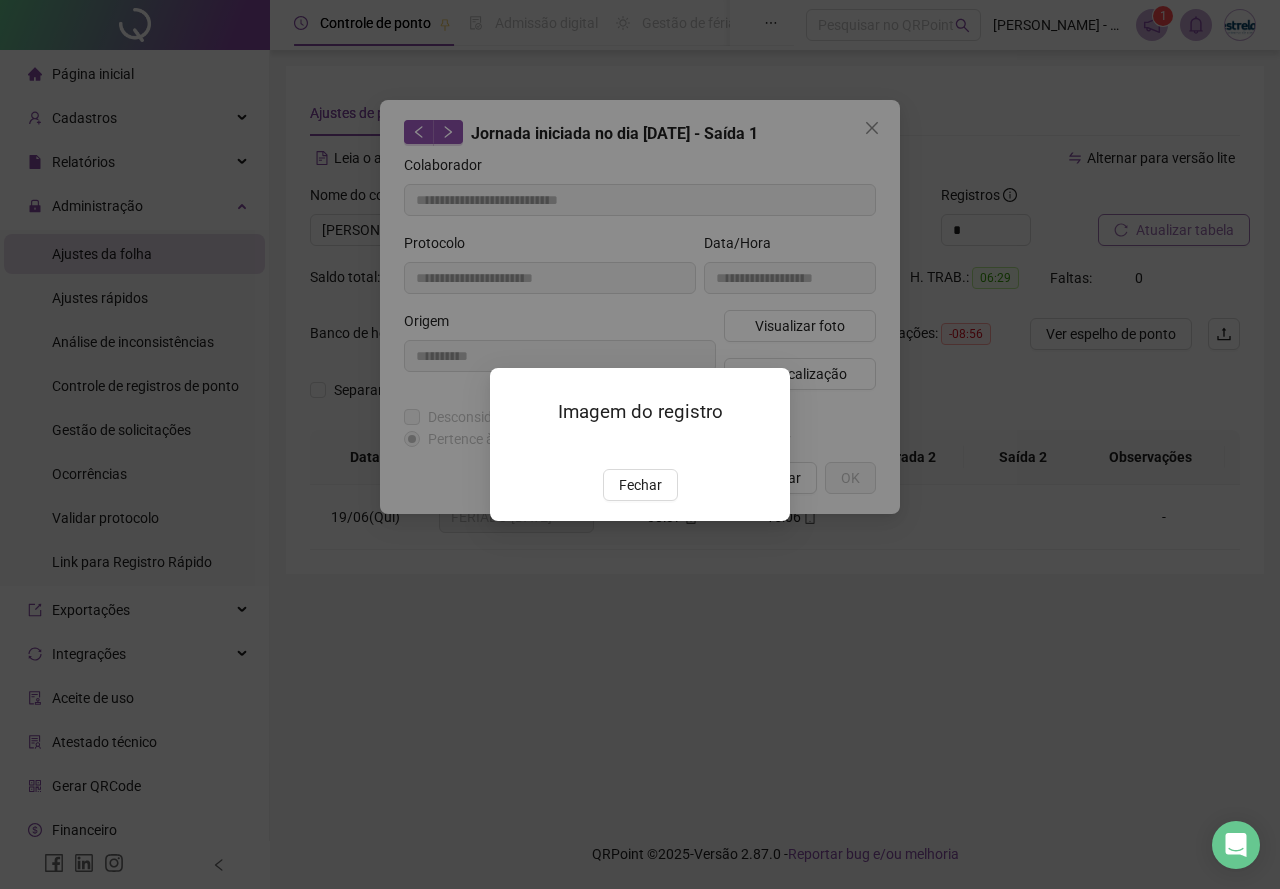 click at bounding box center (514, 448) 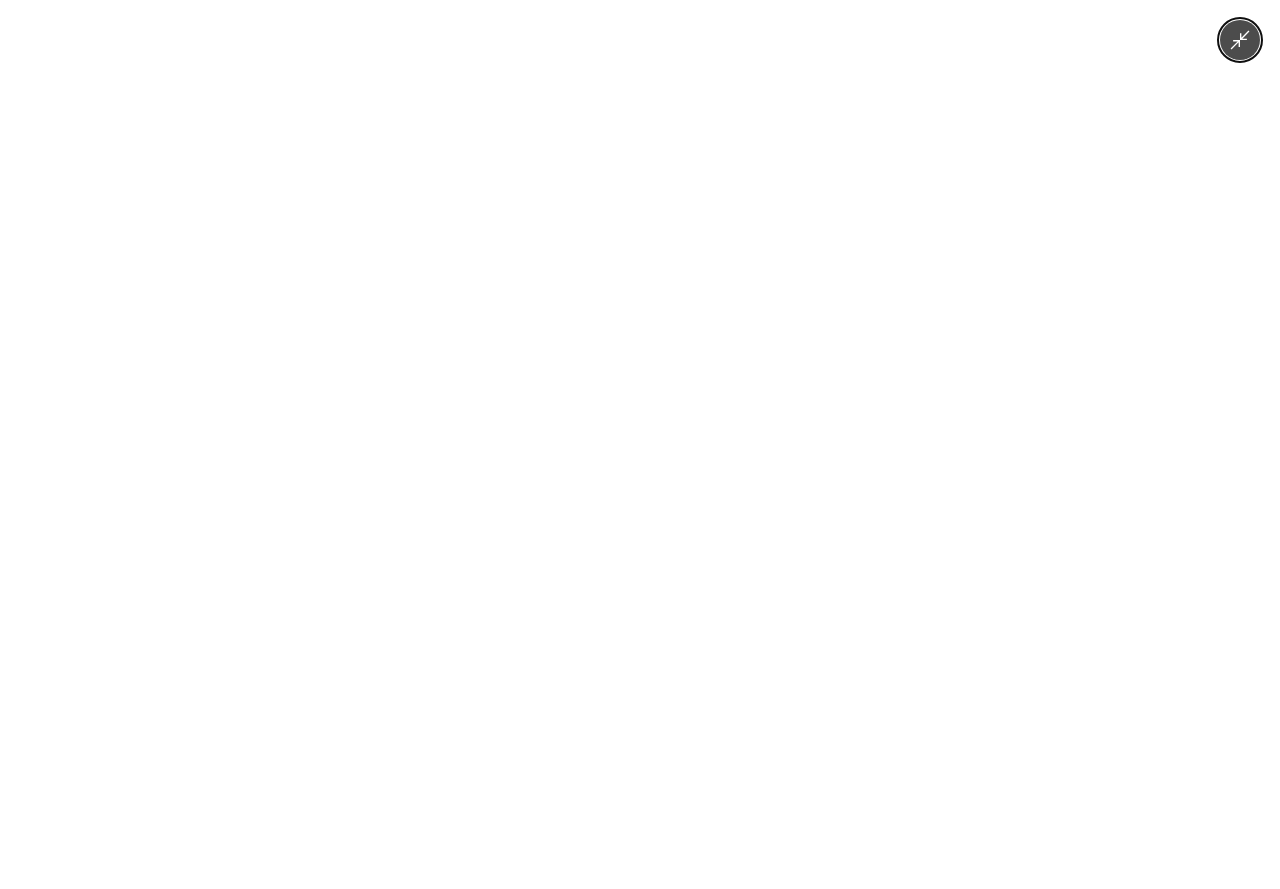 click at bounding box center (640, 444) 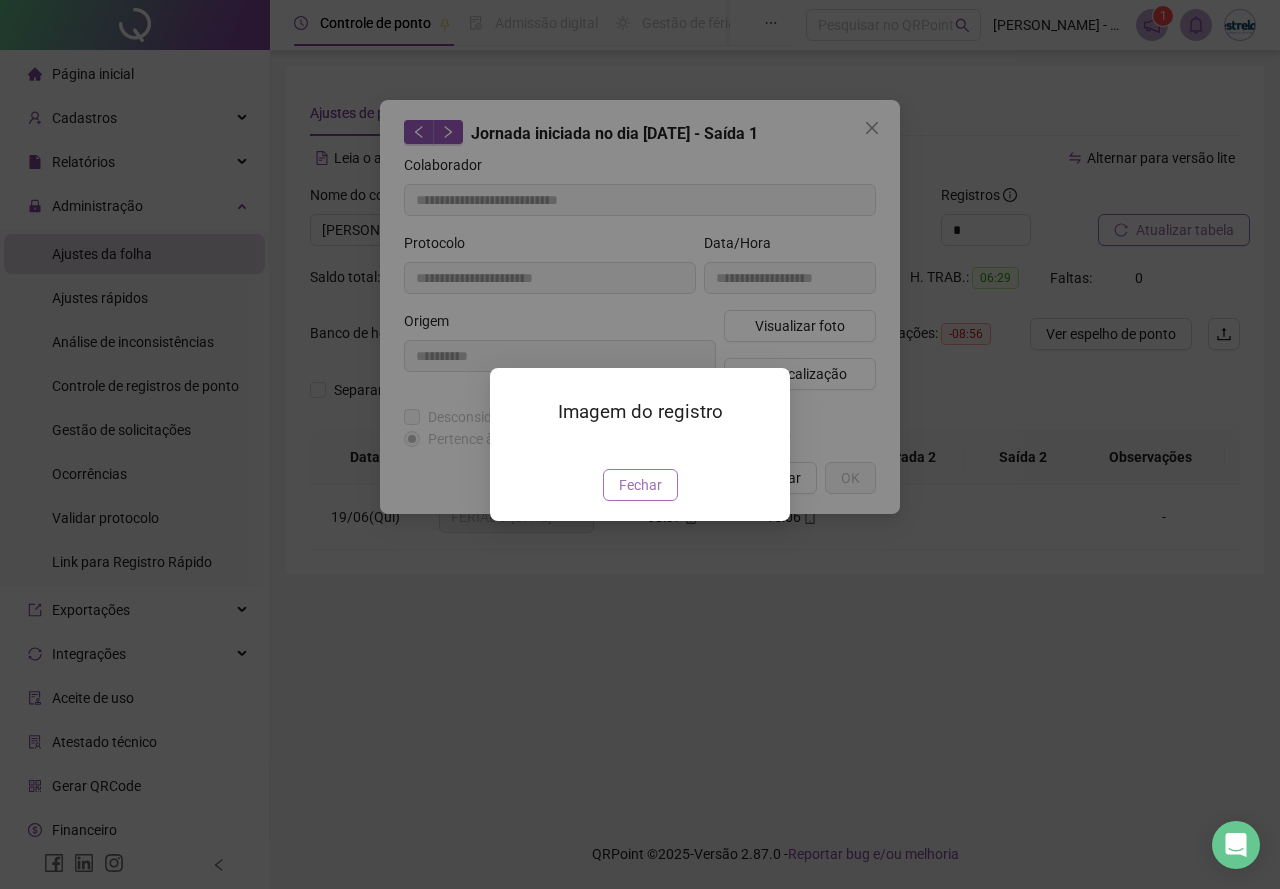 click on "Fechar" at bounding box center [640, 485] 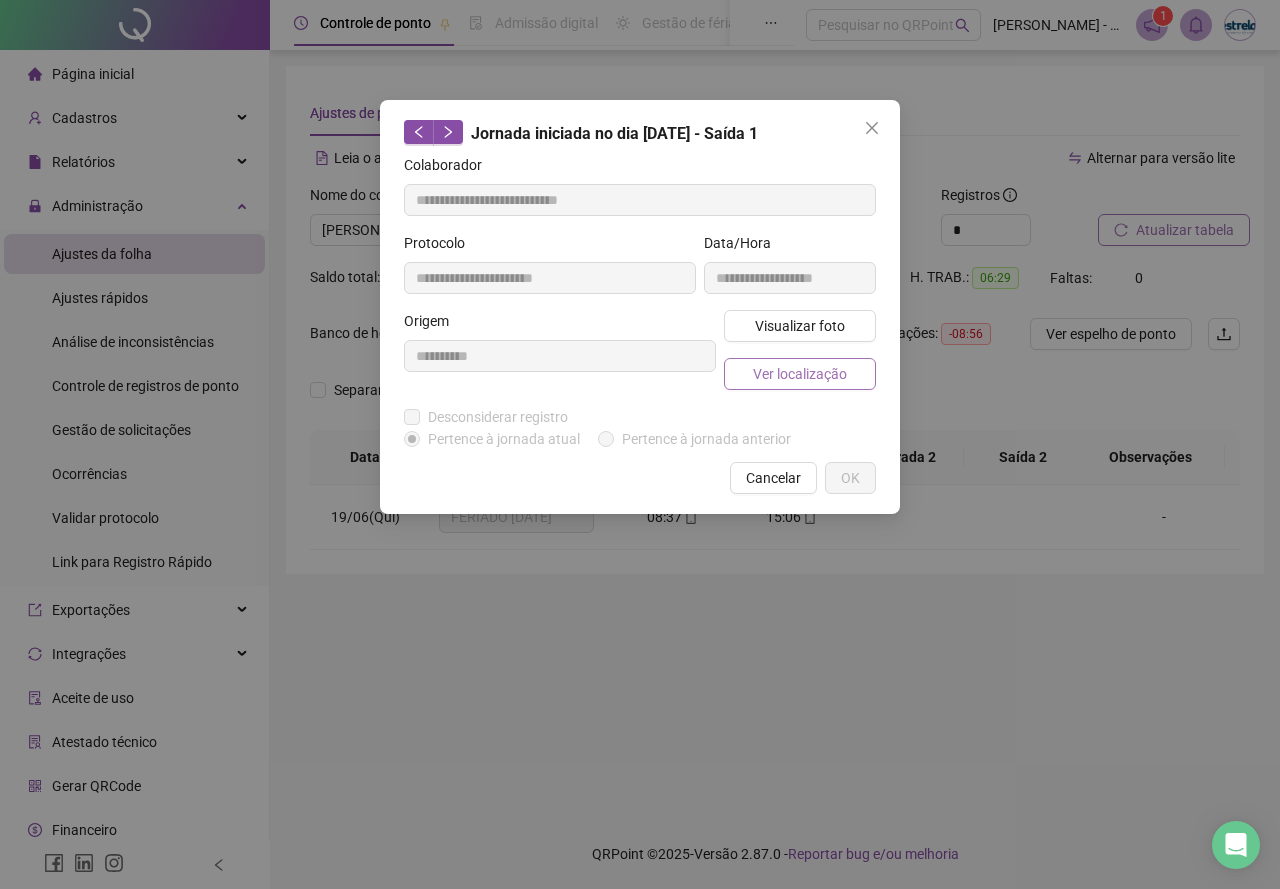 click on "Ver localização" at bounding box center (800, 374) 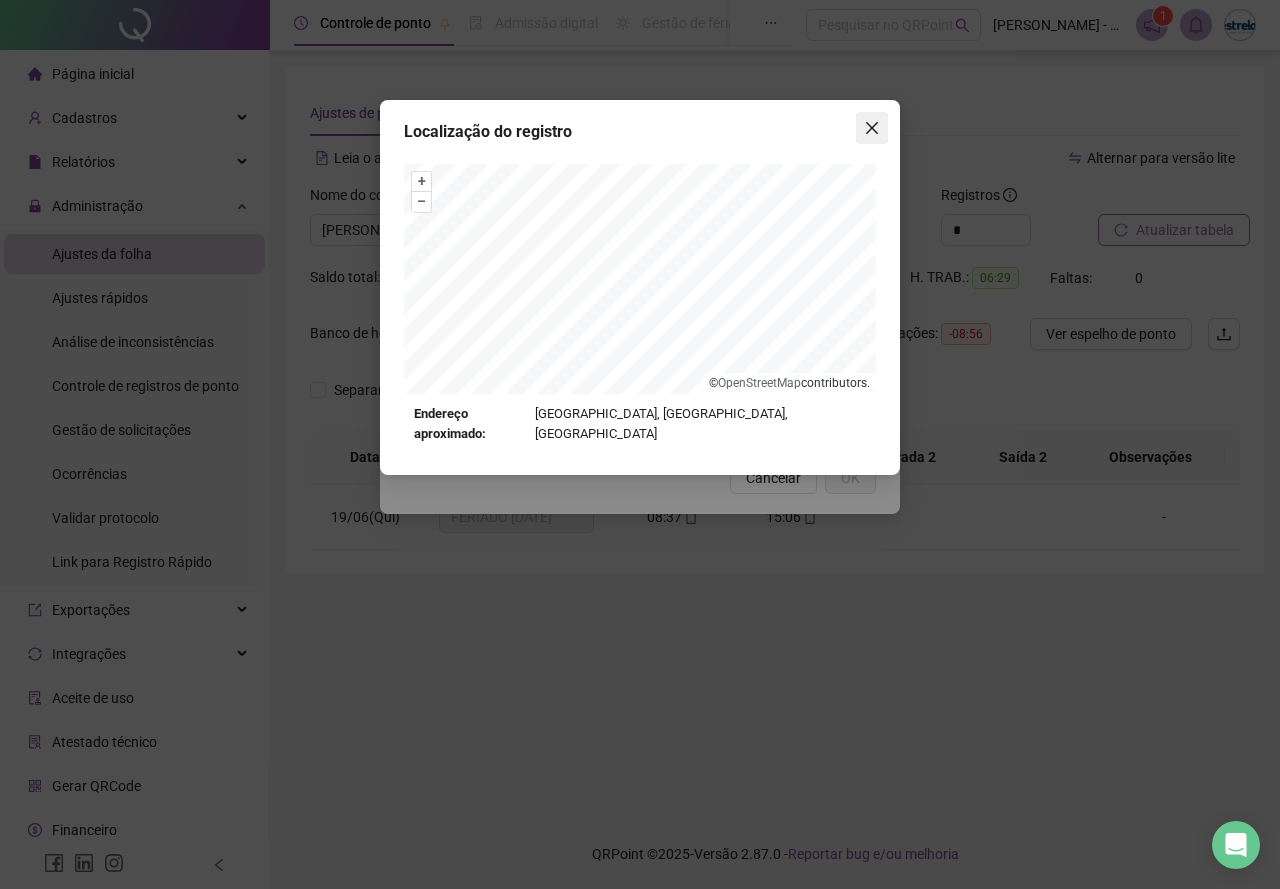click at bounding box center (872, 128) 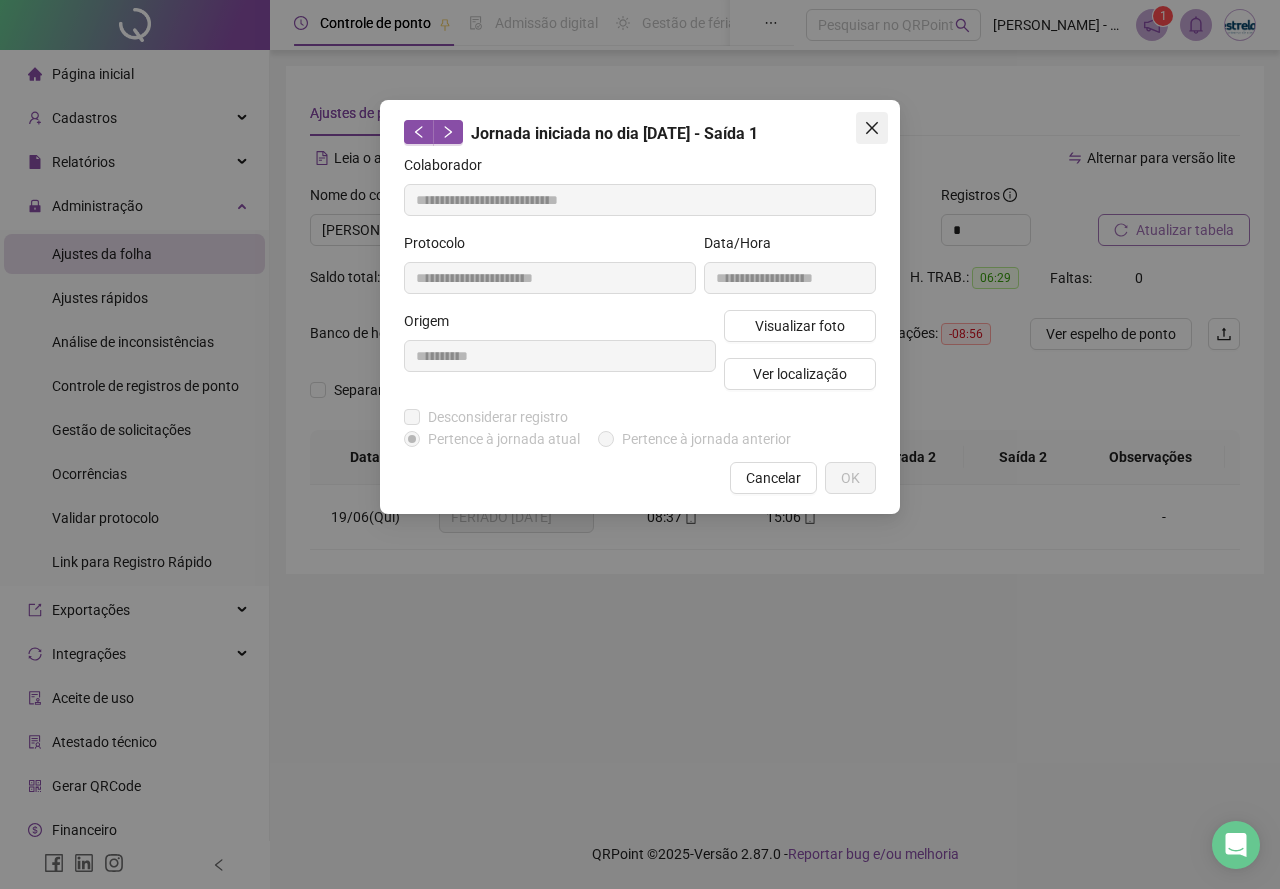 click 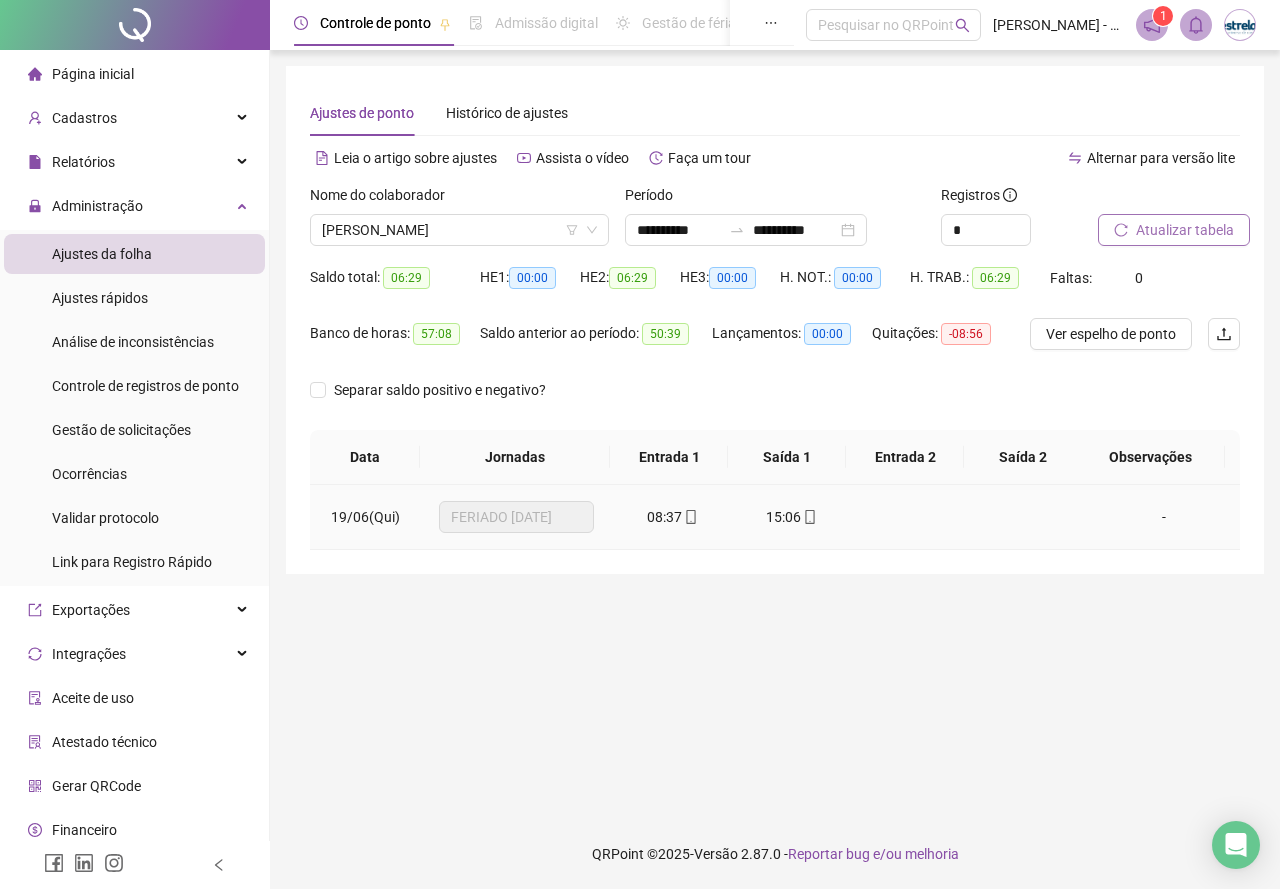 click on "08:37" at bounding box center (664, 517) 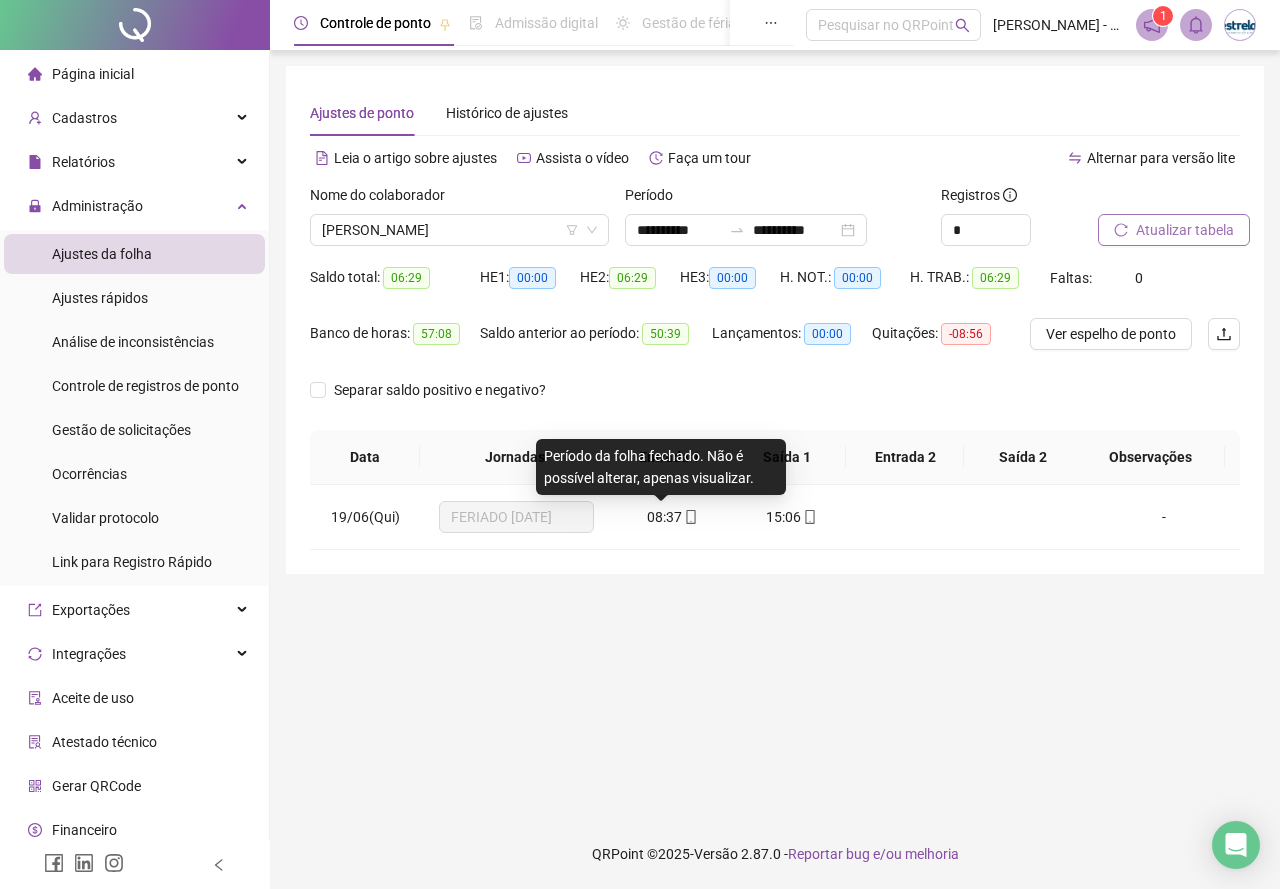 type on "**********" 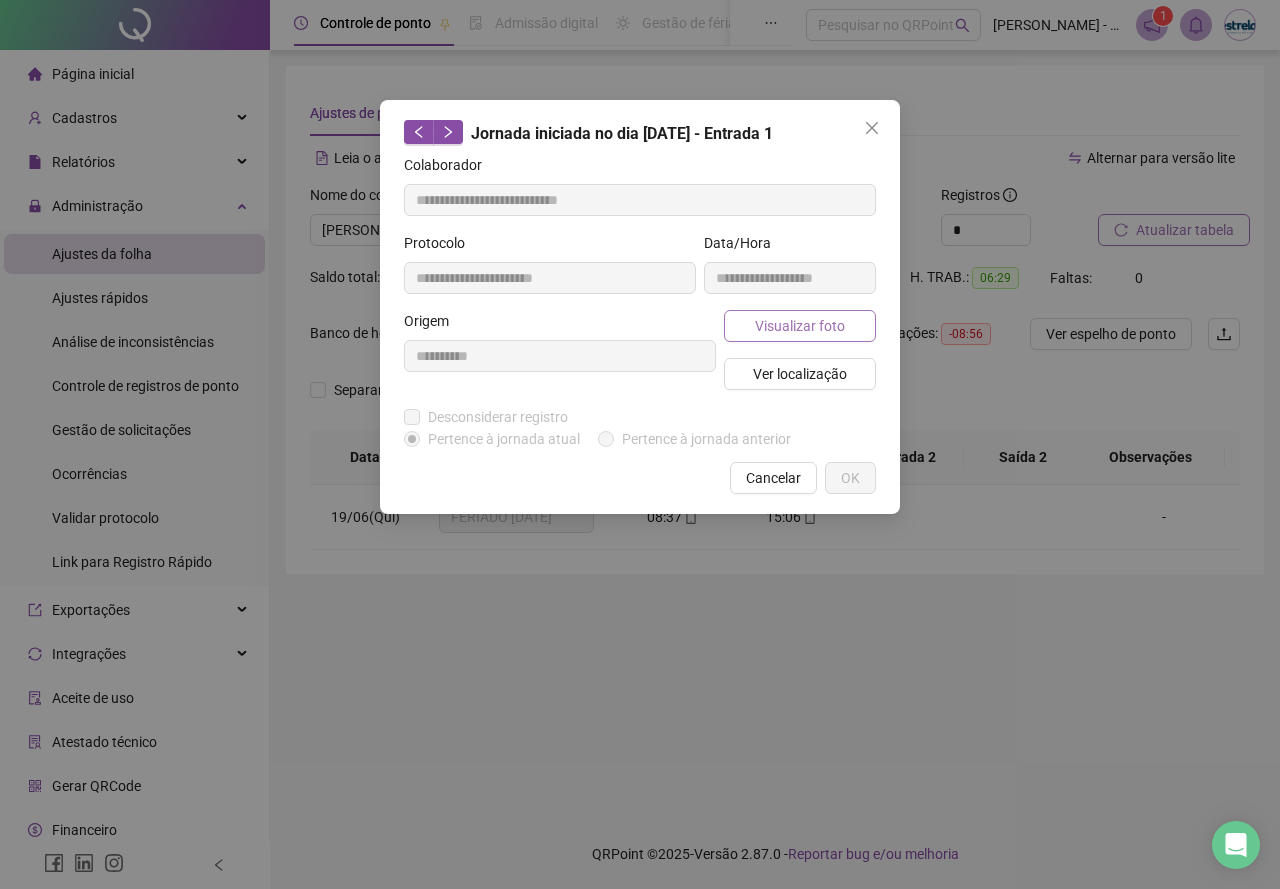 click on "Visualizar foto" at bounding box center [800, 326] 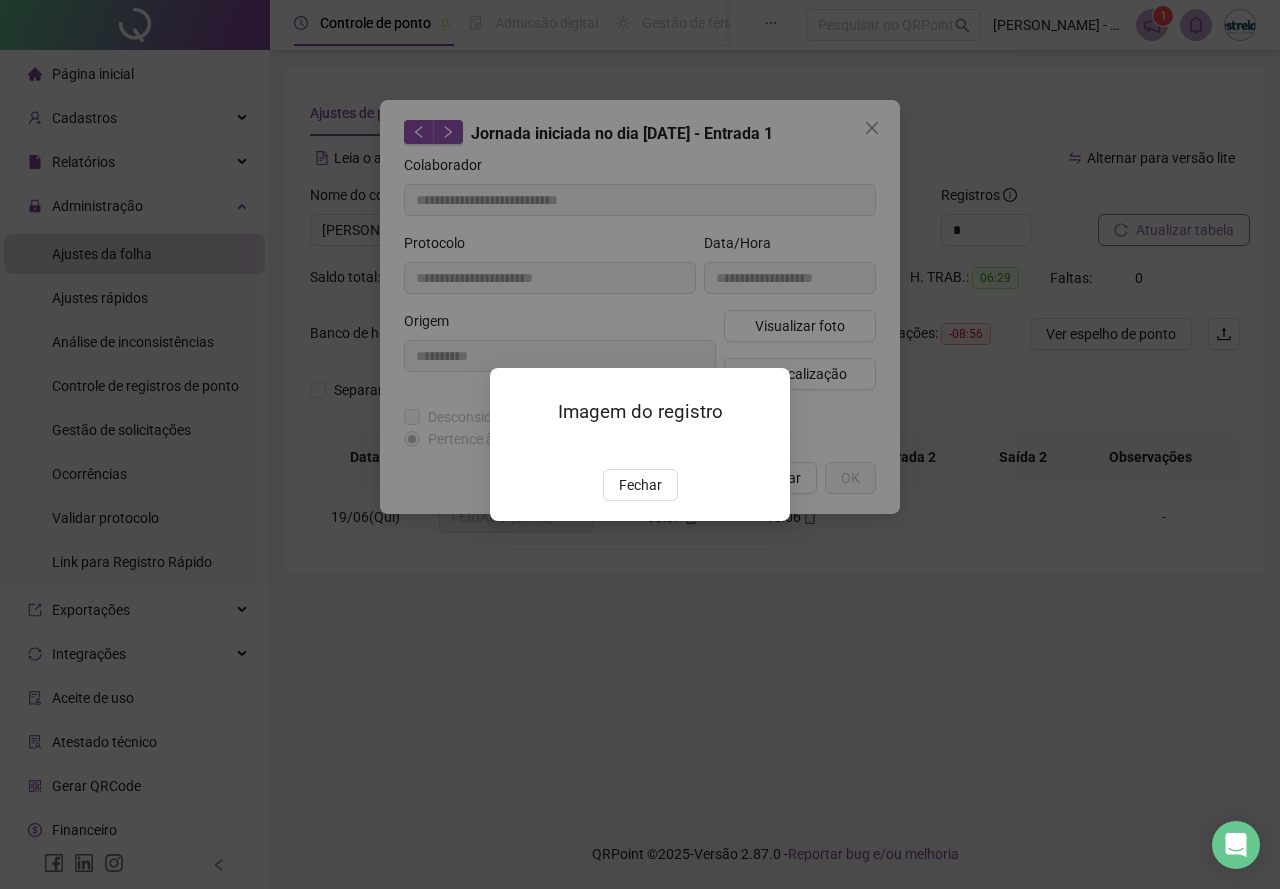 click at bounding box center [514, 448] 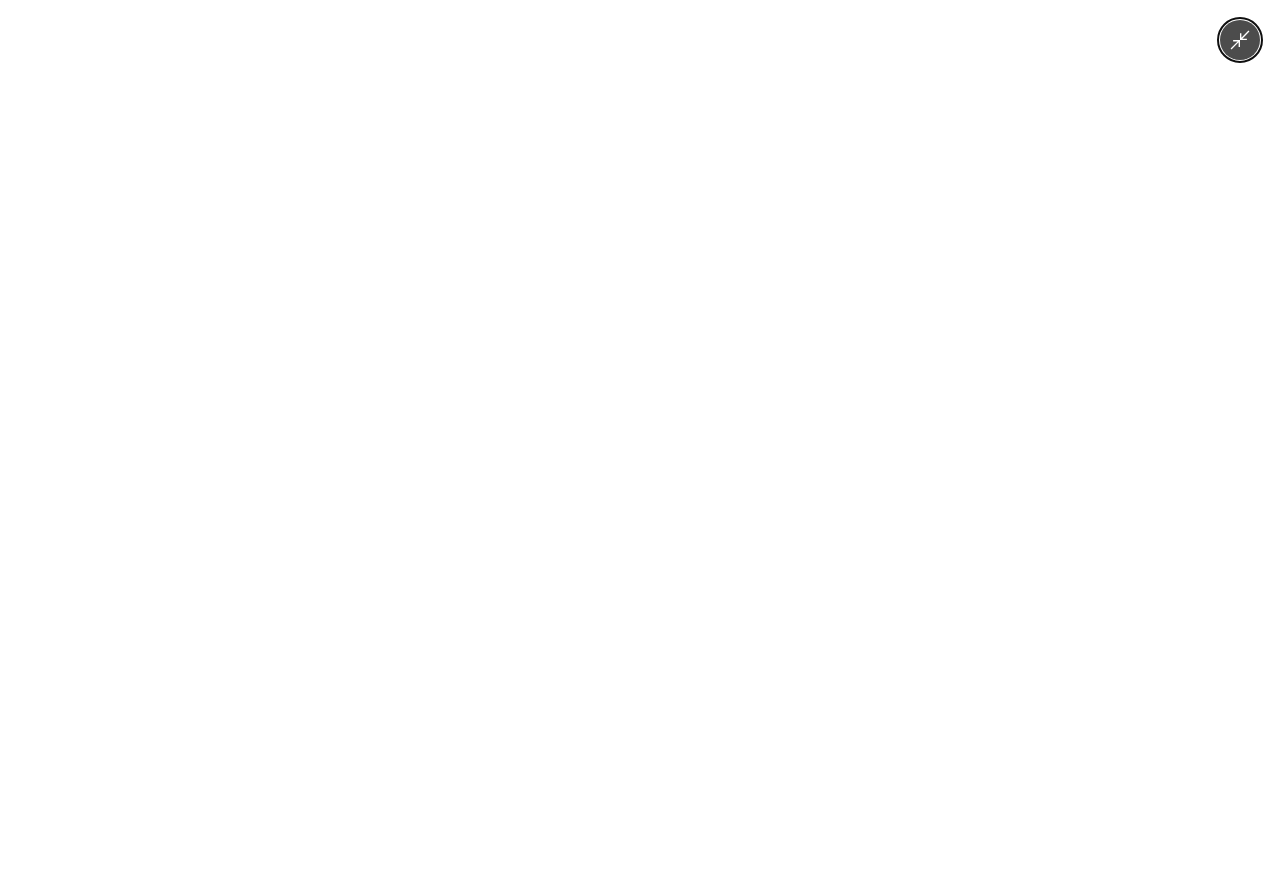 click at bounding box center [640, 444] 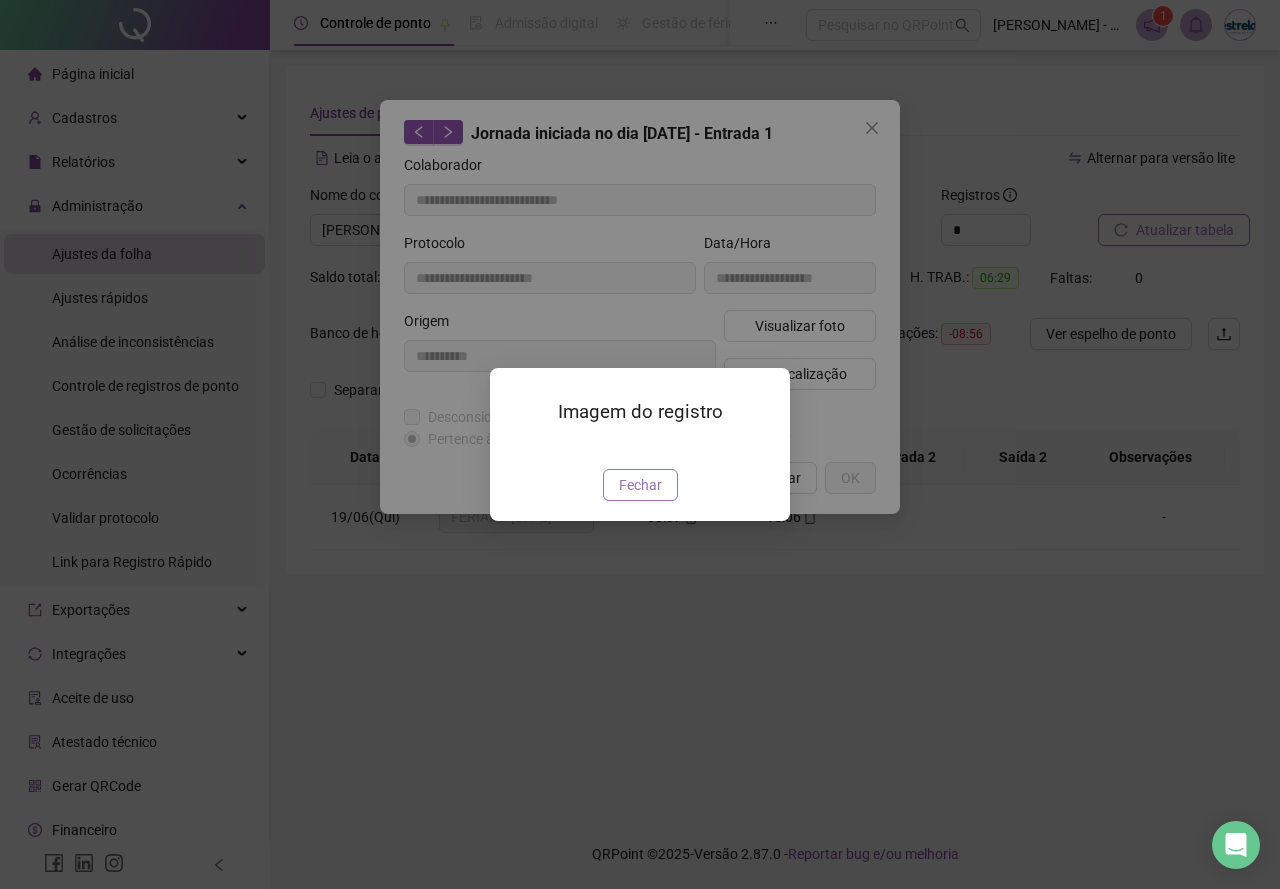 click on "Fechar" at bounding box center (640, 485) 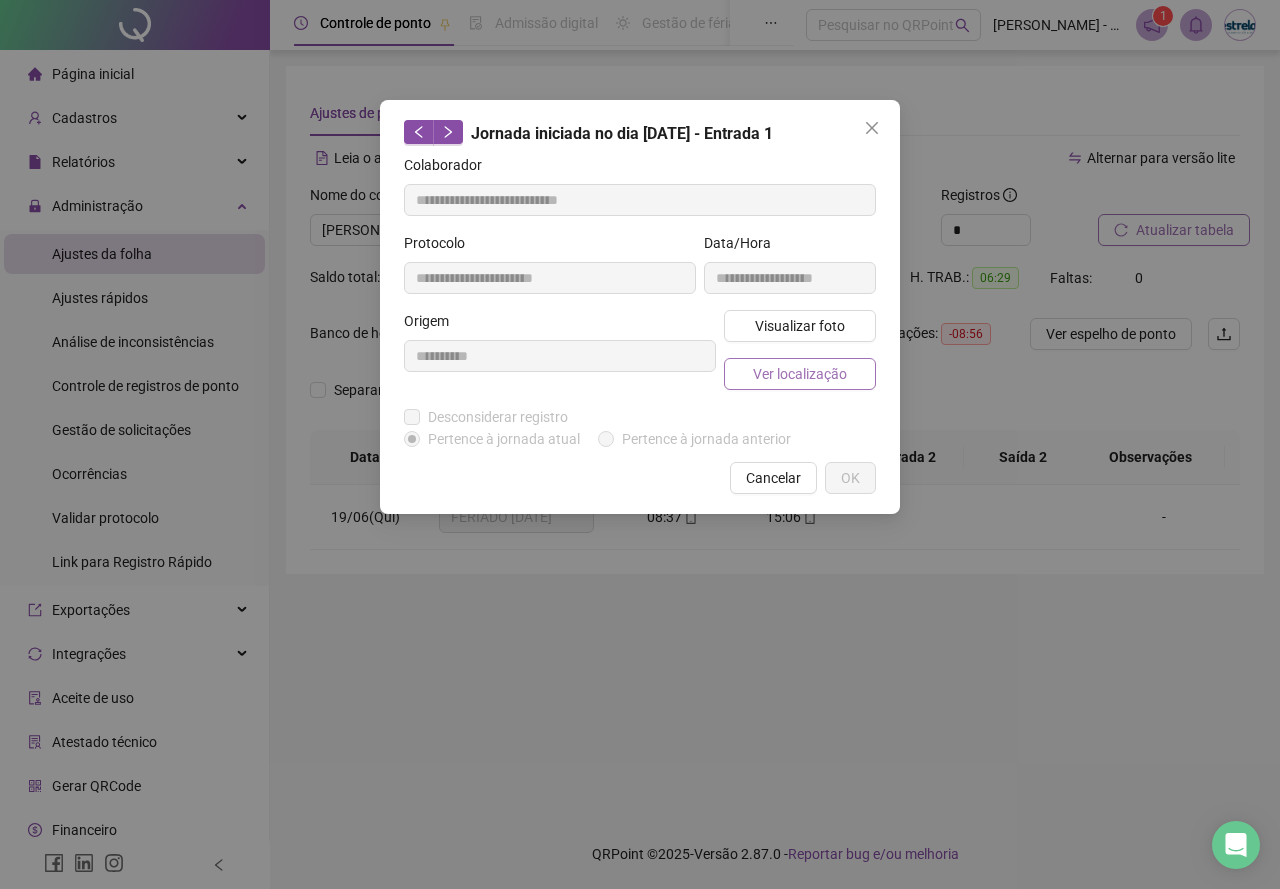 click on "Ver localização" at bounding box center [800, 374] 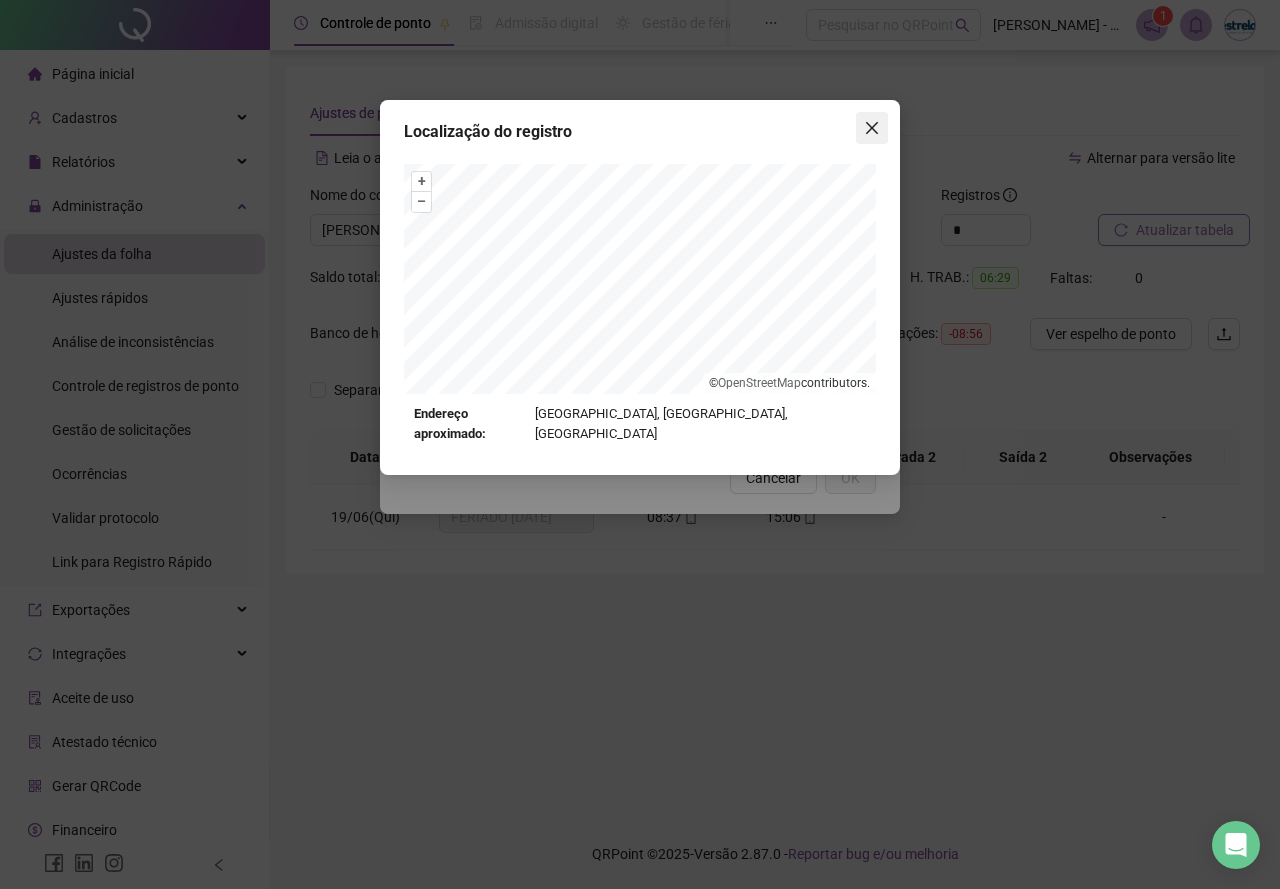 click 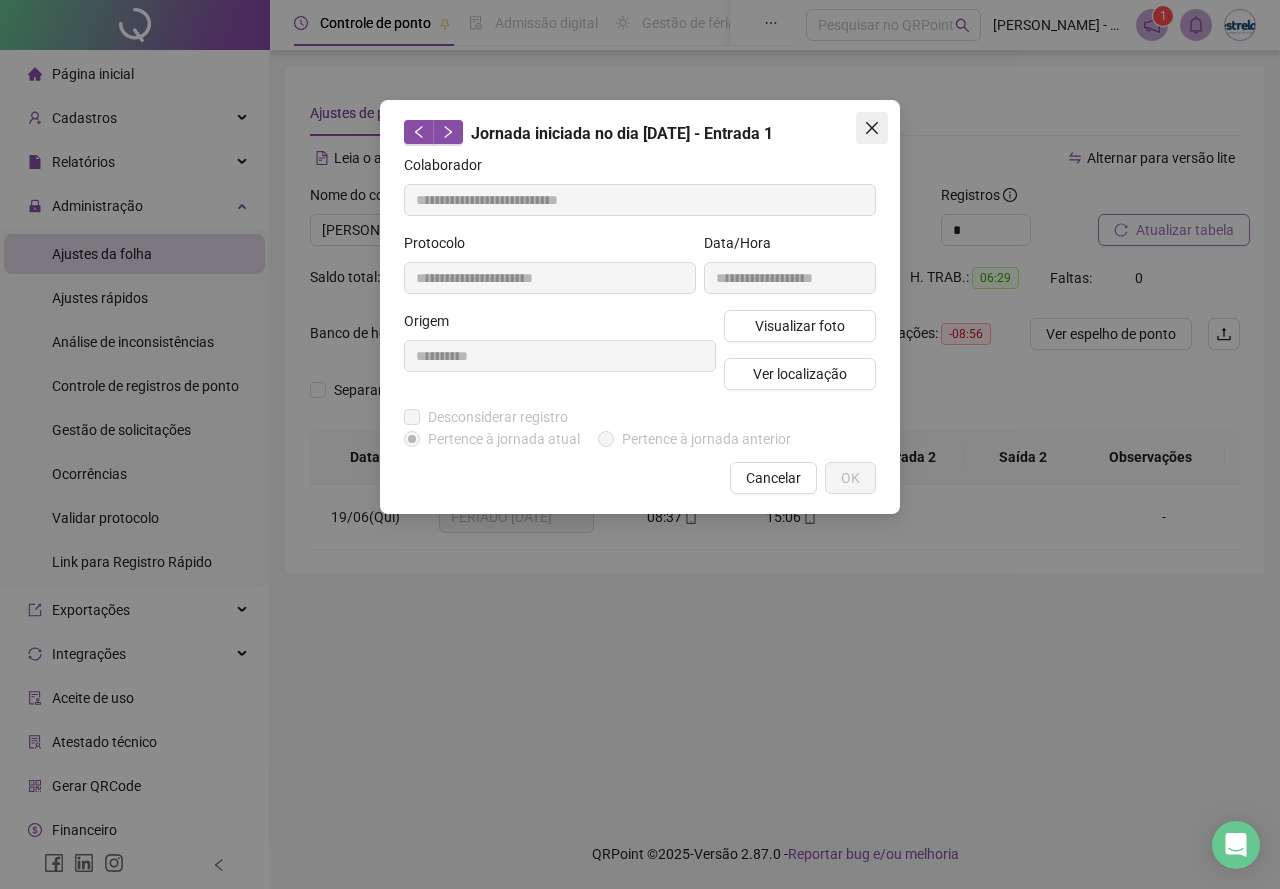 click 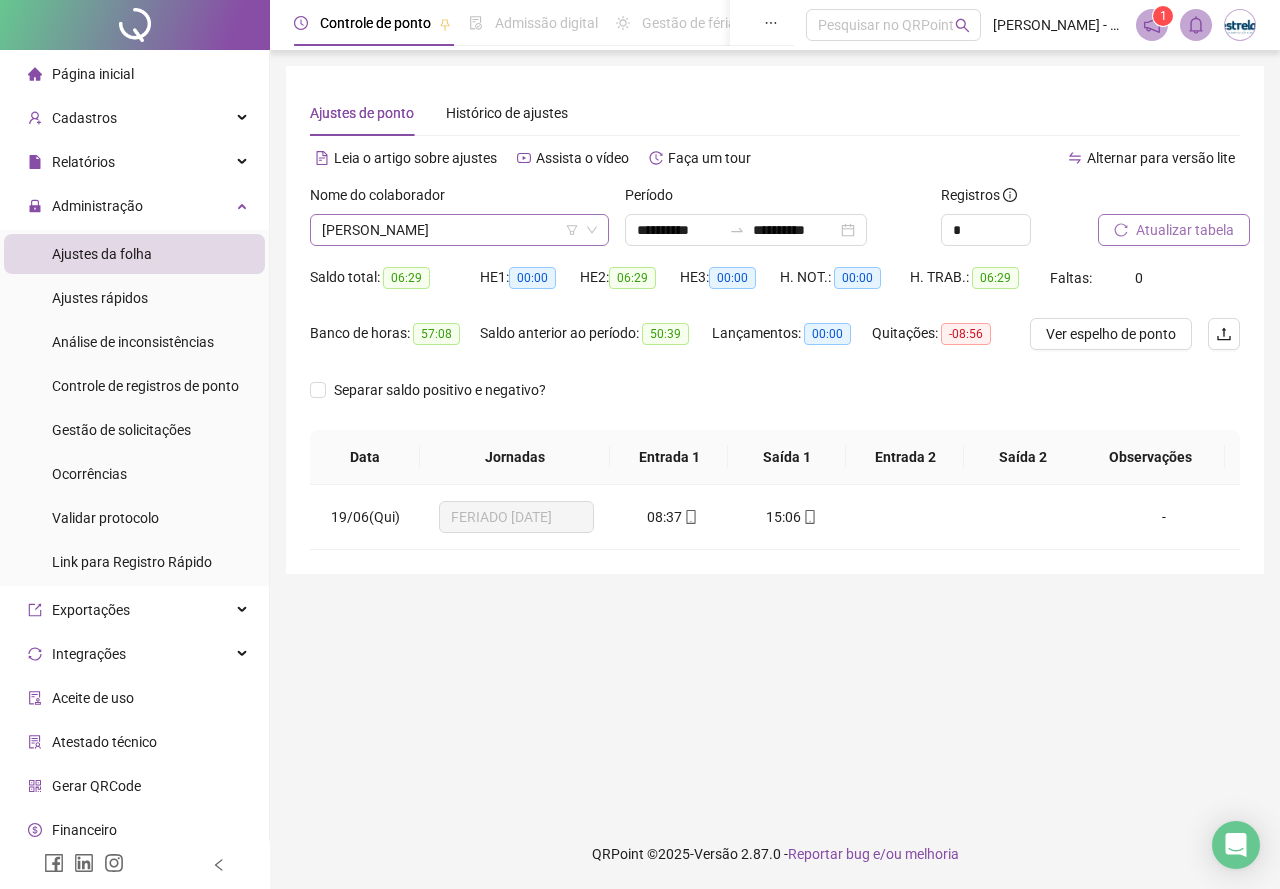 scroll, scrollTop: 6016, scrollLeft: 0, axis: vertical 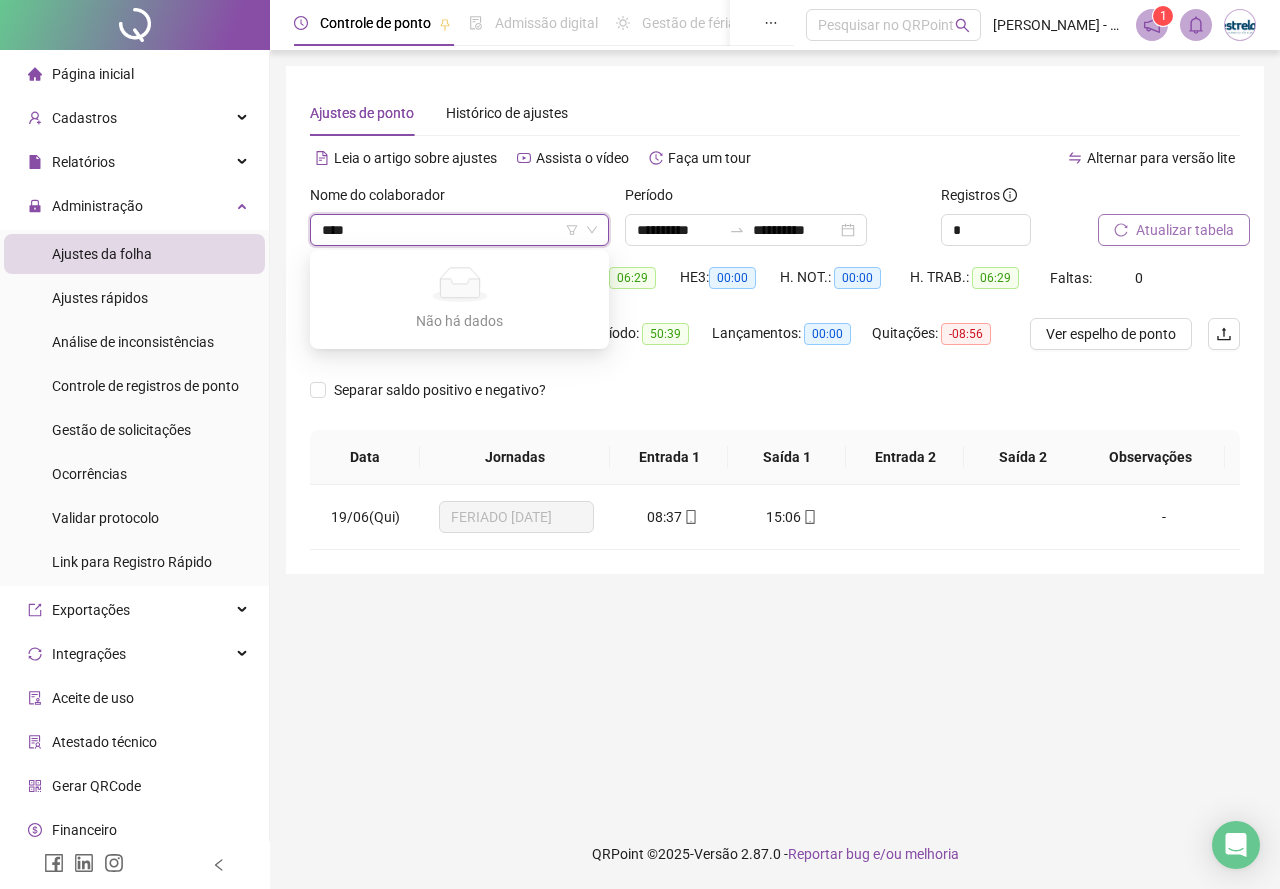 type on "***" 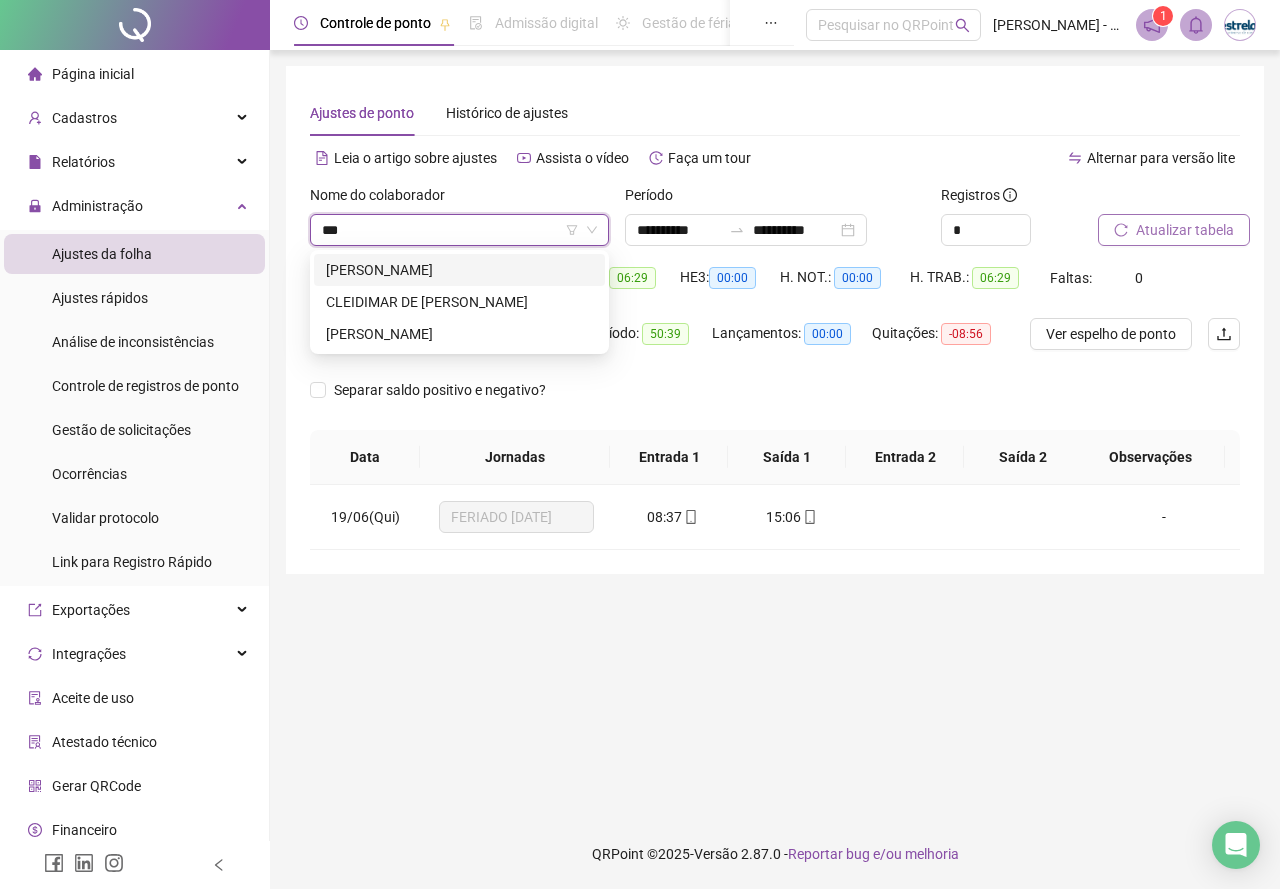 click on "CLEIDIANE DOS SANTOS CUNHA" at bounding box center (459, 270) 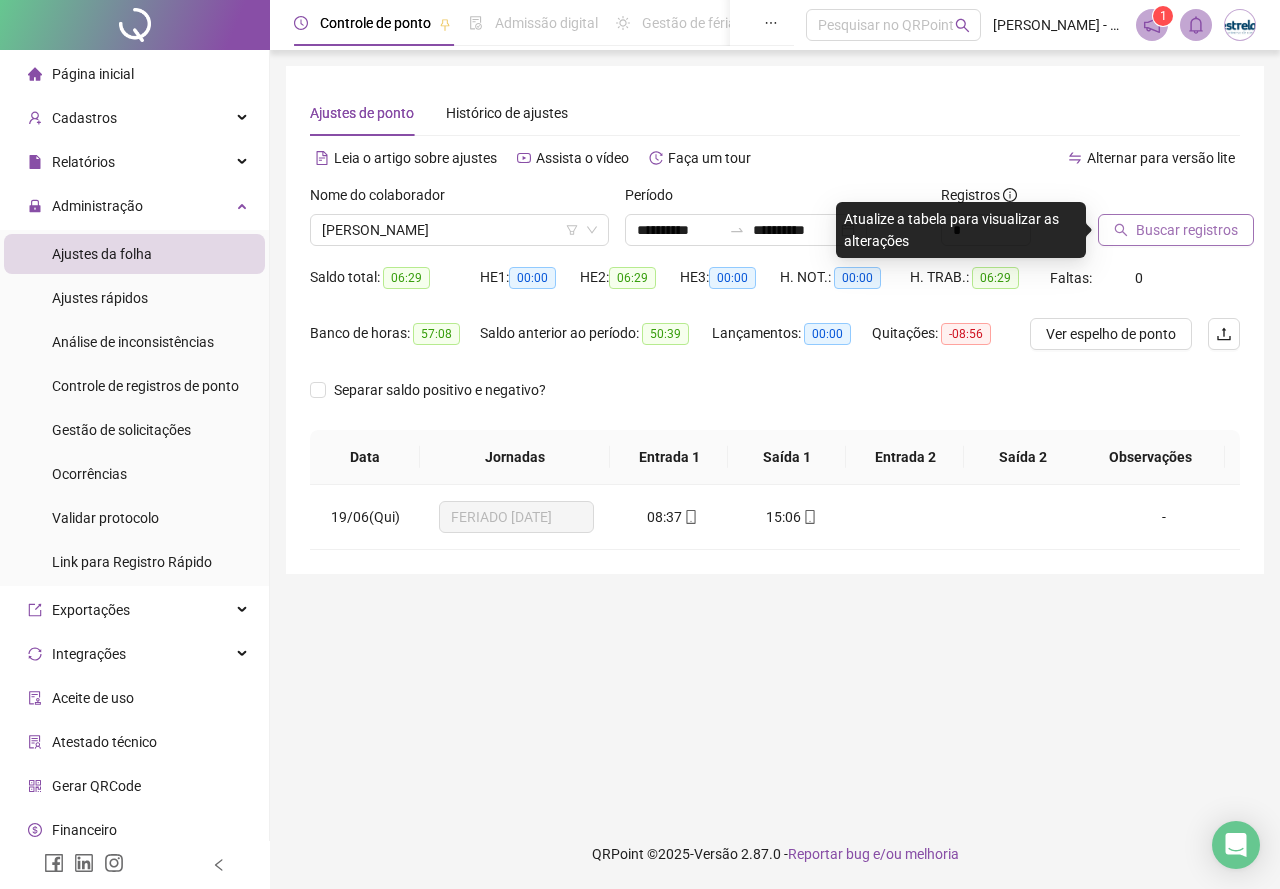 click on "Buscar registros" at bounding box center [1187, 230] 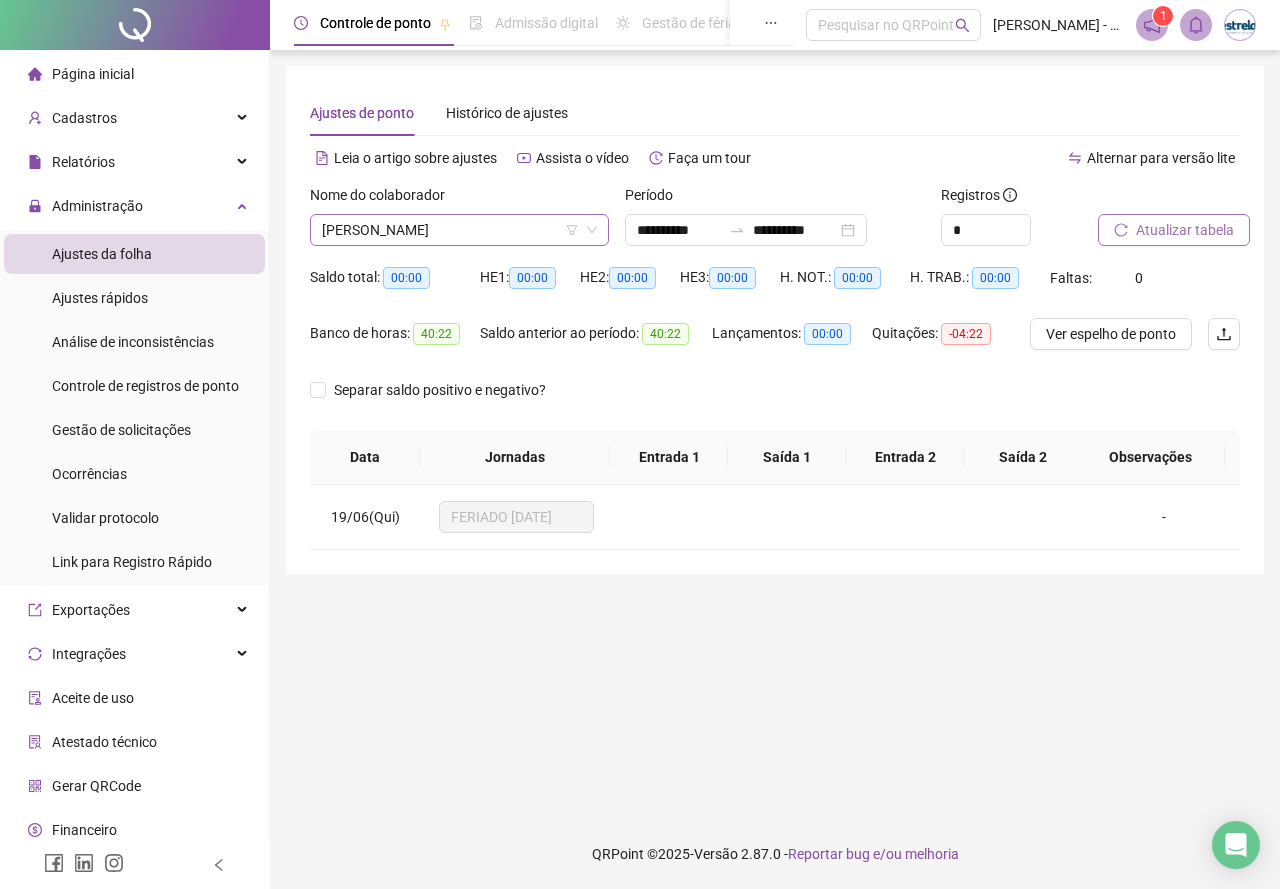 click on "CLEIDIANE DOS SANTOS CUNHA" at bounding box center [459, 230] 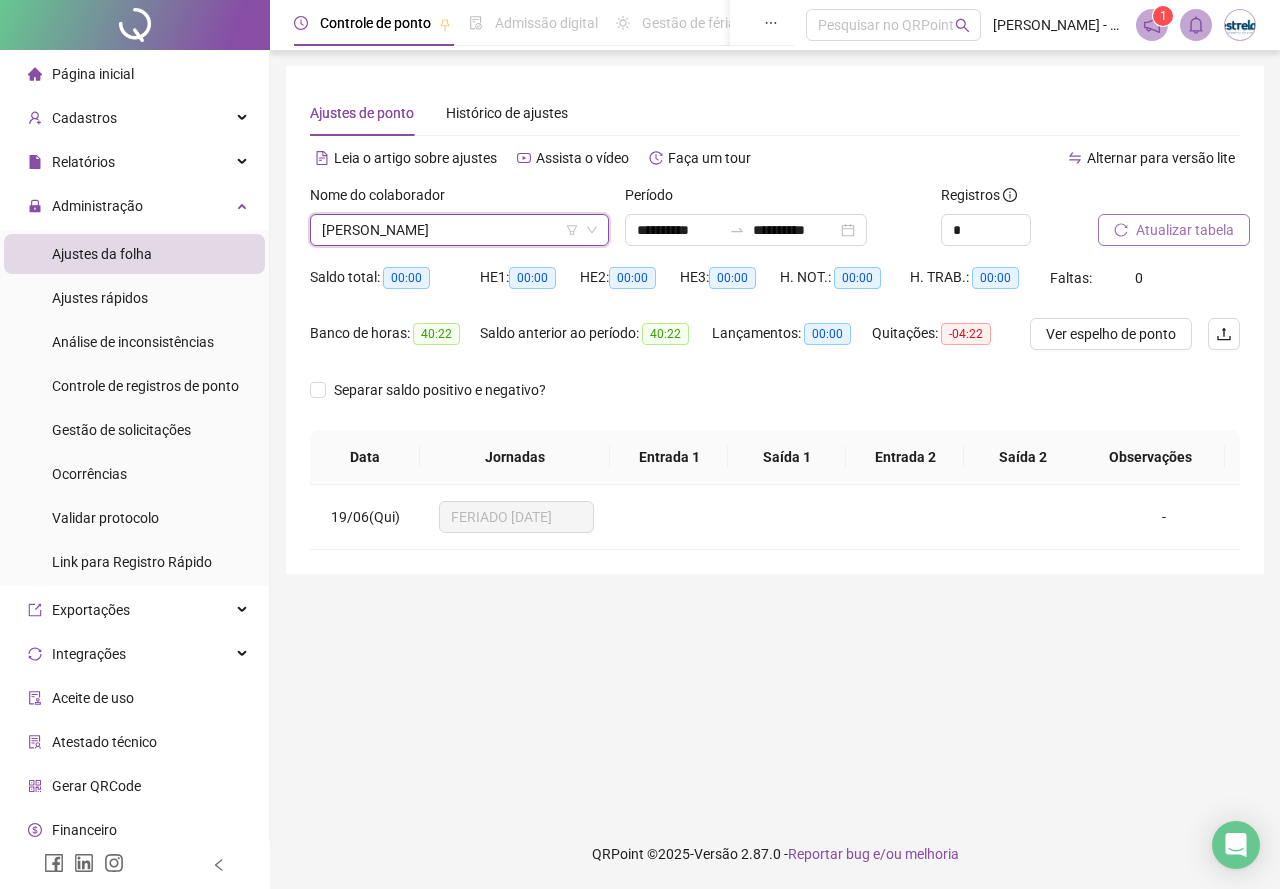 click on "CLEIDIANE DOS SANTOS CUNHA" at bounding box center (459, 230) 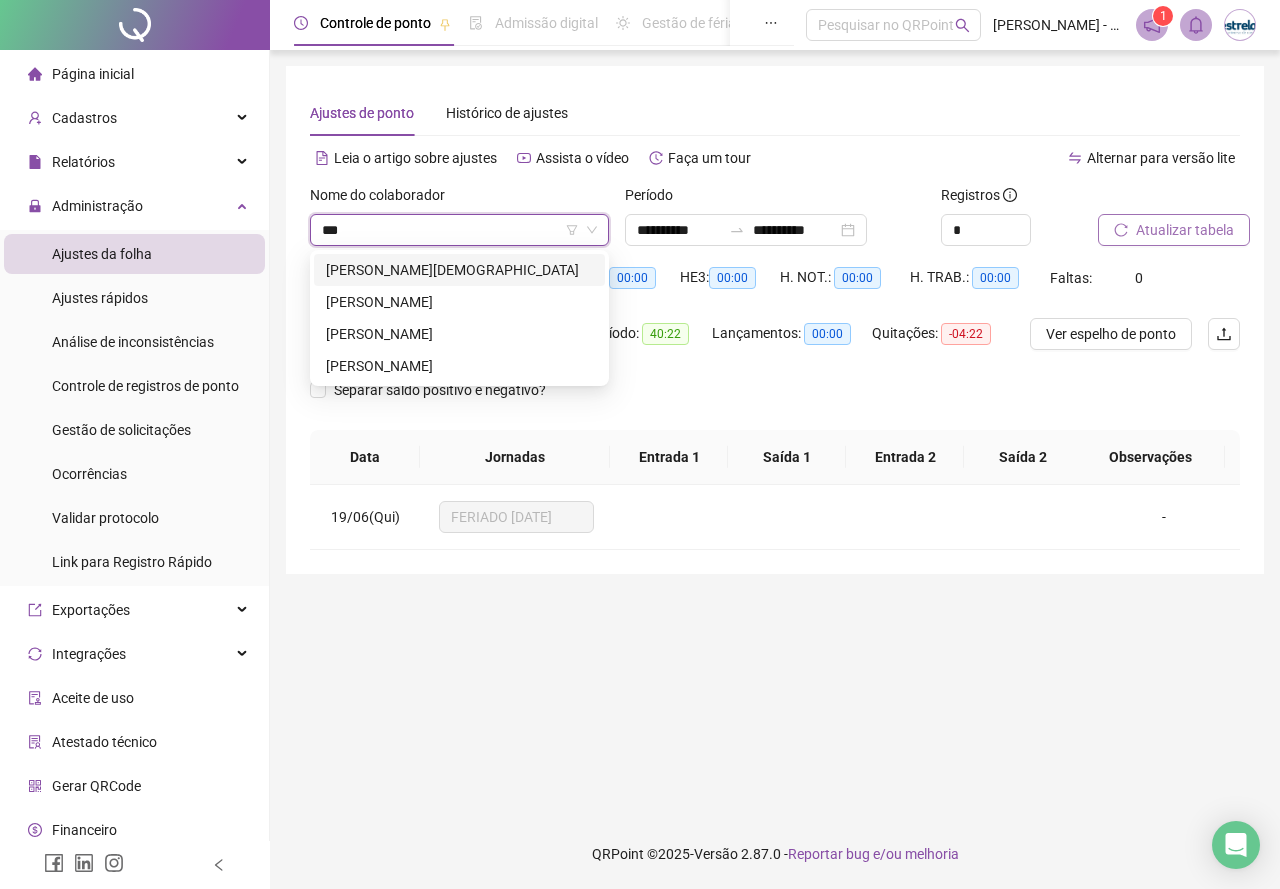 scroll, scrollTop: 0, scrollLeft: 0, axis: both 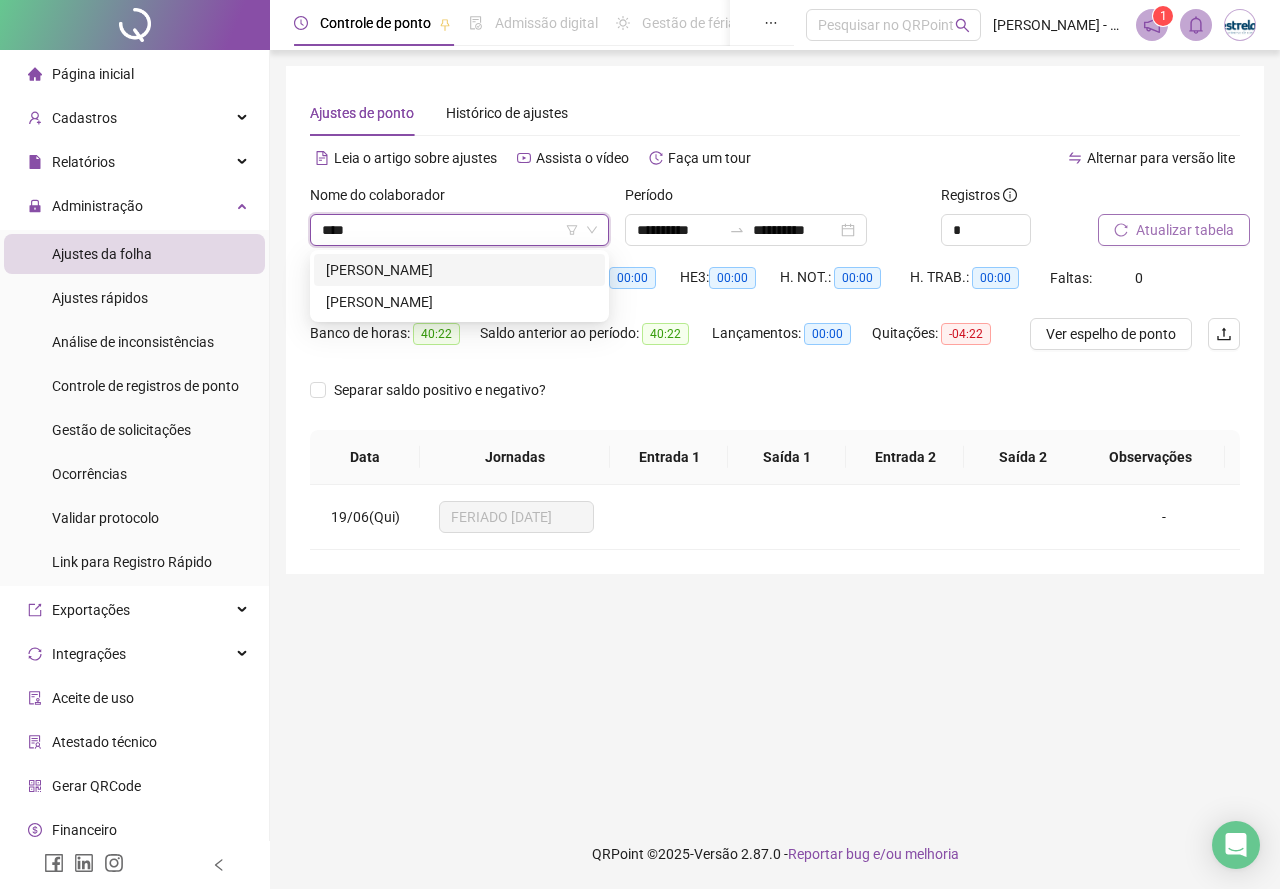 click on "ALEXANDRE VICTOR MARQUES ALVINO" at bounding box center [459, 270] 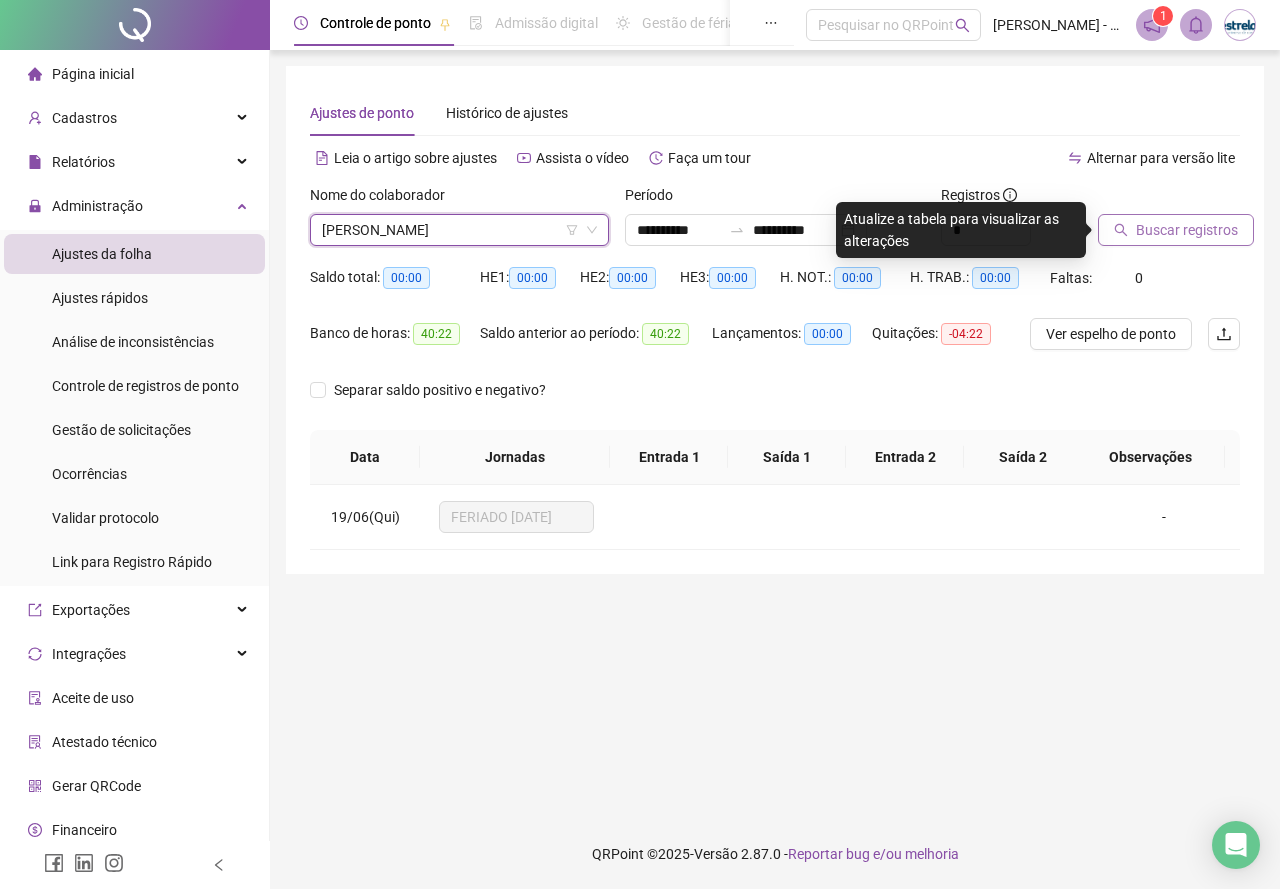 click on "Buscar registros" at bounding box center (1176, 230) 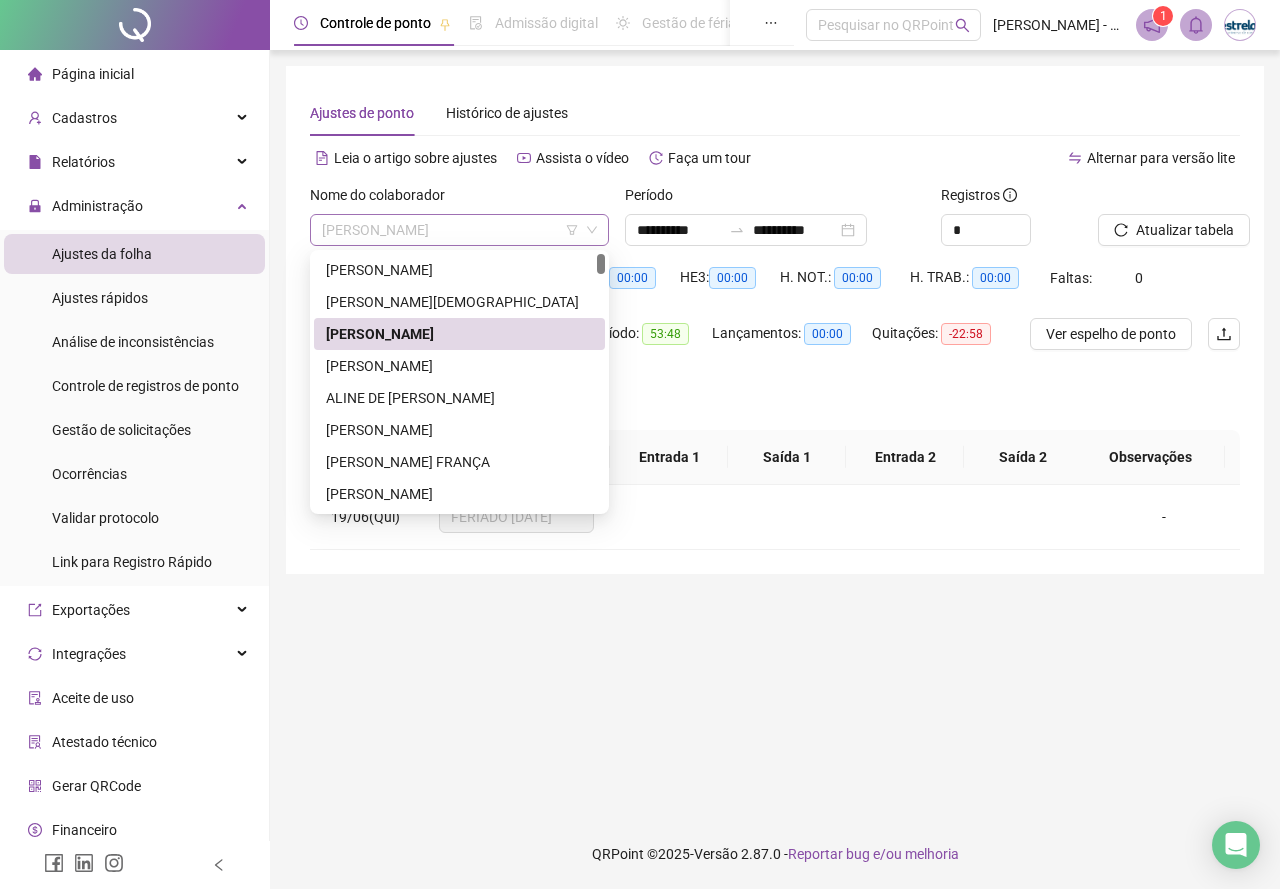 click on "ALEXANDRE VICTOR MARQUES ALVINO" at bounding box center [459, 230] 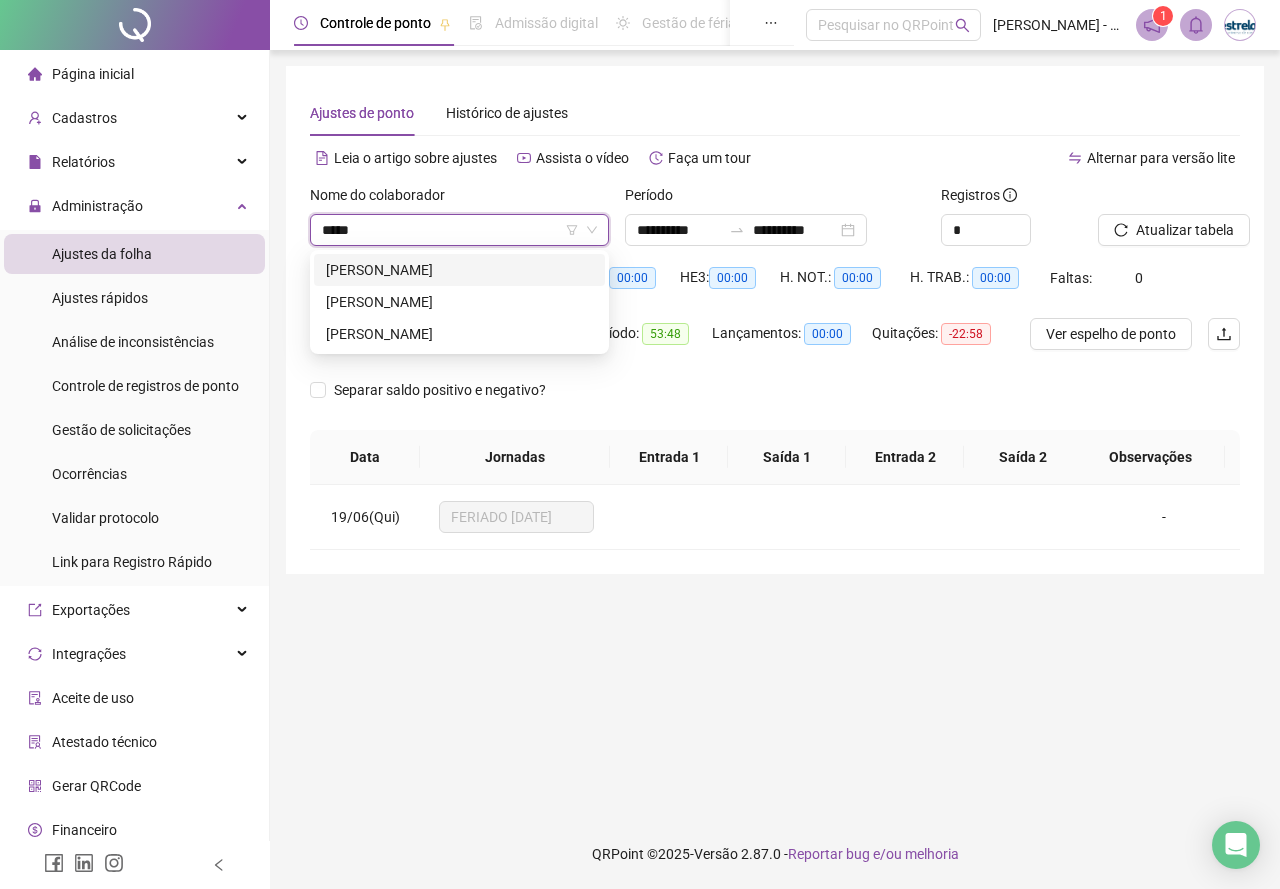 type on "******" 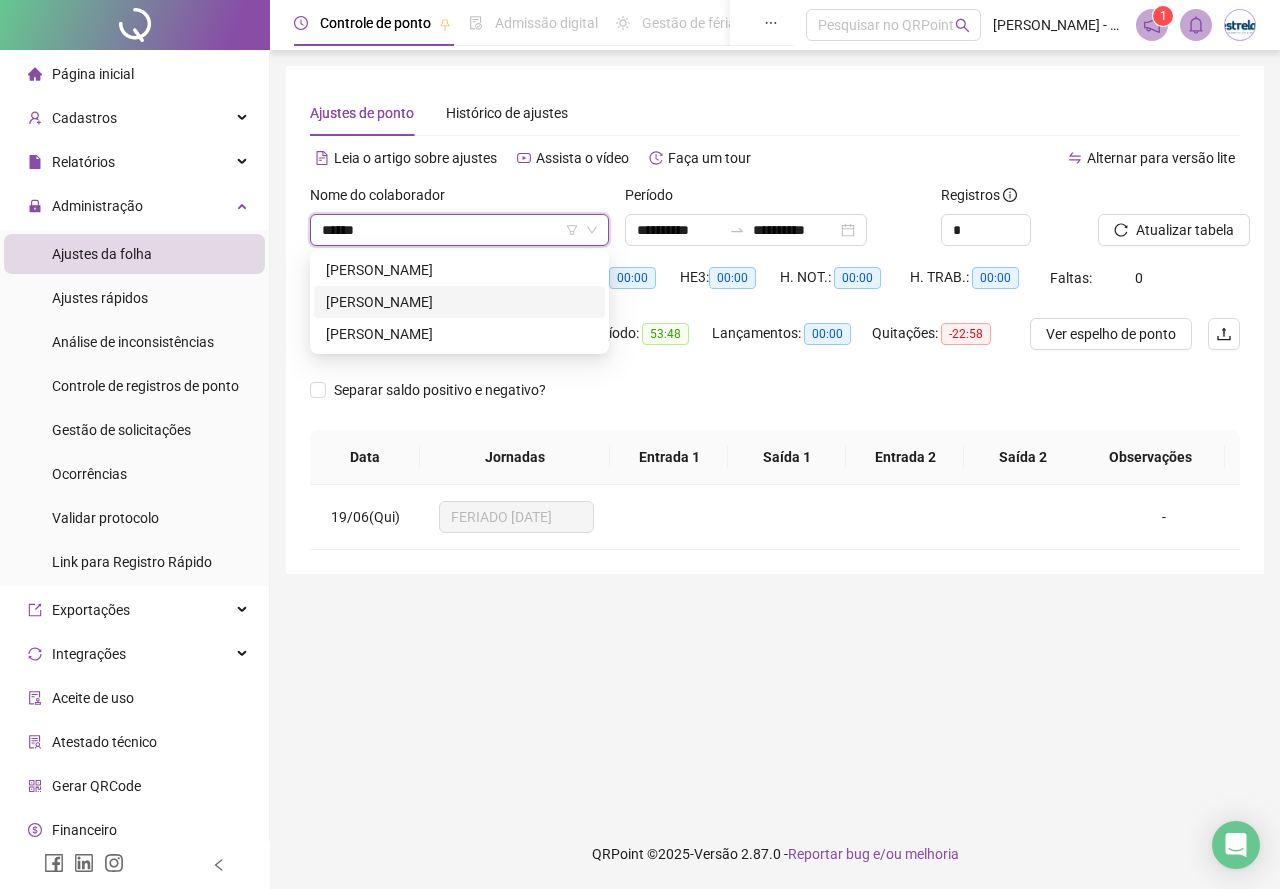 click on "LARISSA GOMES RODRIGUES" at bounding box center (459, 302) 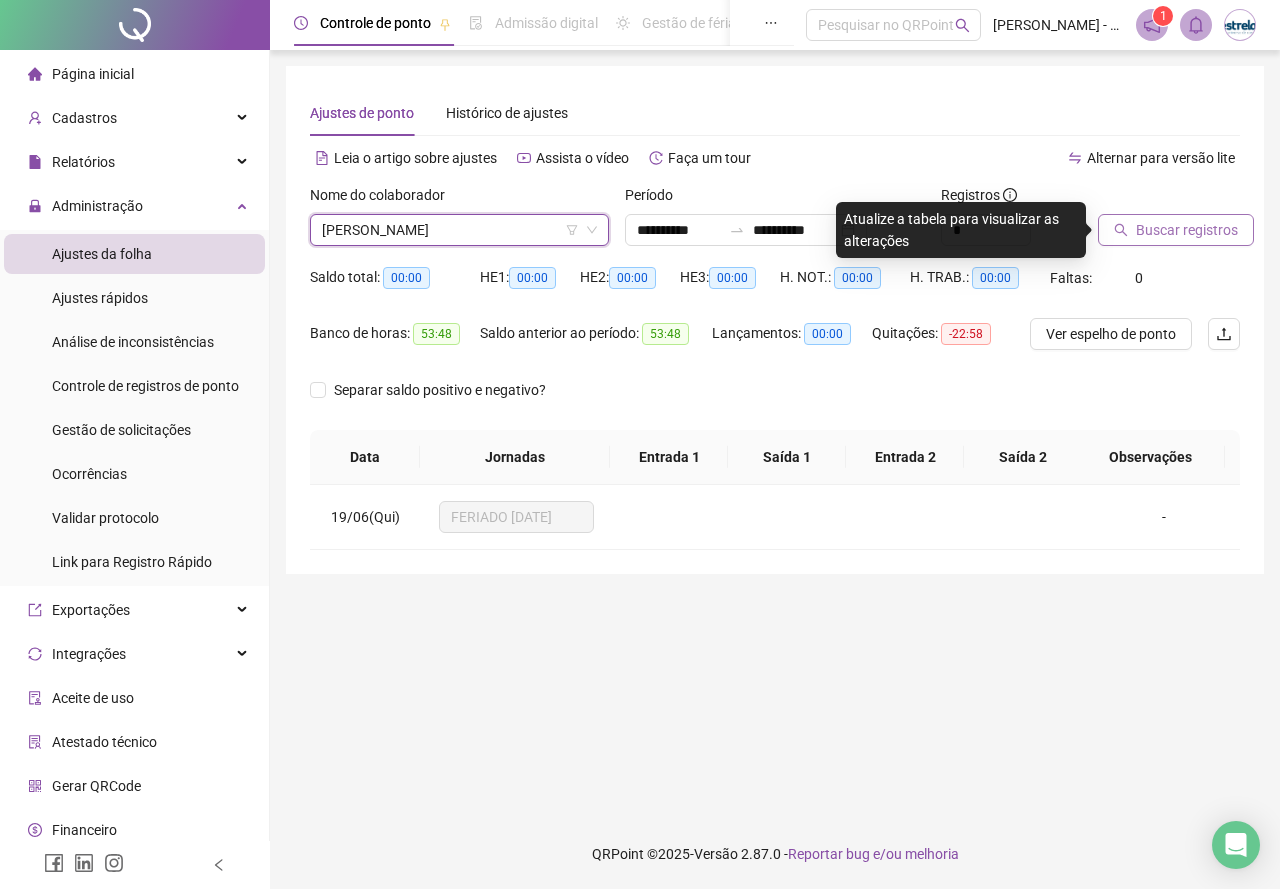 click on "Buscar registros" at bounding box center (1187, 230) 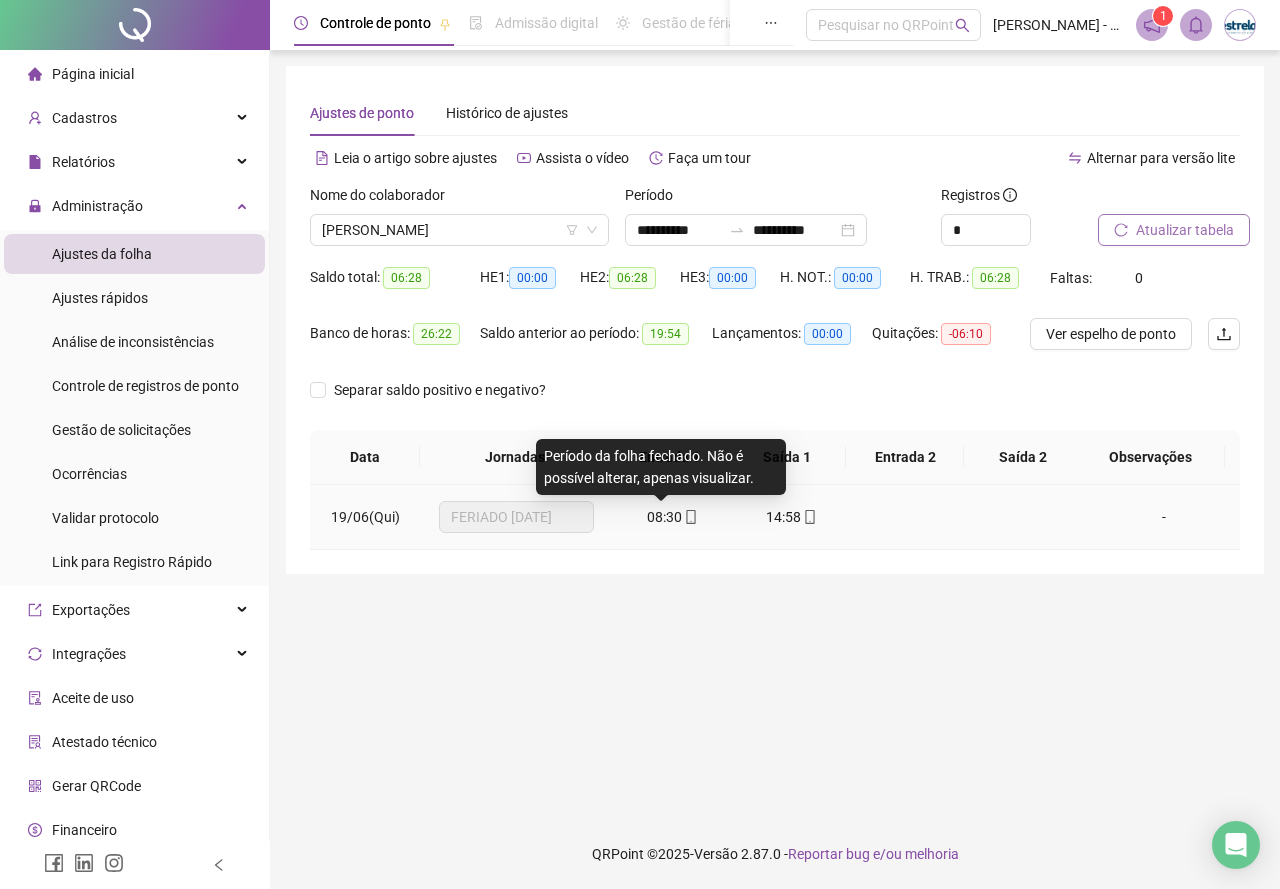 click on "08:30" at bounding box center (664, 517) 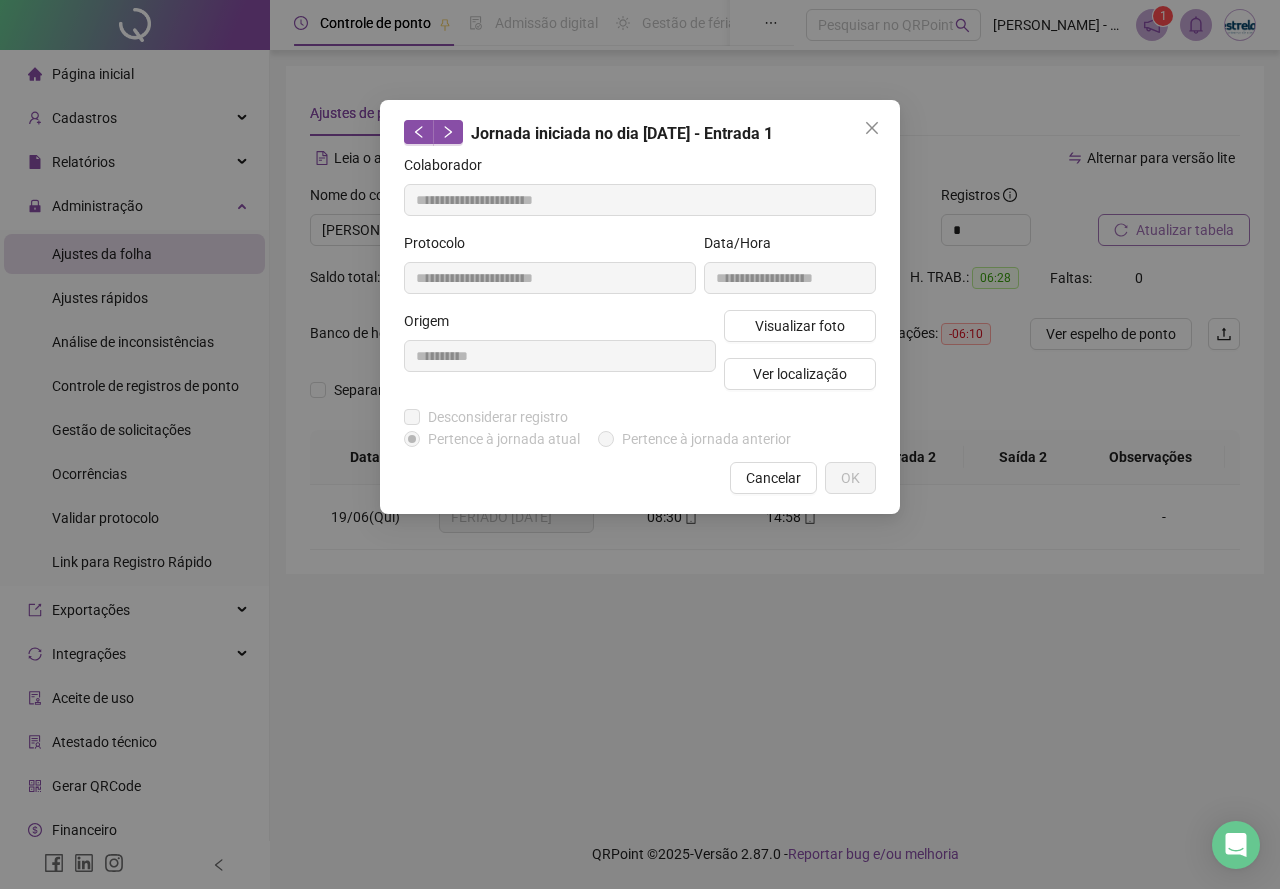 type on "**********" 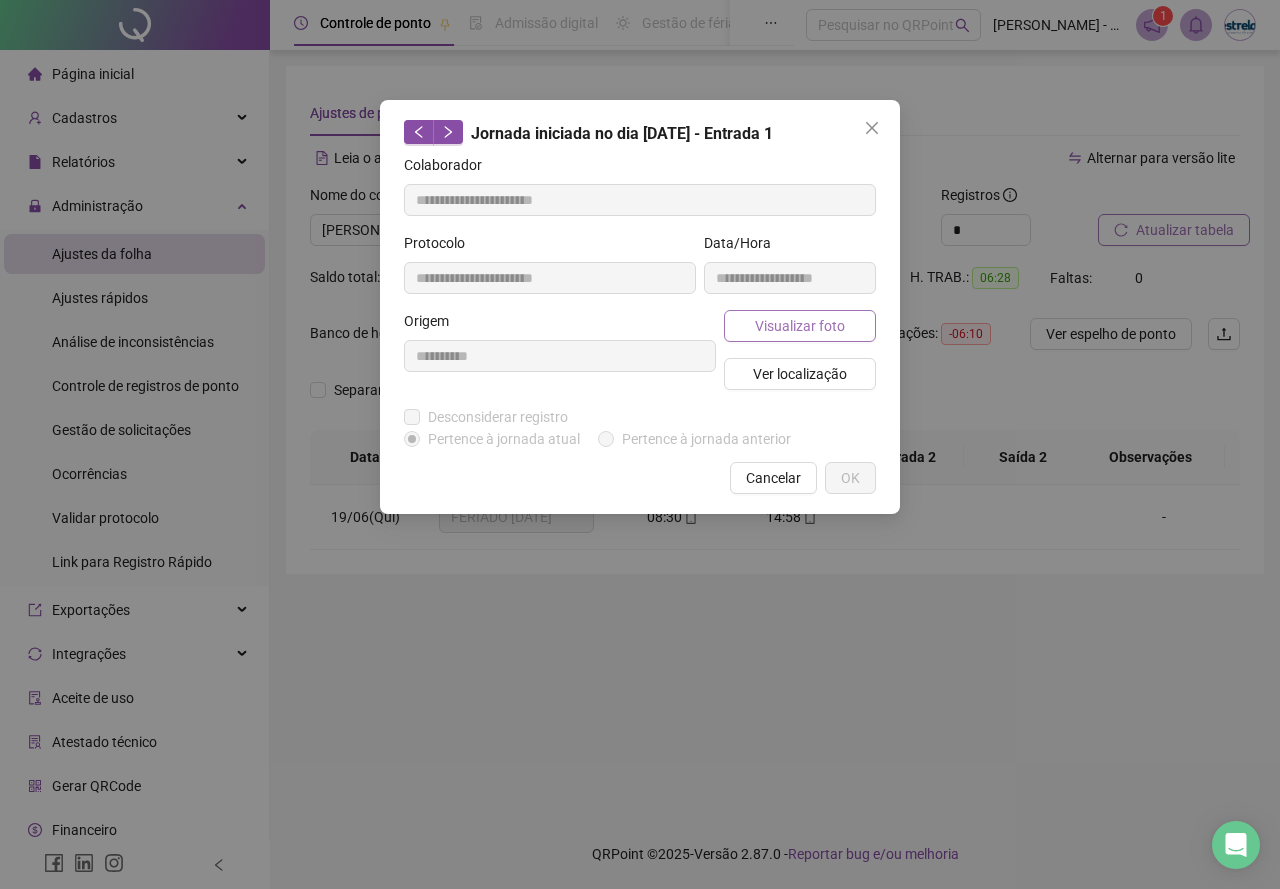click on "Visualizar foto" at bounding box center (800, 326) 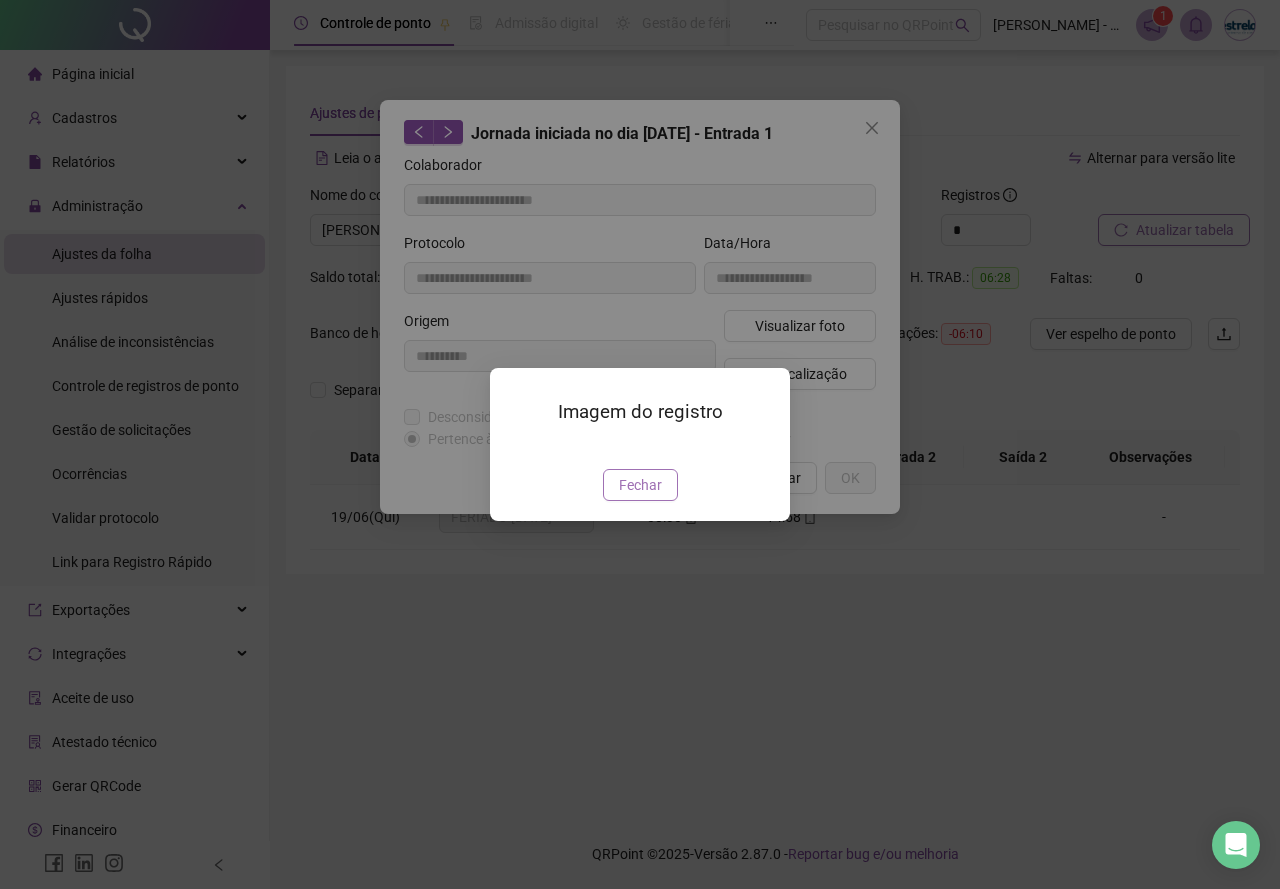 click on "Fechar" at bounding box center (640, 485) 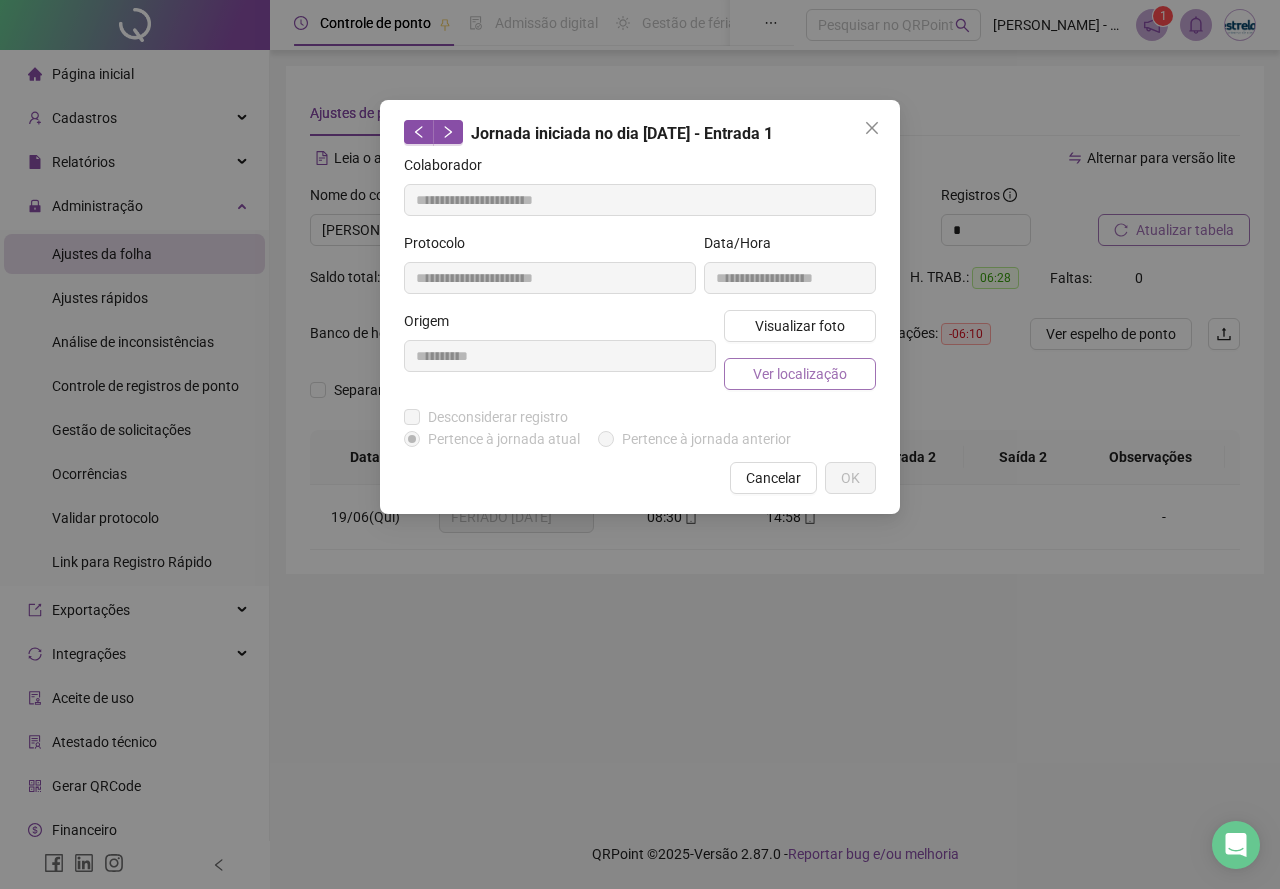 click on "Ver localização" at bounding box center (800, 374) 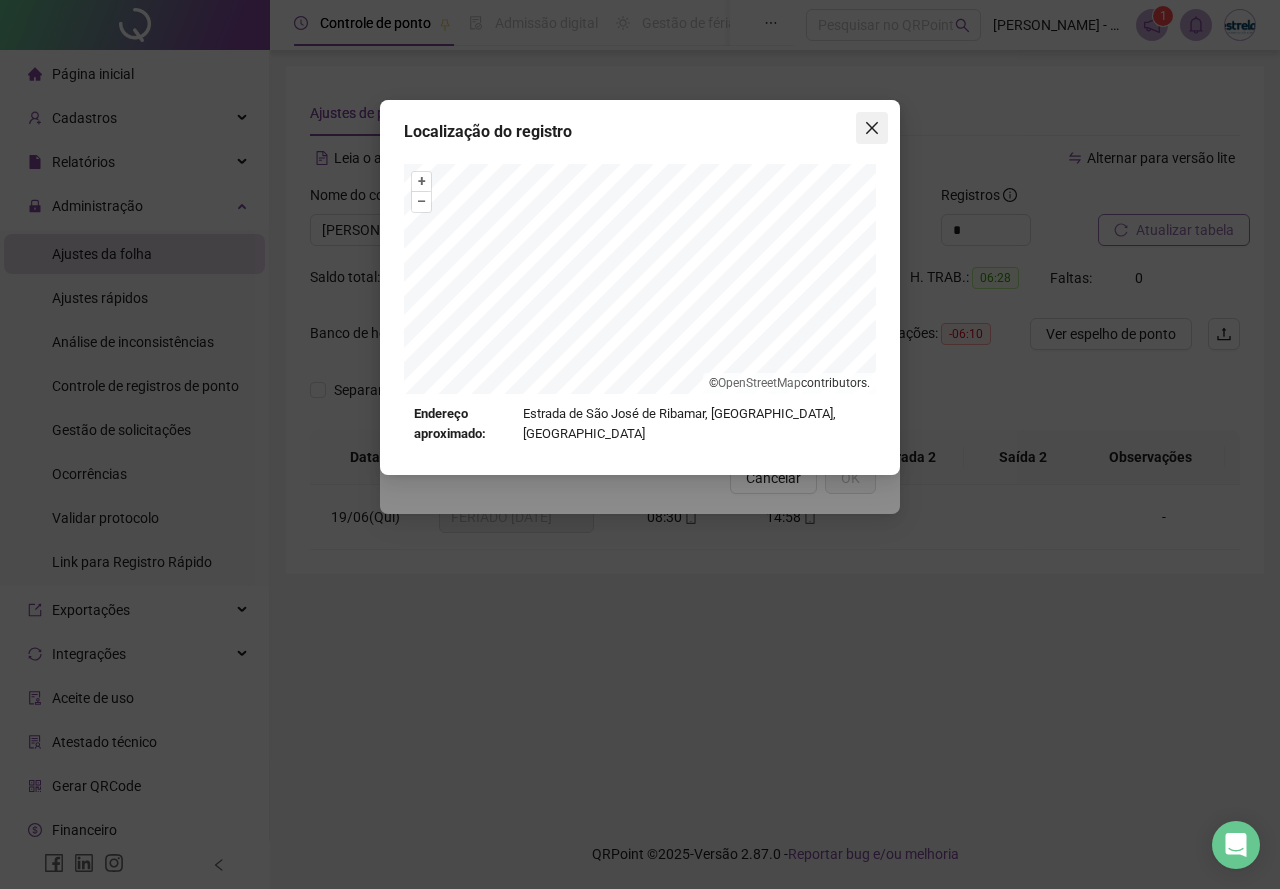 click 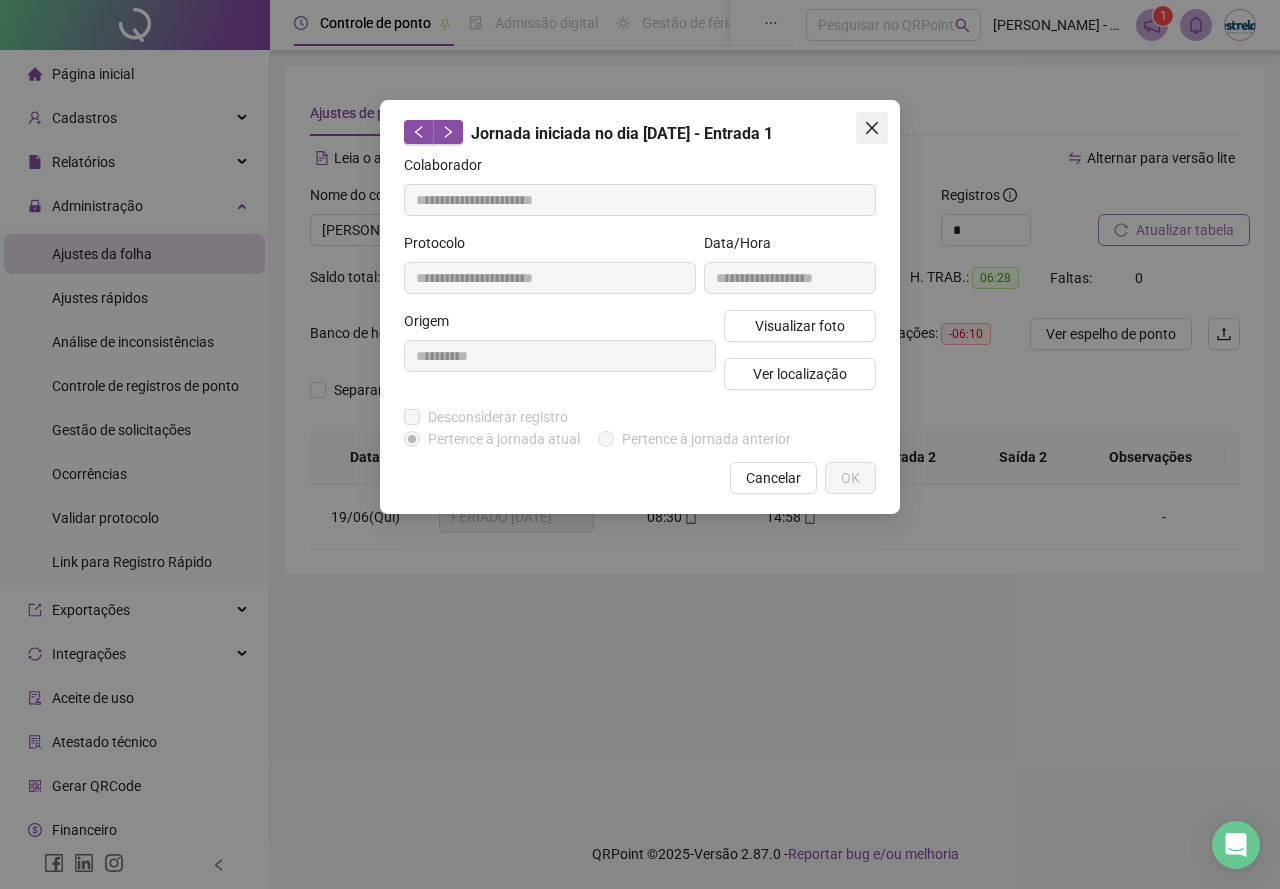 click at bounding box center (872, 128) 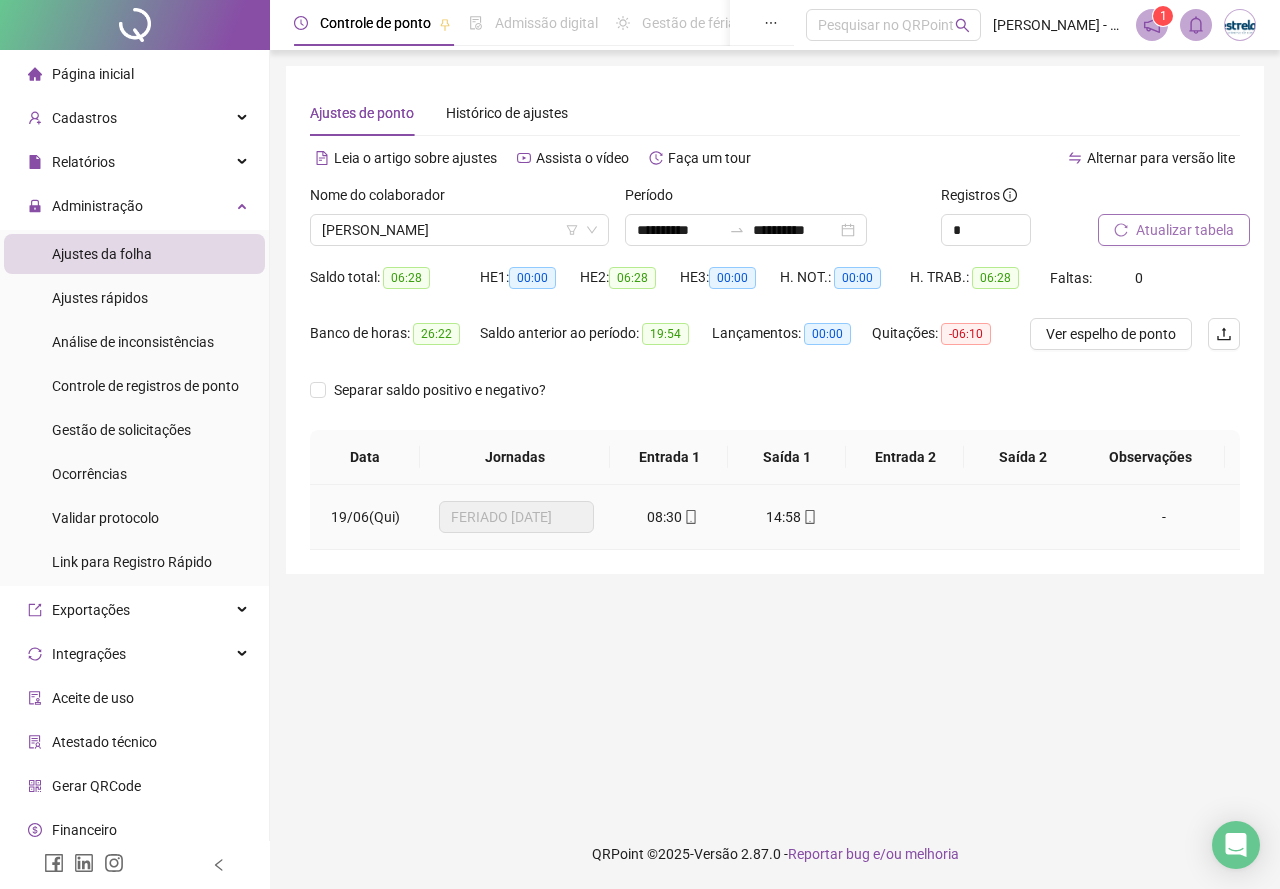 click on "14:58" at bounding box center [791, 517] 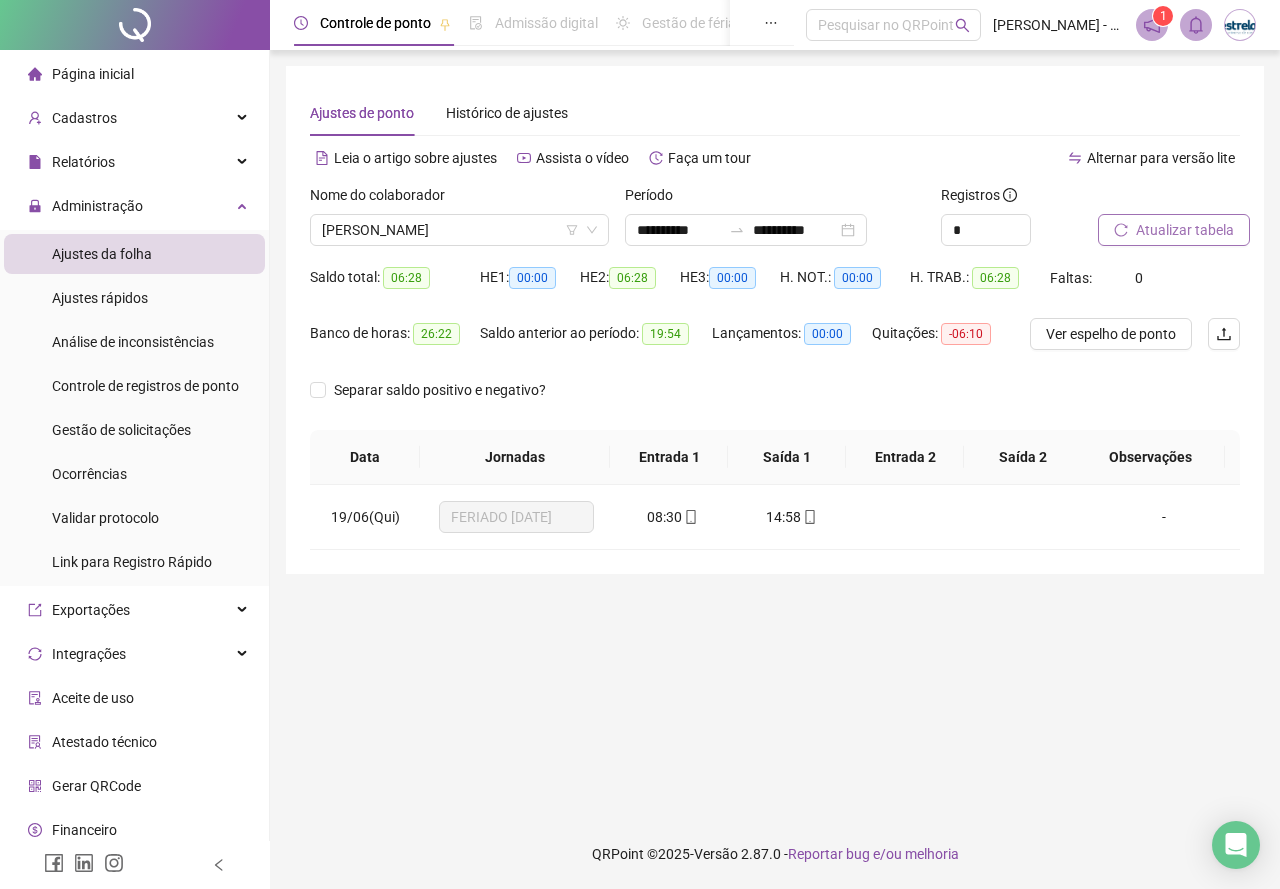 type on "**********" 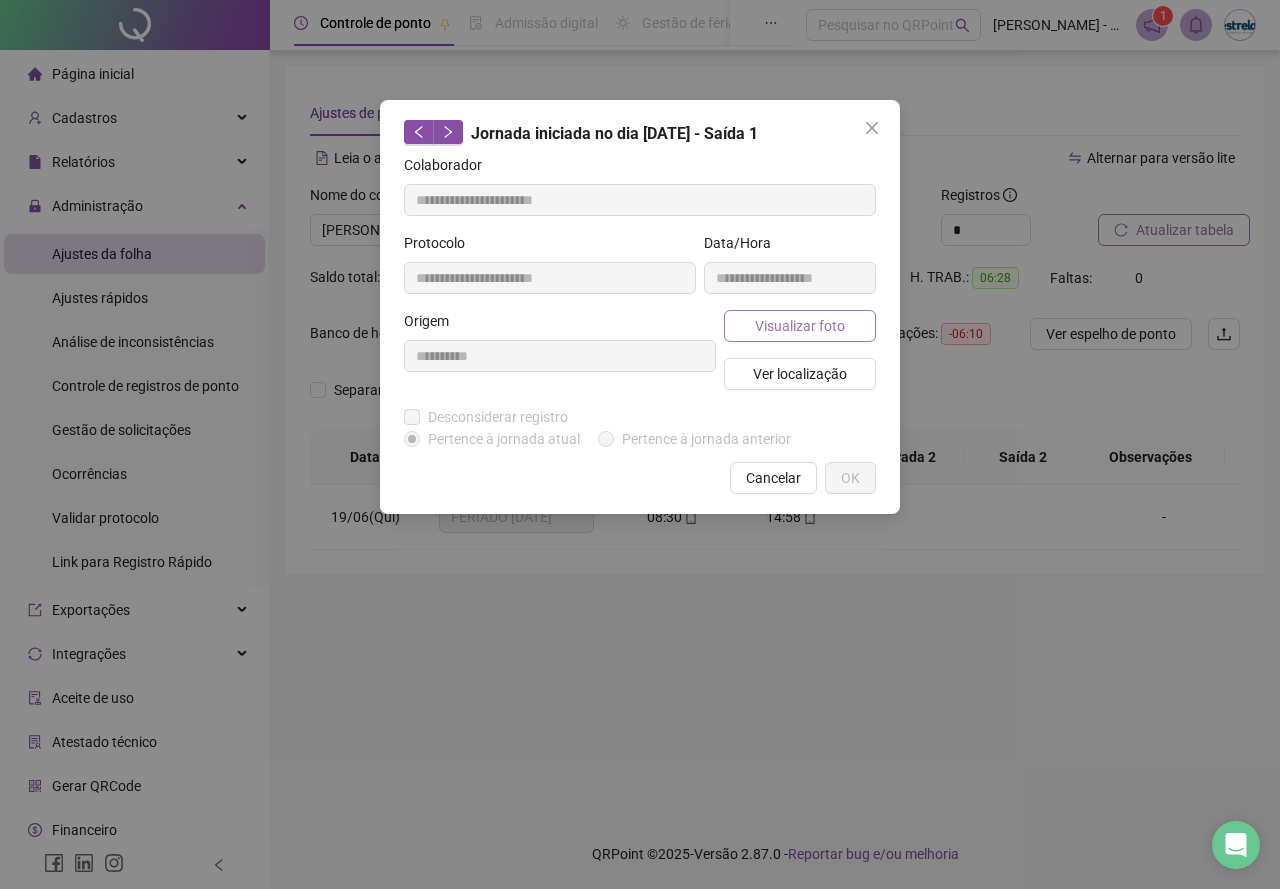 click on "Visualizar foto" at bounding box center [800, 326] 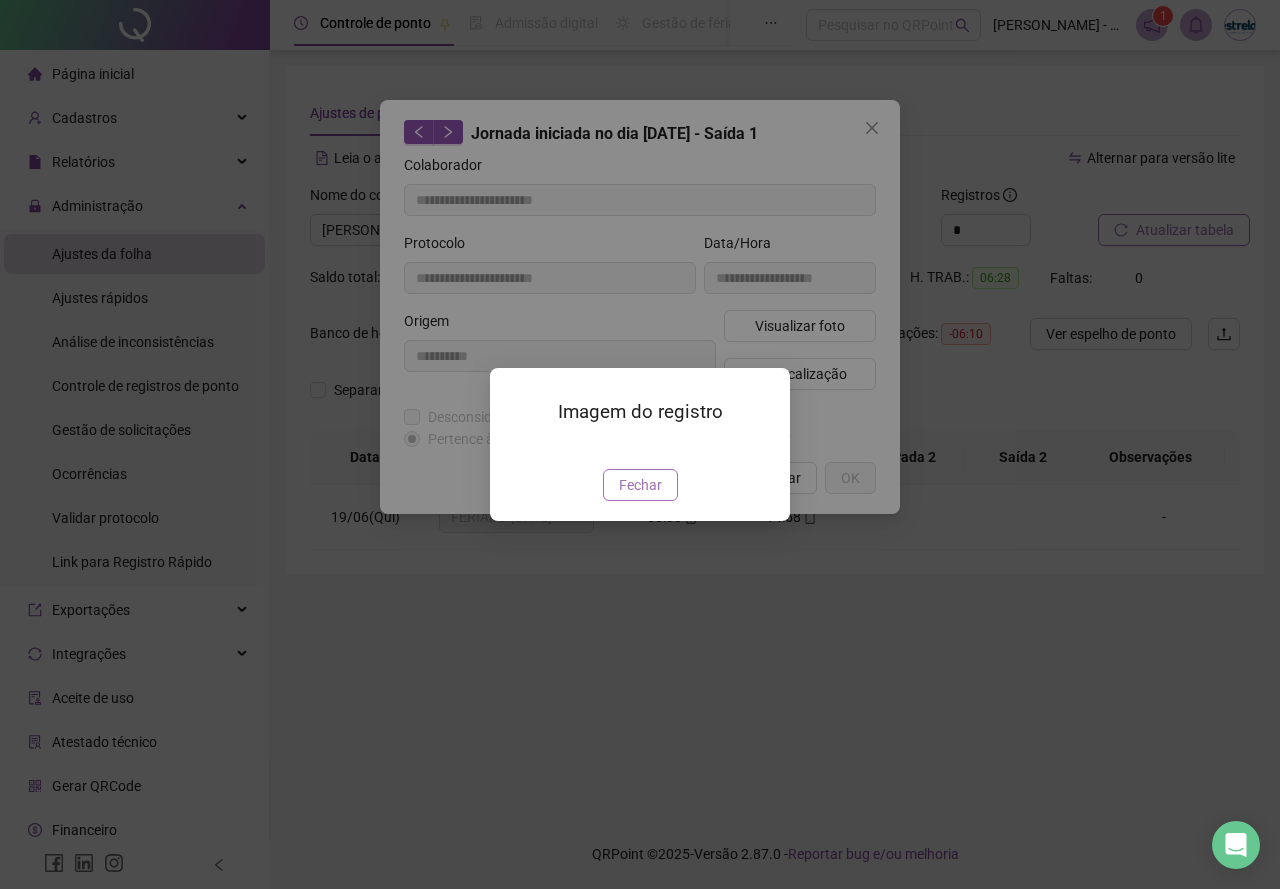 click on "Fechar" at bounding box center (640, 485) 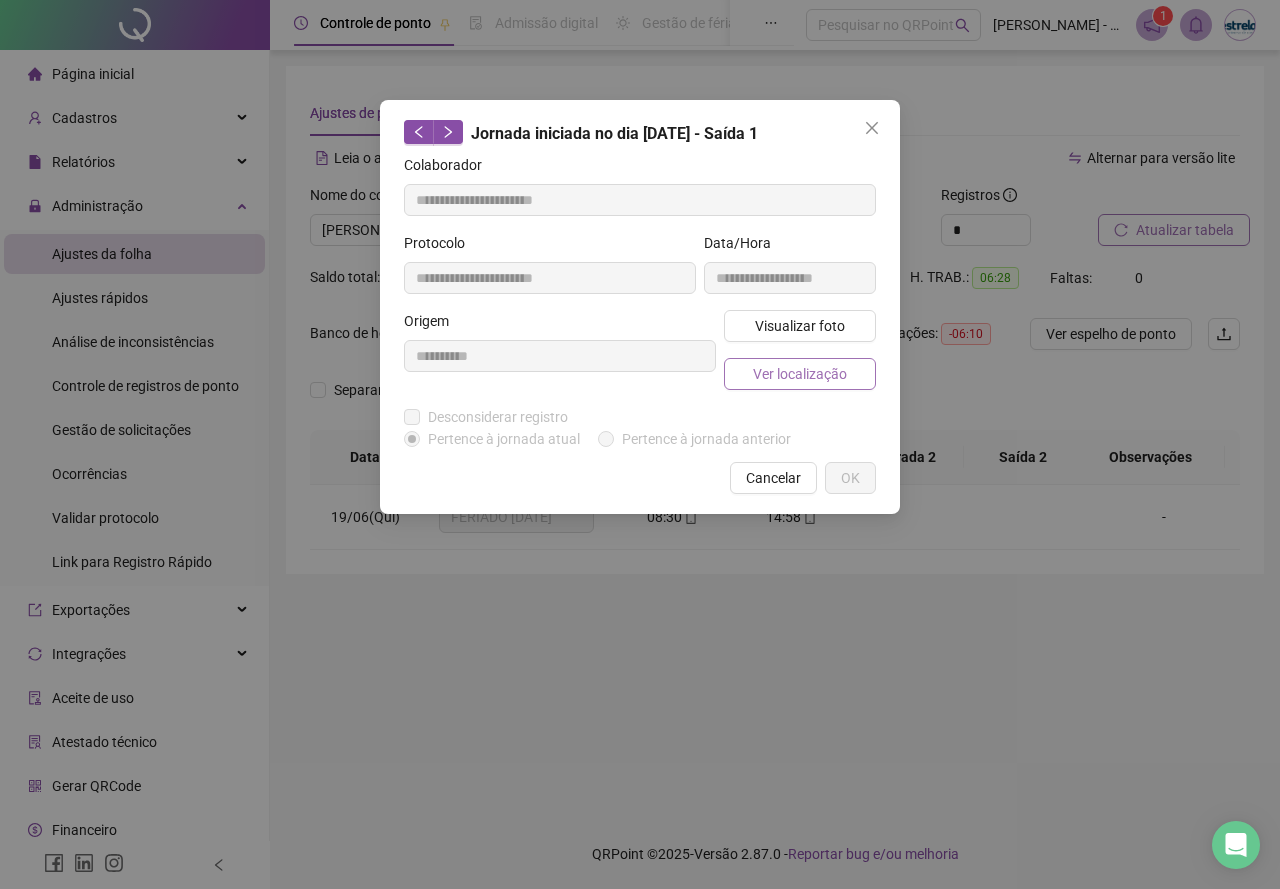 click on "Ver localização" at bounding box center [800, 374] 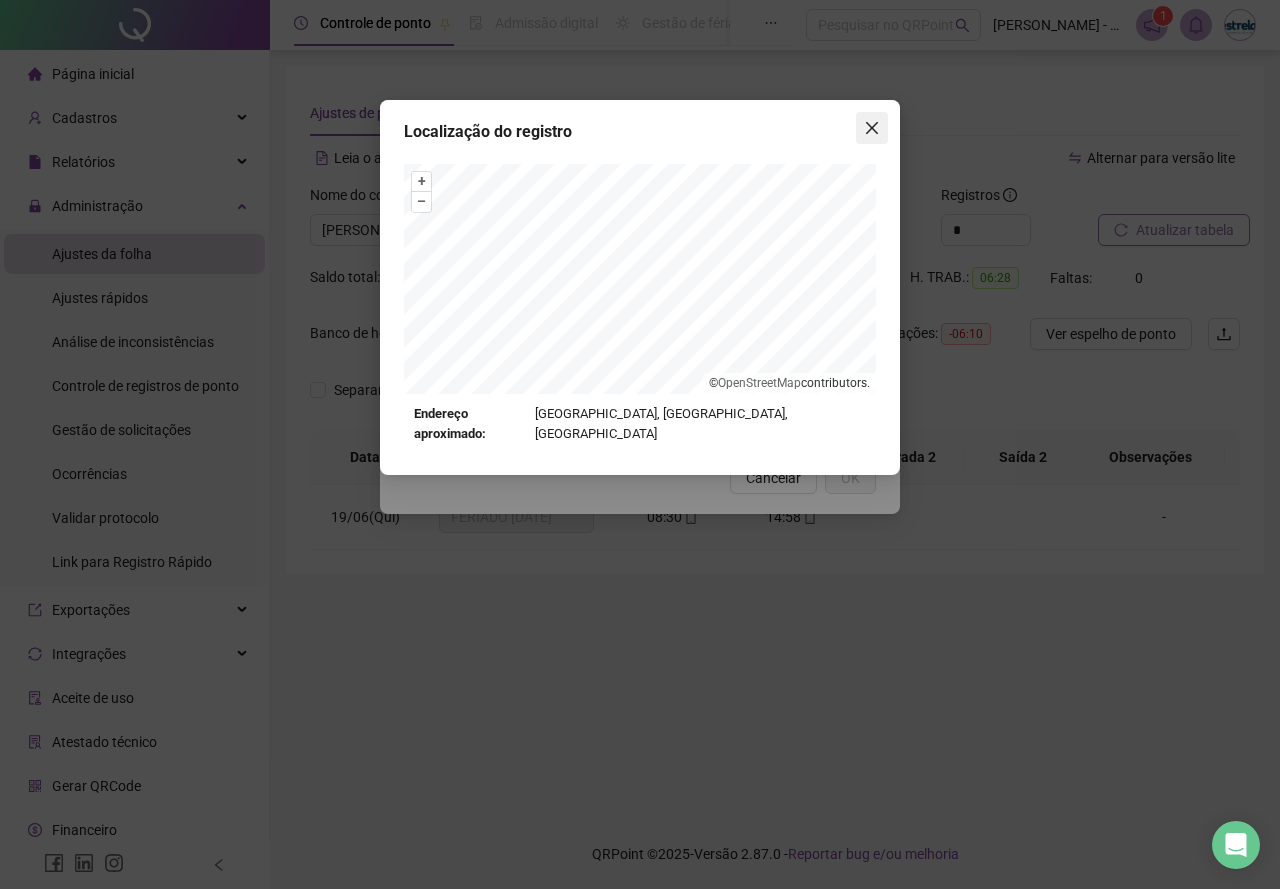 click at bounding box center [872, 128] 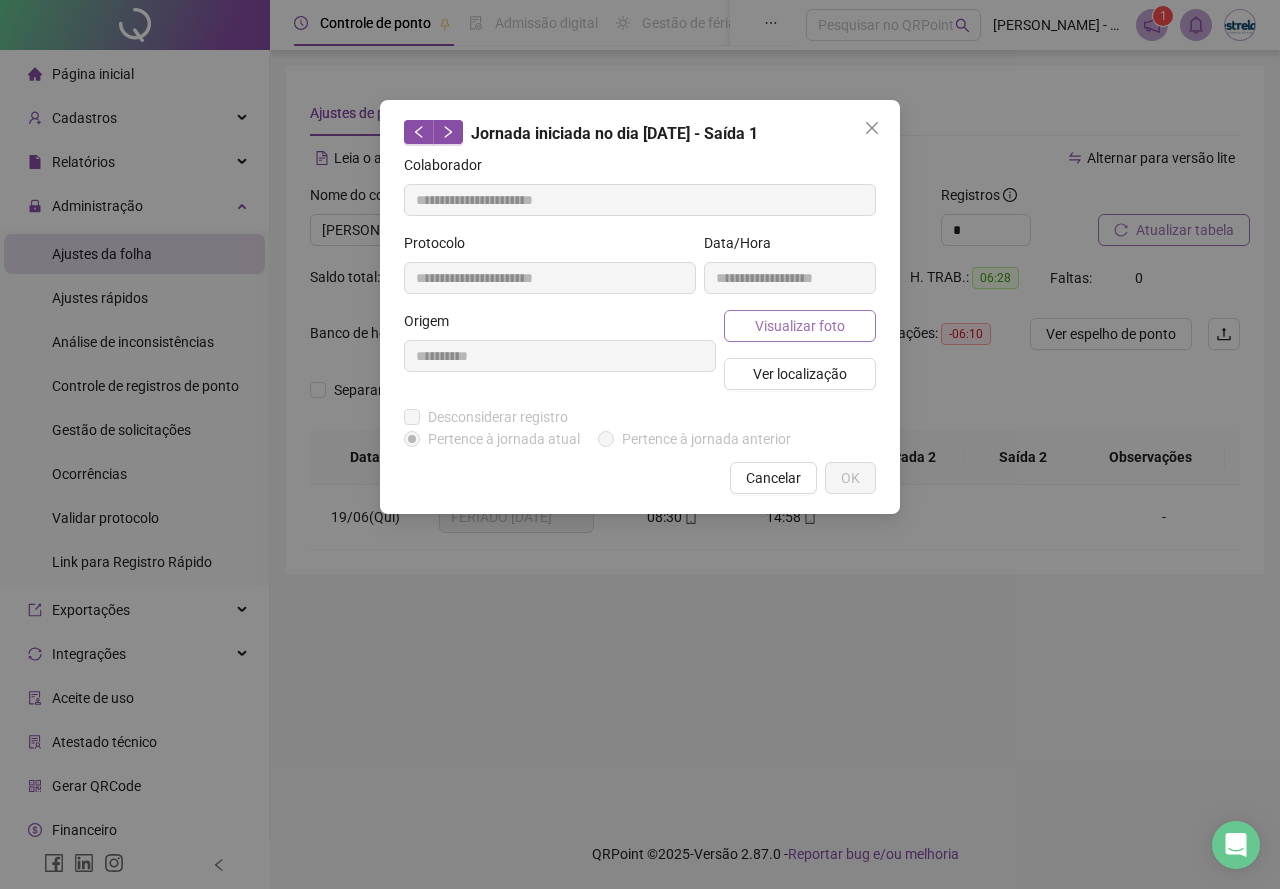 click on "Visualizar foto" at bounding box center [800, 326] 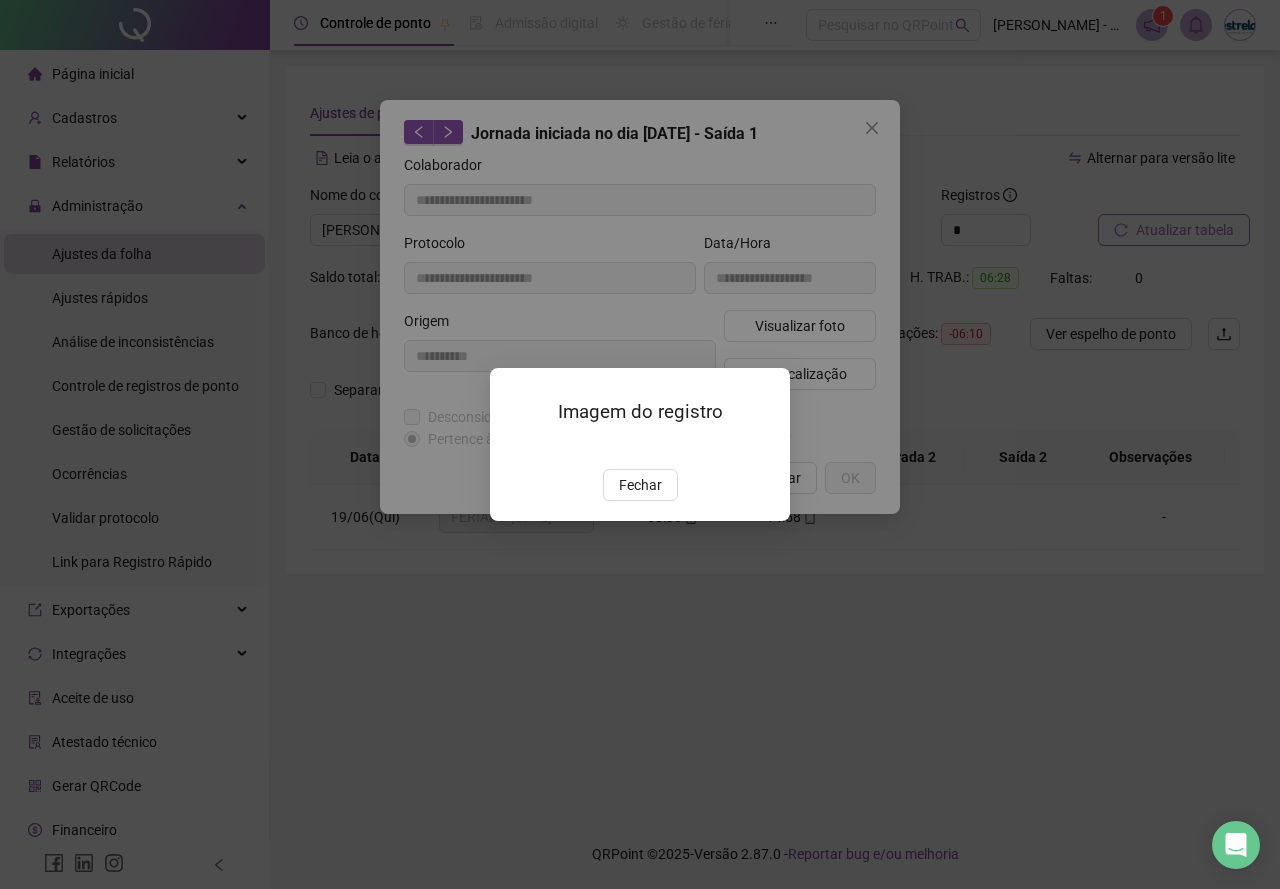 click at bounding box center (514, 448) 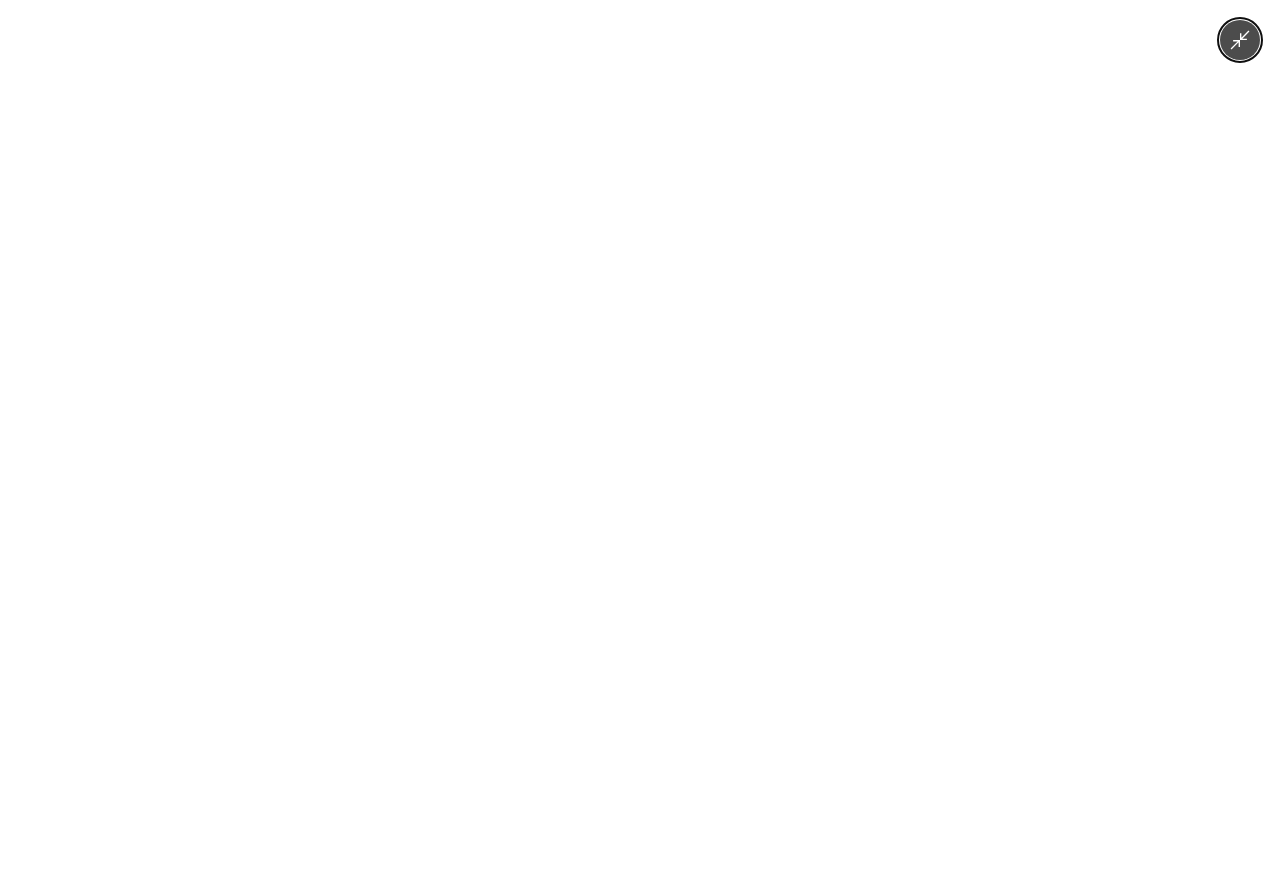 click at bounding box center [640, 444] 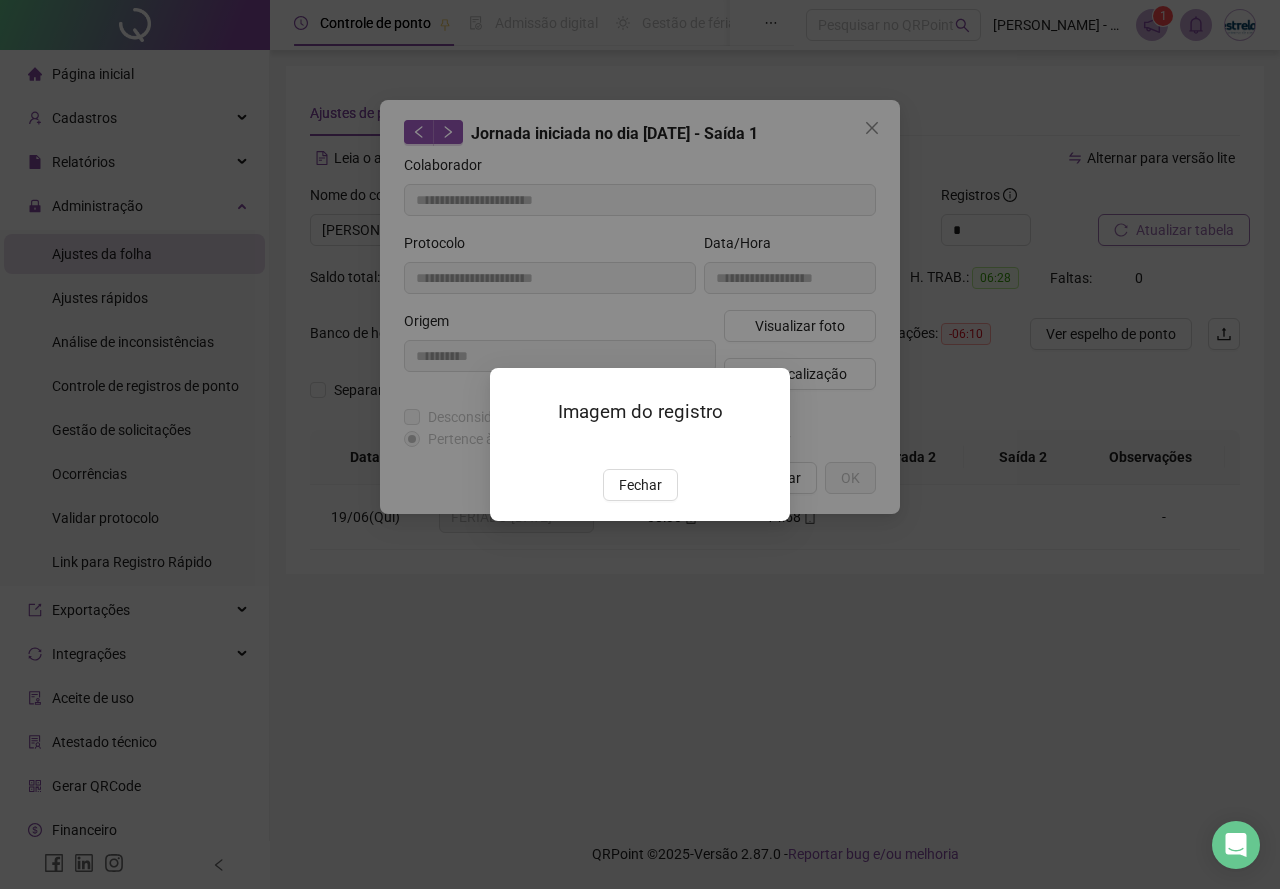 click on "Fechar" at bounding box center (640, 485) 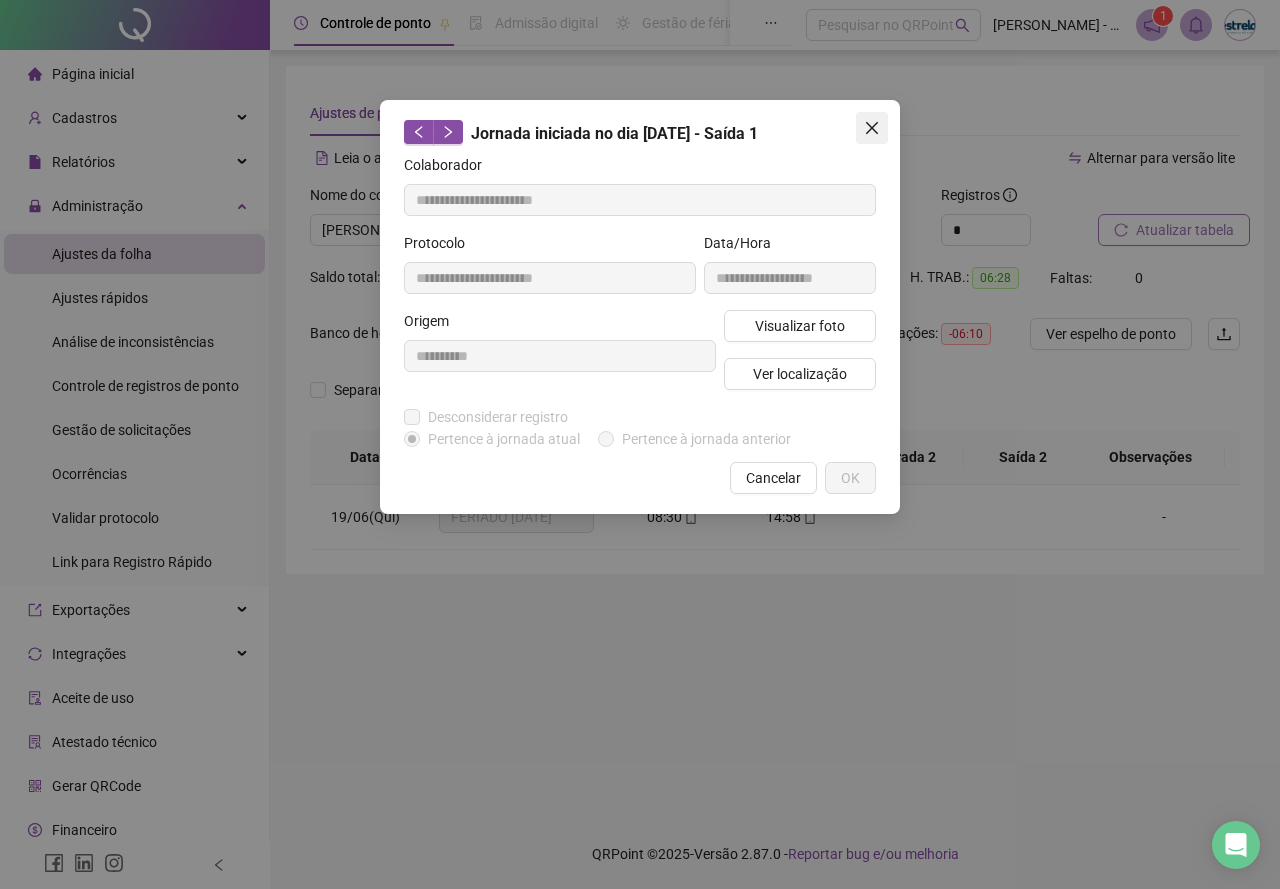click 